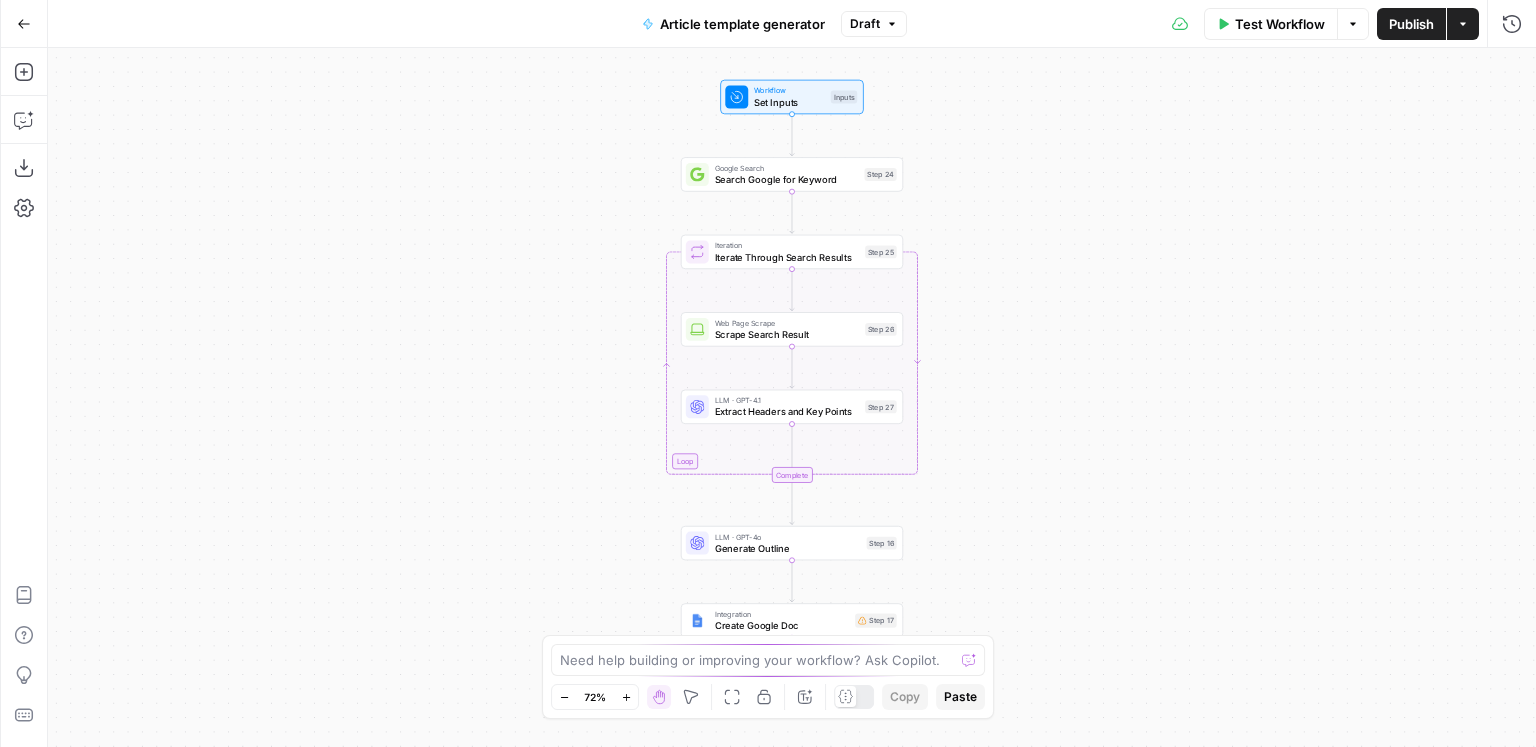 scroll, scrollTop: 0, scrollLeft: 0, axis: both 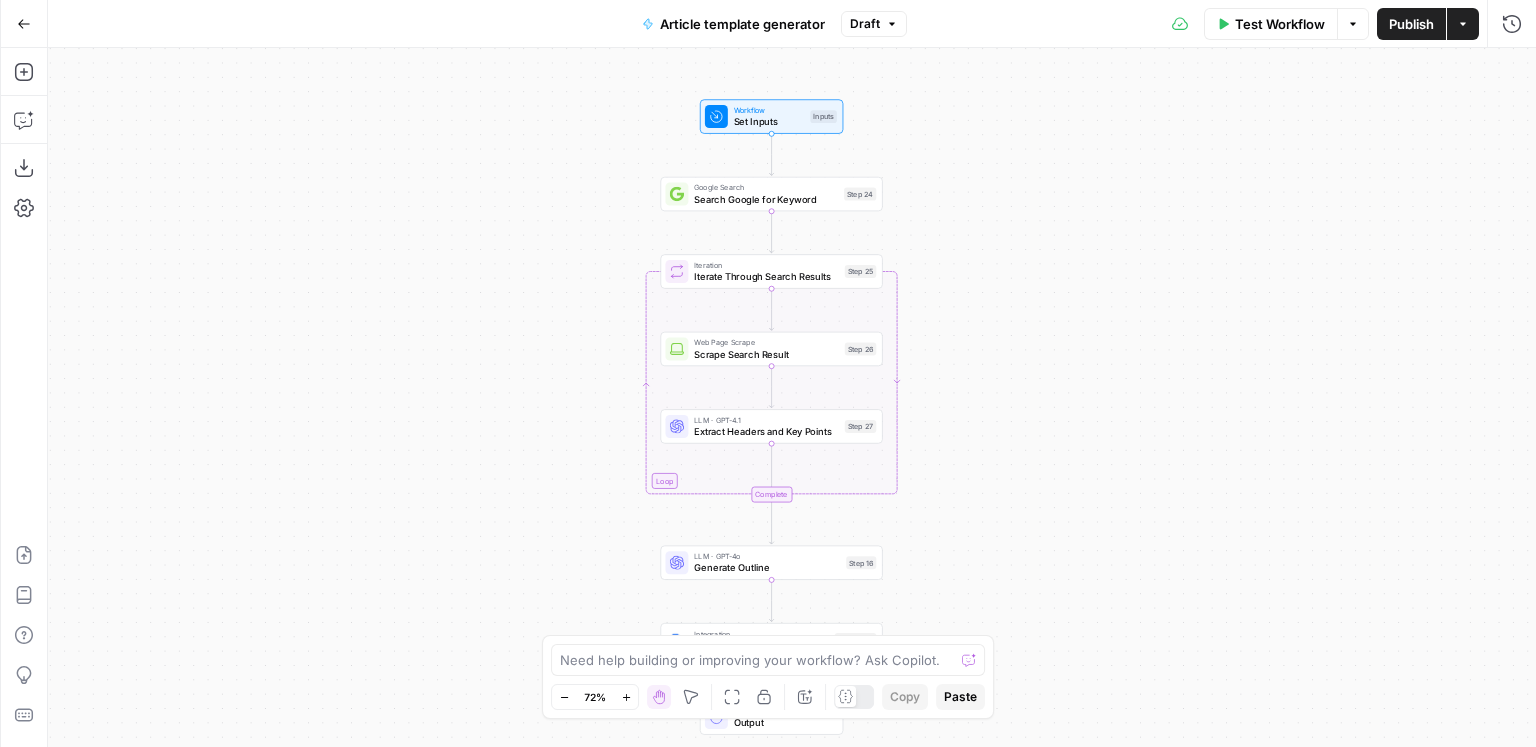 click on "Iterate Through Search Results" at bounding box center [766, 276] 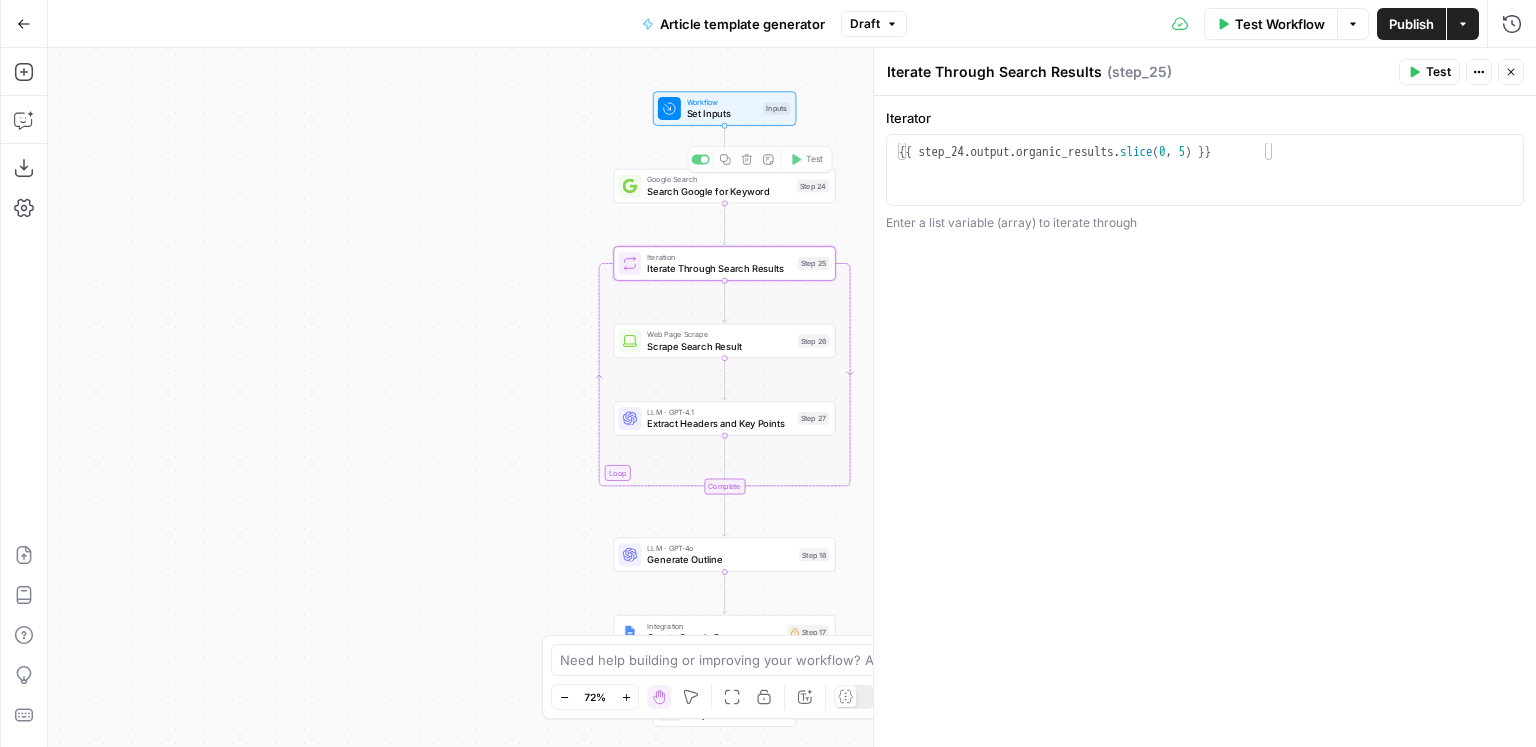 drag, startPoint x: 516, startPoint y: 229, endPoint x: 349, endPoint y: 206, distance: 168.57639 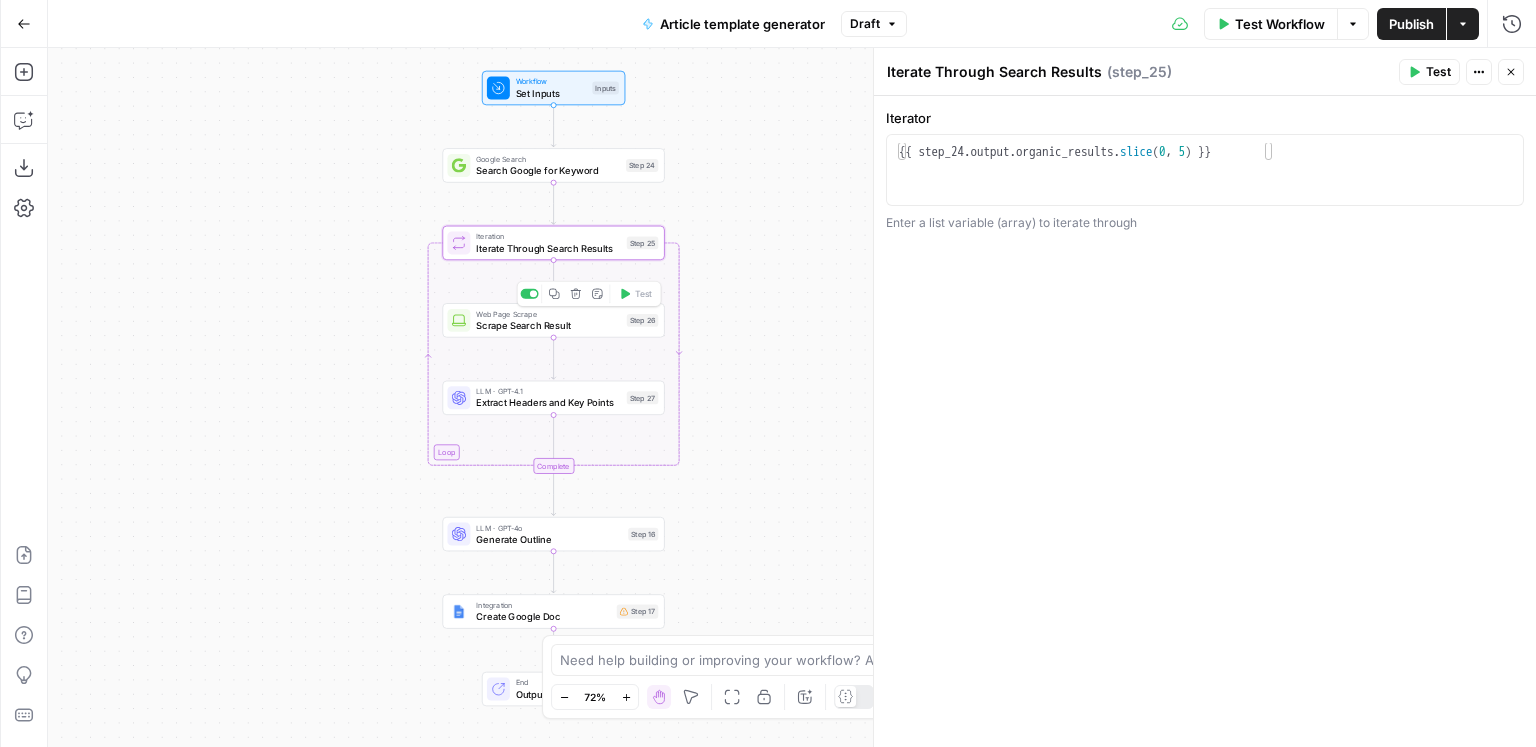 click on "Scrape Search Result" at bounding box center [548, 325] 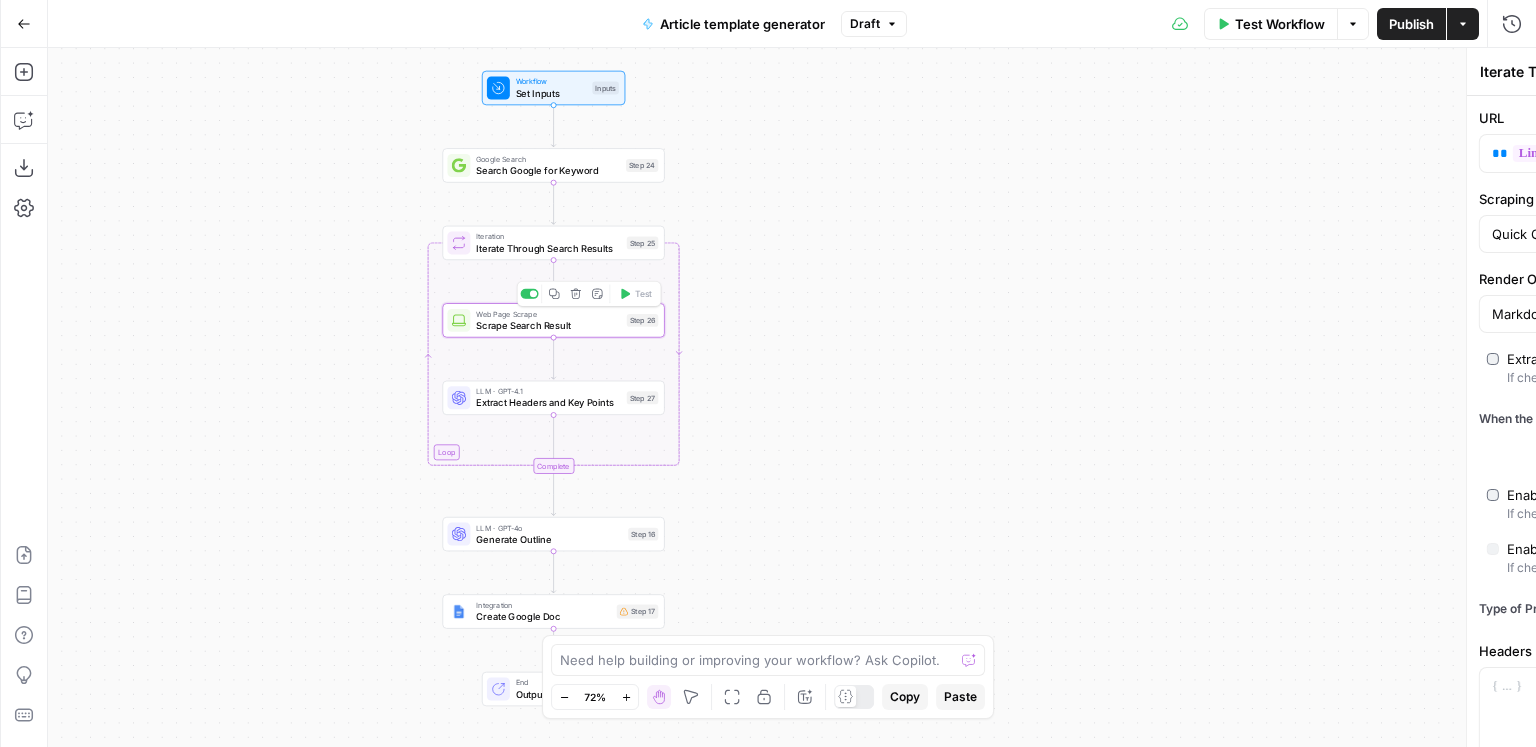 type on "Scrape Search Result" 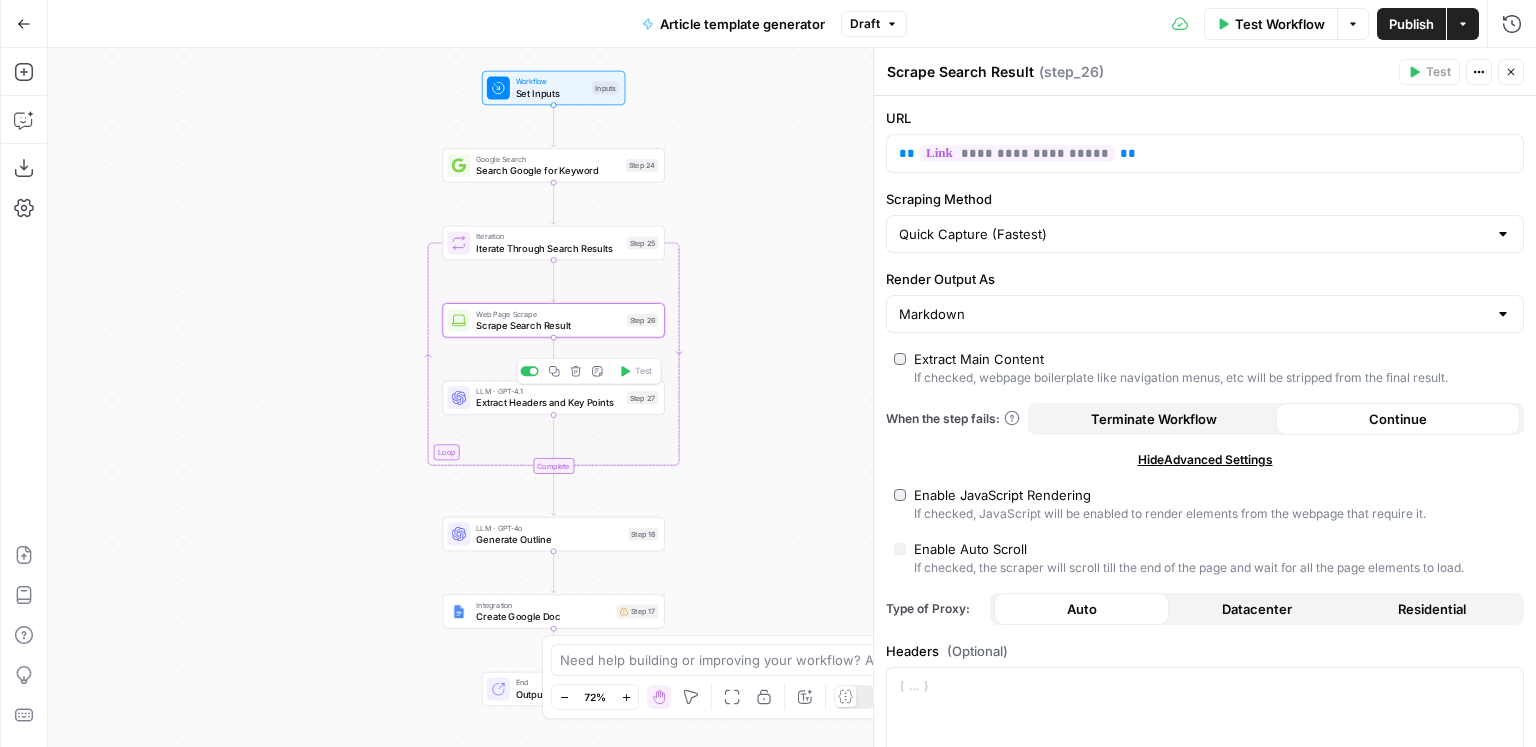click on "Extract Headers and Key Points" at bounding box center (548, 403) 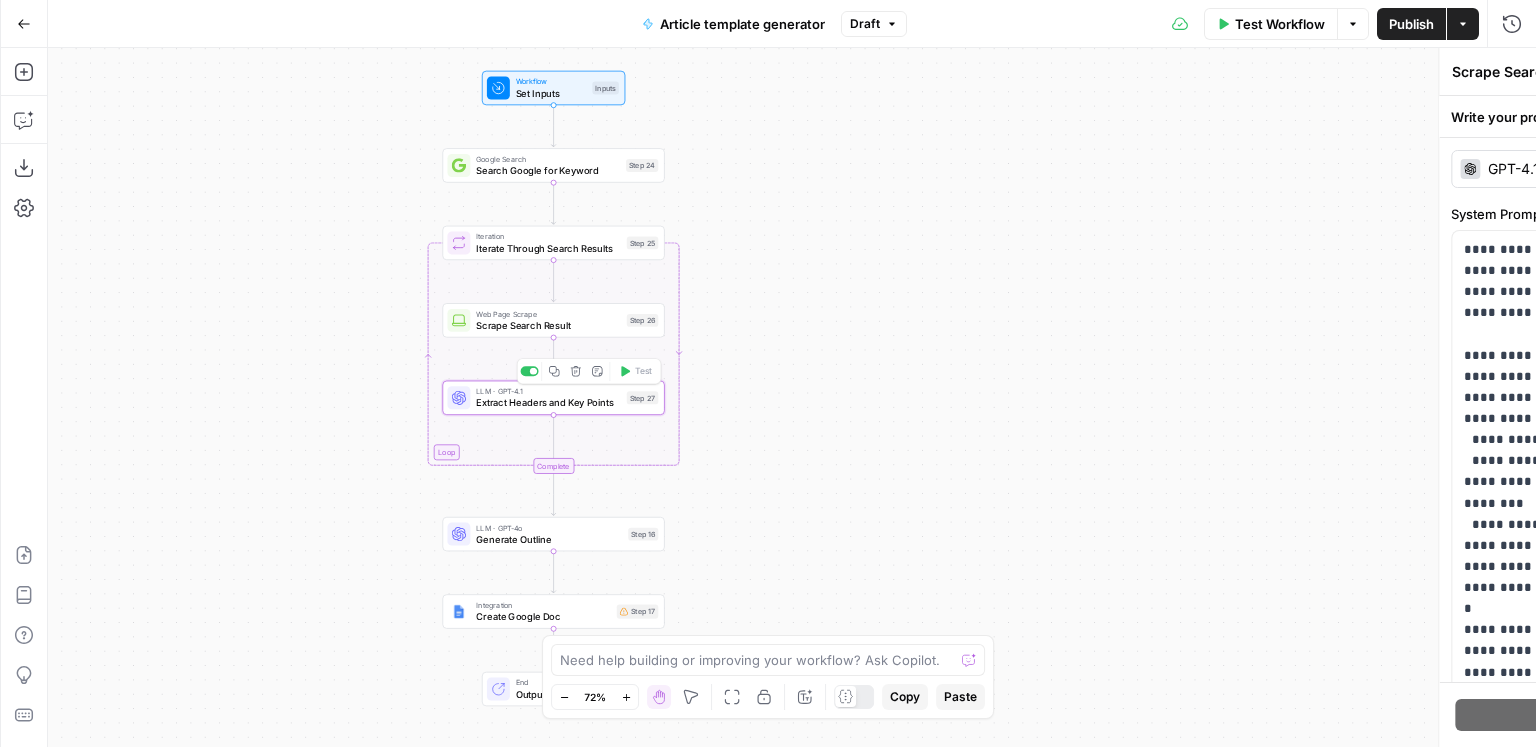type on "Extract Headers and Key Points" 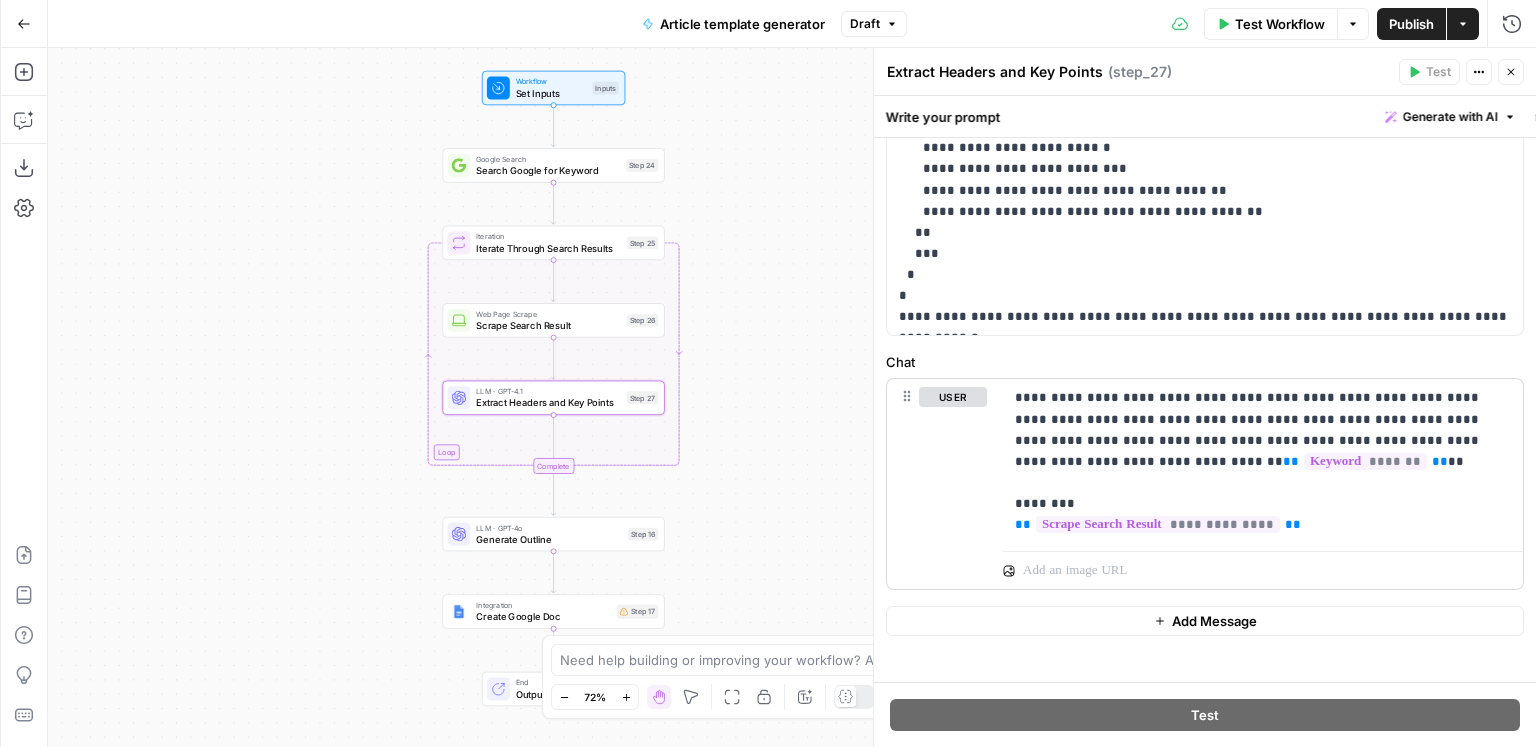 scroll, scrollTop: 663, scrollLeft: 0, axis: vertical 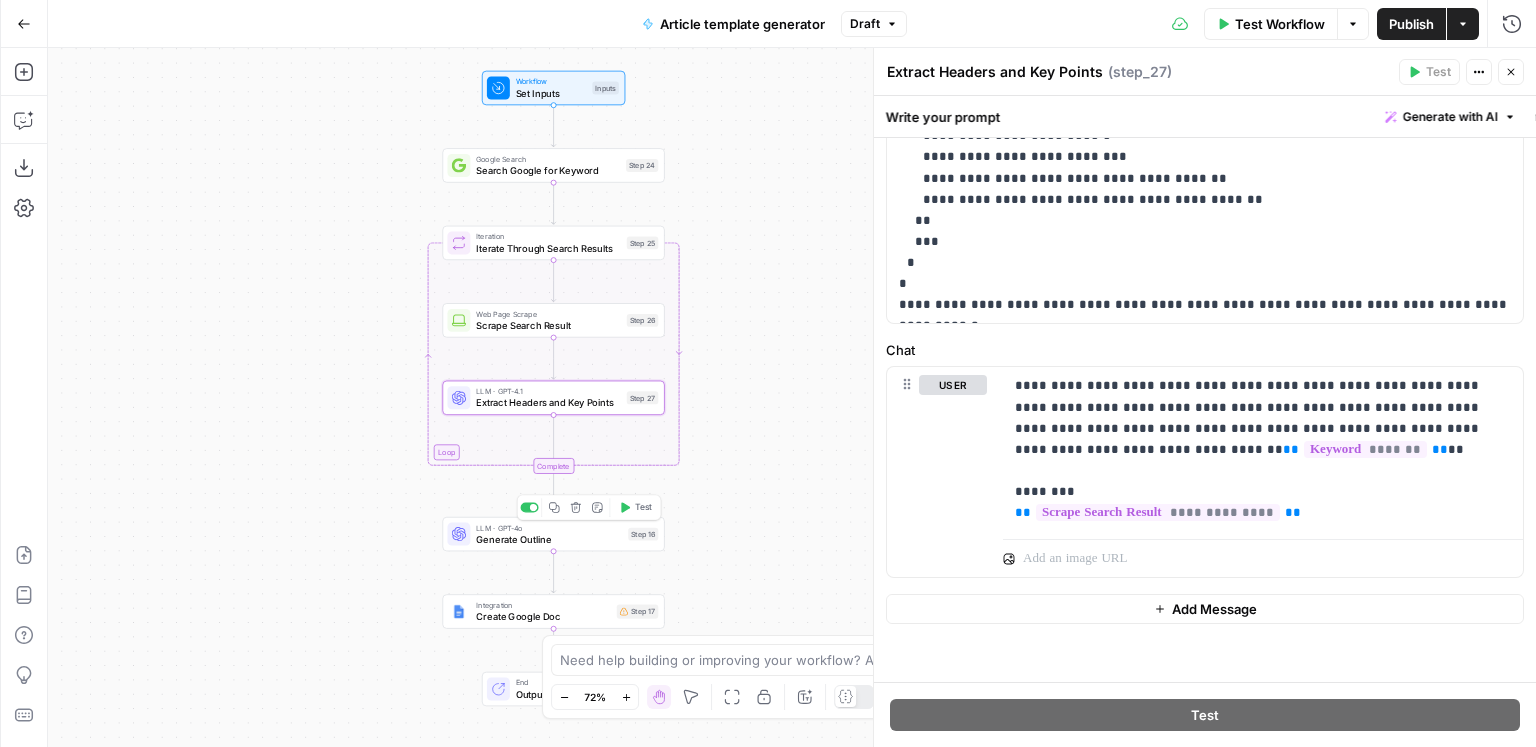 drag, startPoint x: 574, startPoint y: 539, endPoint x: 551, endPoint y: 533, distance: 23.769728 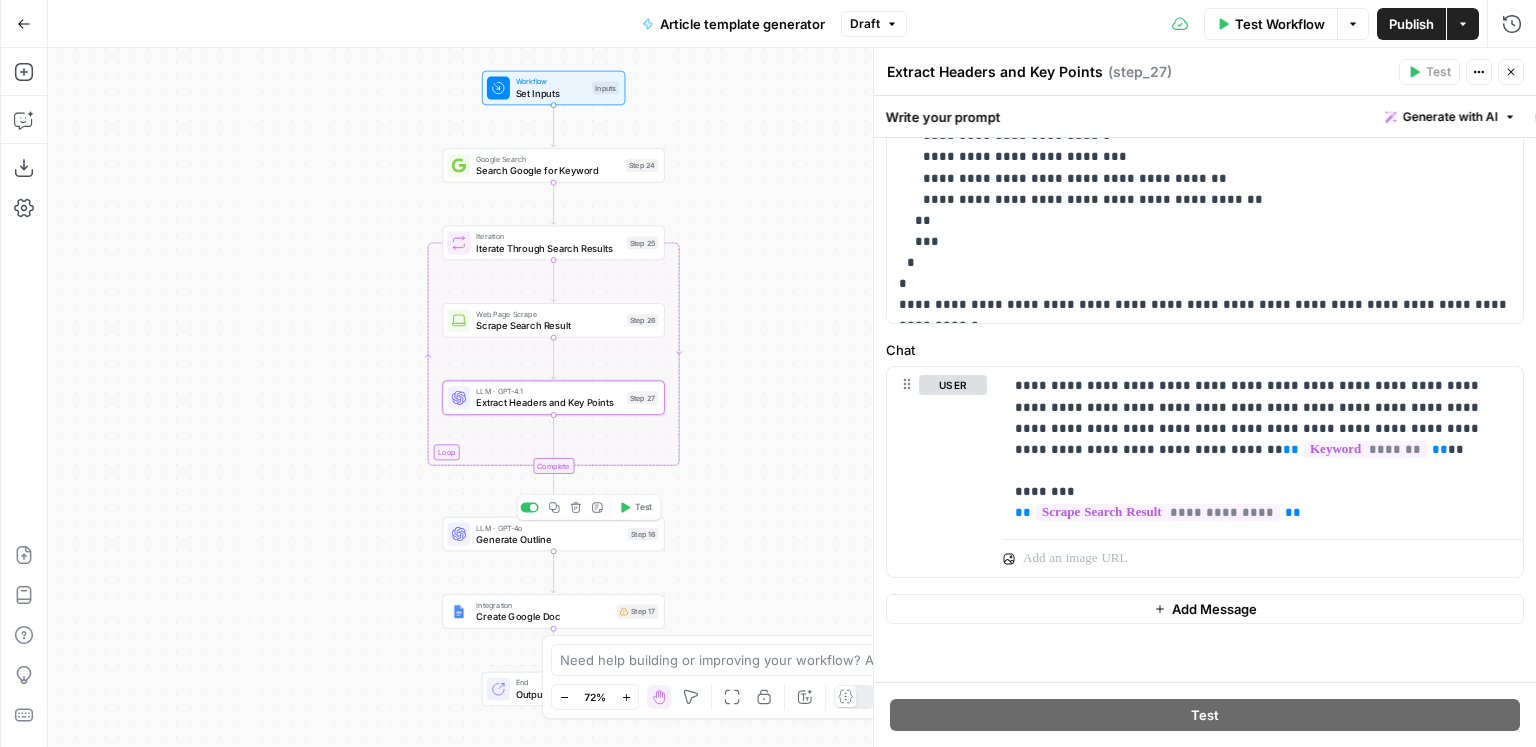 click on "Generate Outline" at bounding box center [549, 539] 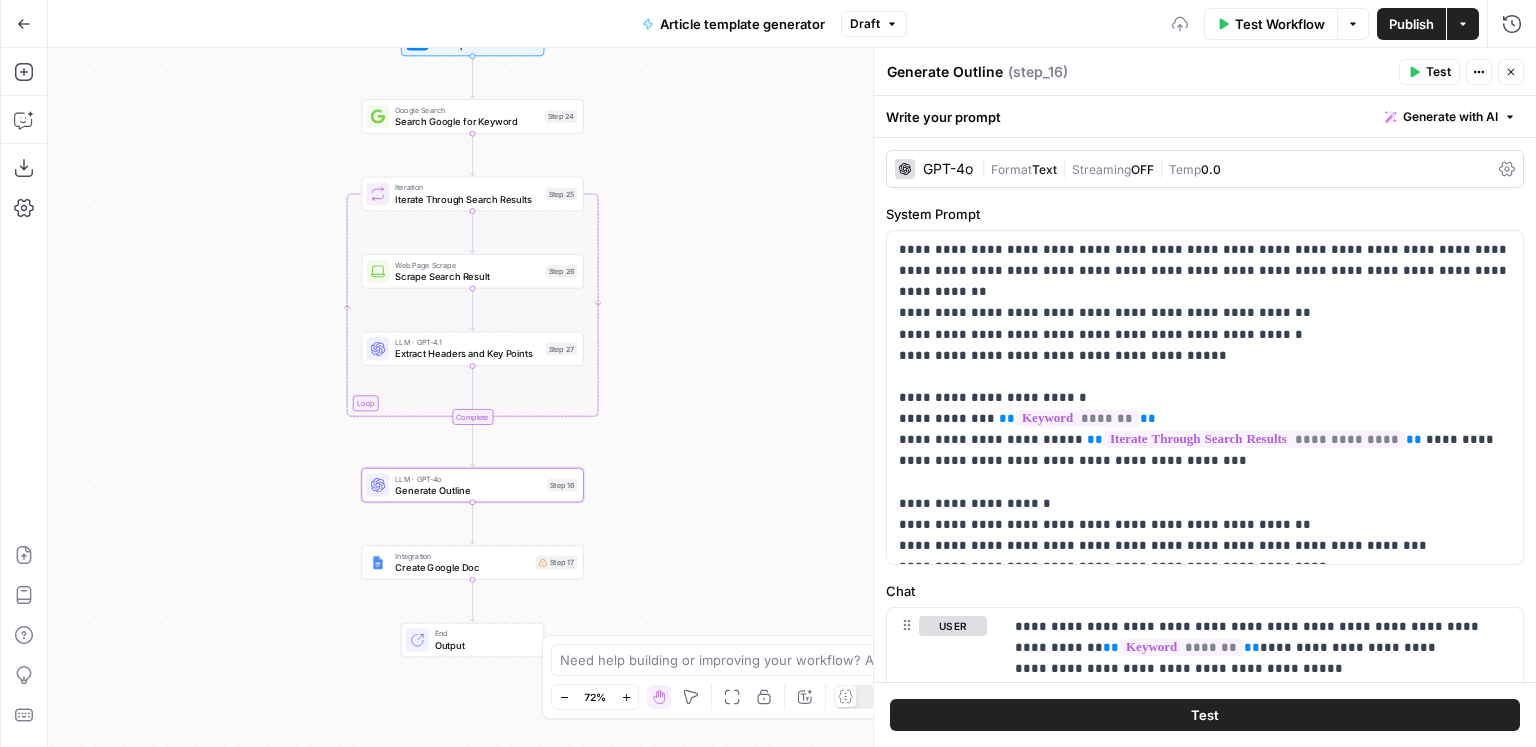 drag, startPoint x: 324, startPoint y: 435, endPoint x: 178, endPoint y: 323, distance: 184.01086 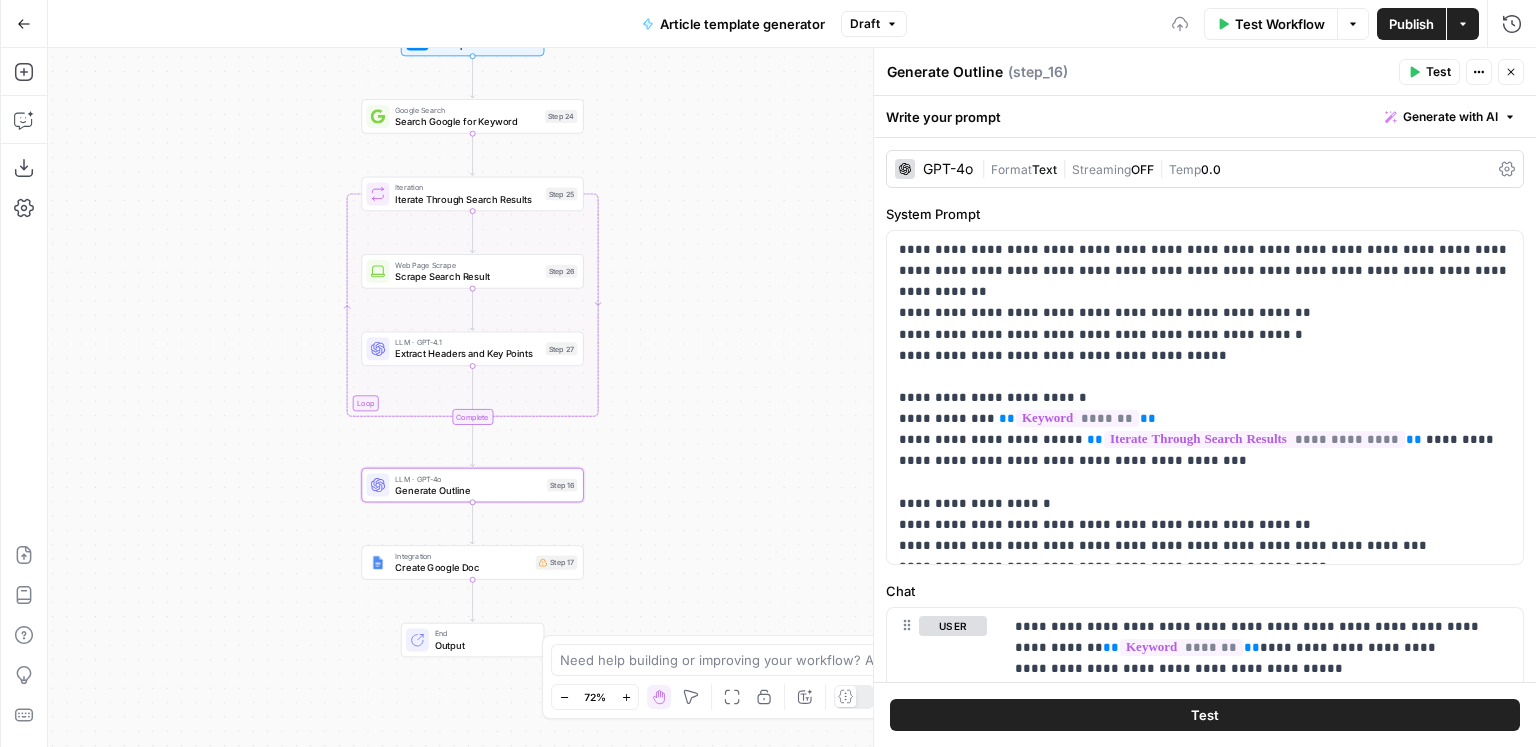 click on "Workflow Set Inputs Inputs Google Search Search Google for Keyword Step 24 Loop Iteration Iterate Through Search Results Step 25 Web Page Scrape Scrape Search Result Step 26 LLM · GPT-4.1 Extract Headers and Key Points Step 27 Complete LLM · GPT-4o Generate Outline Step 16 Integration Create Google Doc Step 17 End Output" at bounding box center [792, 397] 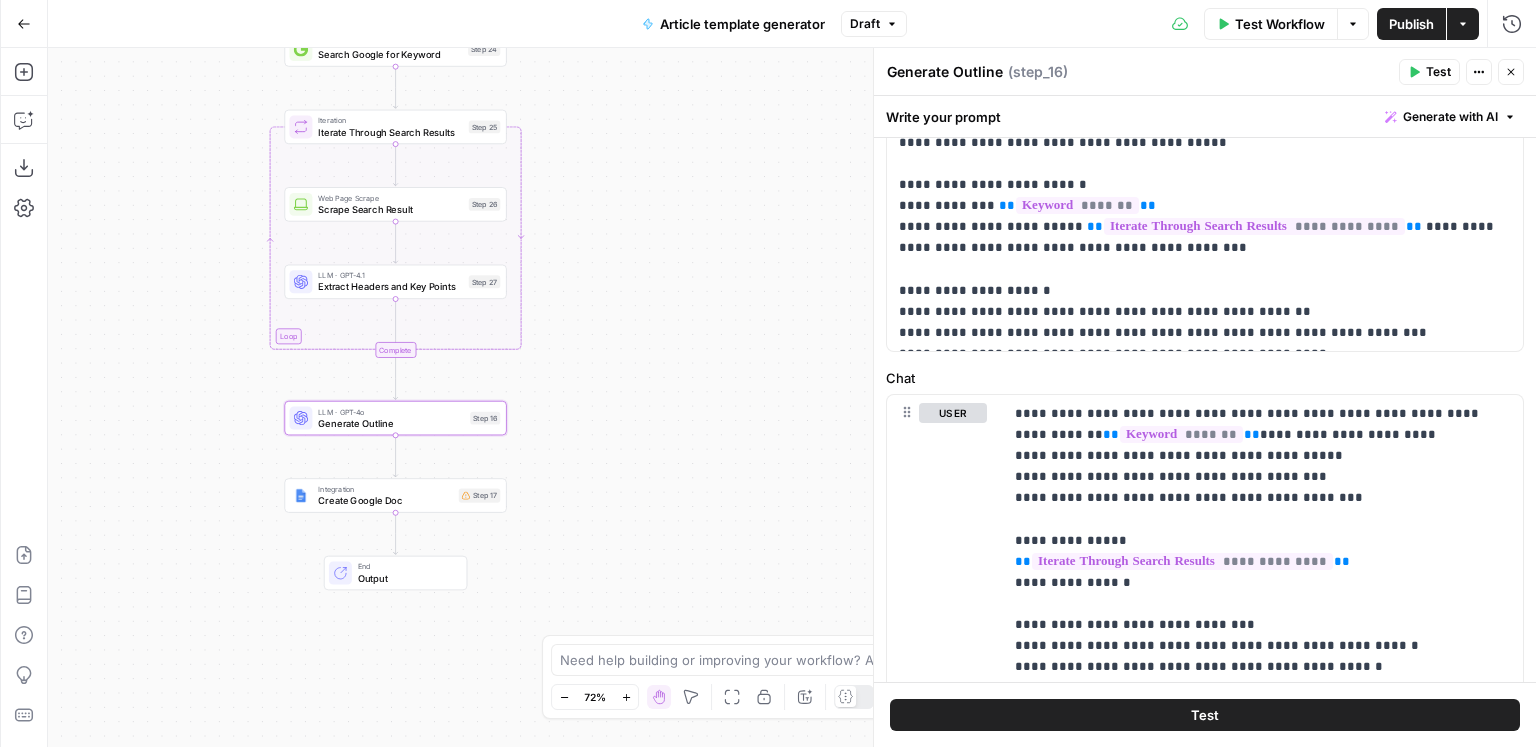 scroll, scrollTop: 270, scrollLeft: 0, axis: vertical 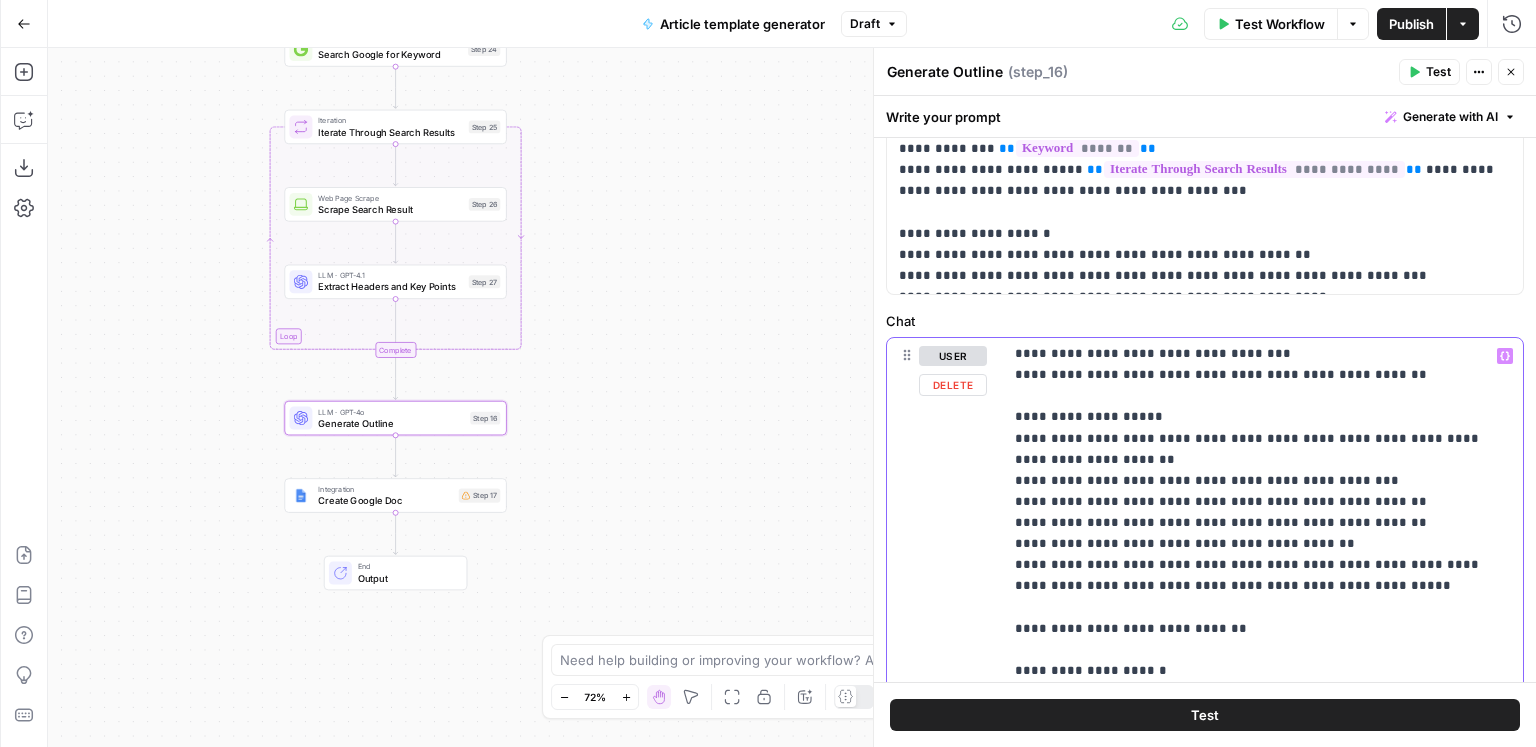 click on "**********" at bounding box center (1263, 1167) 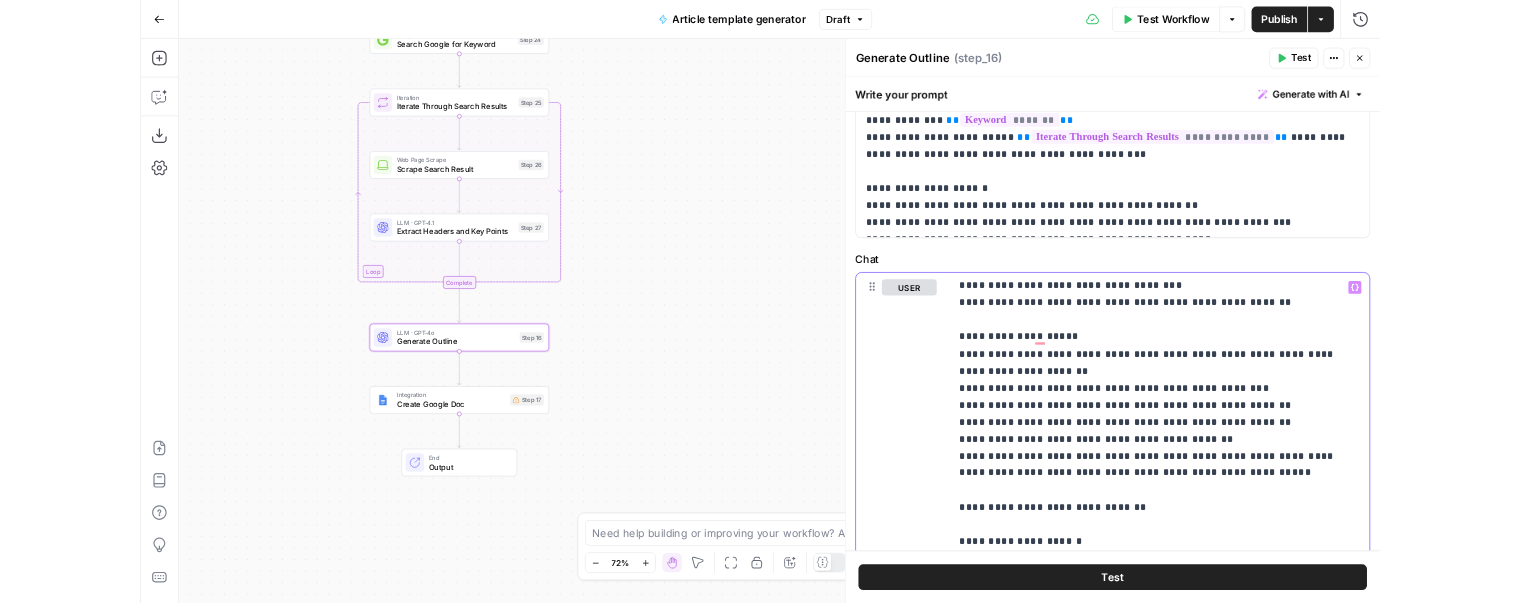 scroll, scrollTop: 531, scrollLeft: 0, axis: vertical 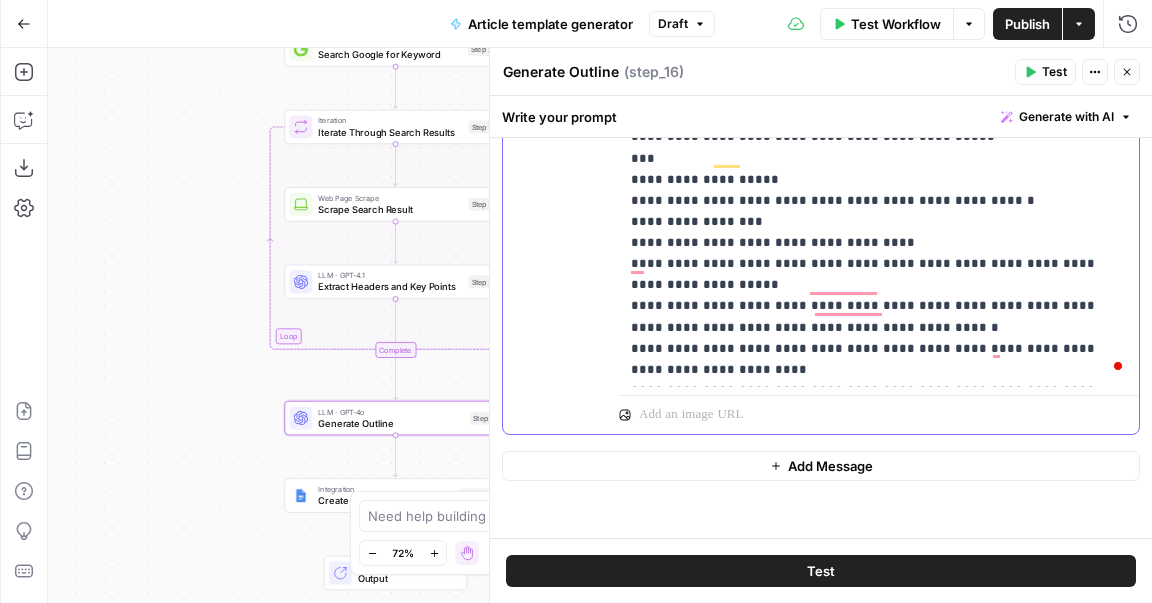 click on "**********" at bounding box center [879, -972] 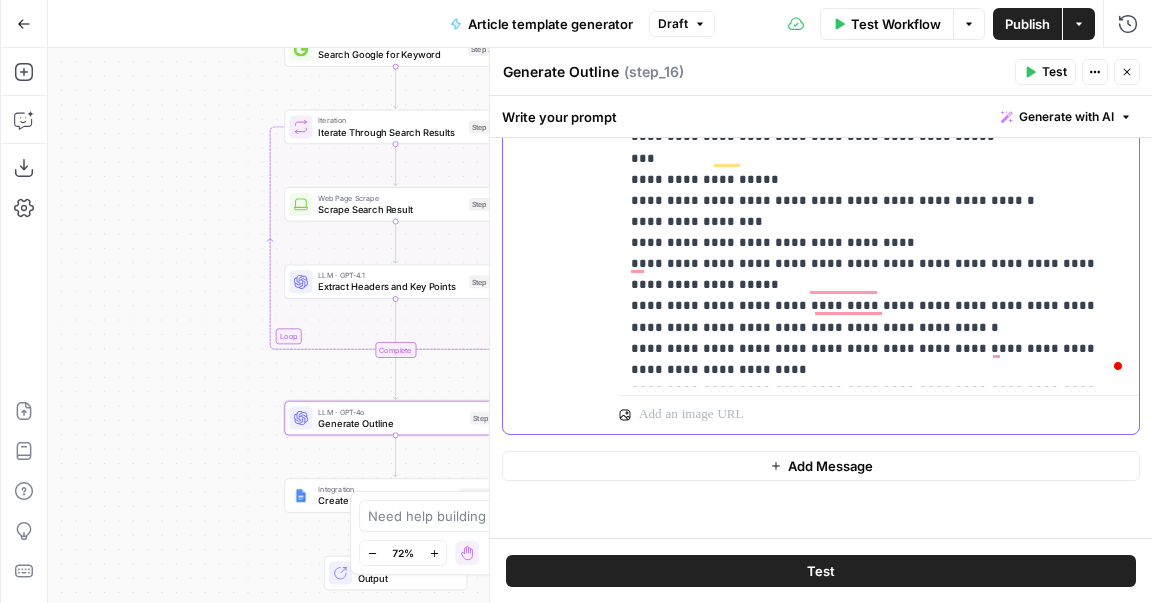 click on "**********" at bounding box center (879, -962) 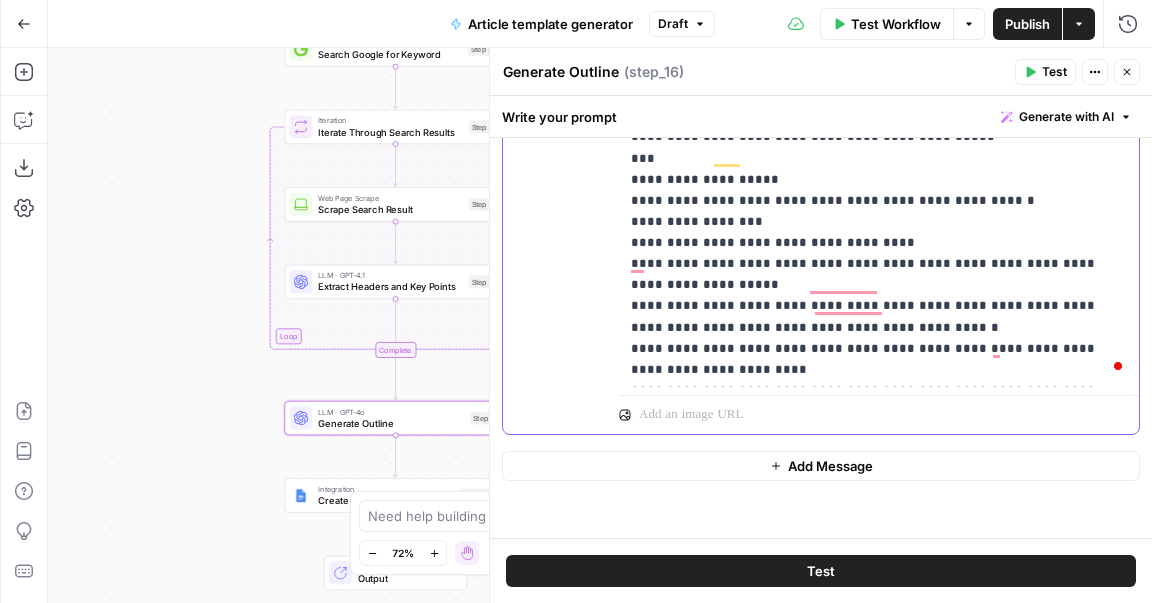 click on "**********" at bounding box center [879, -962] 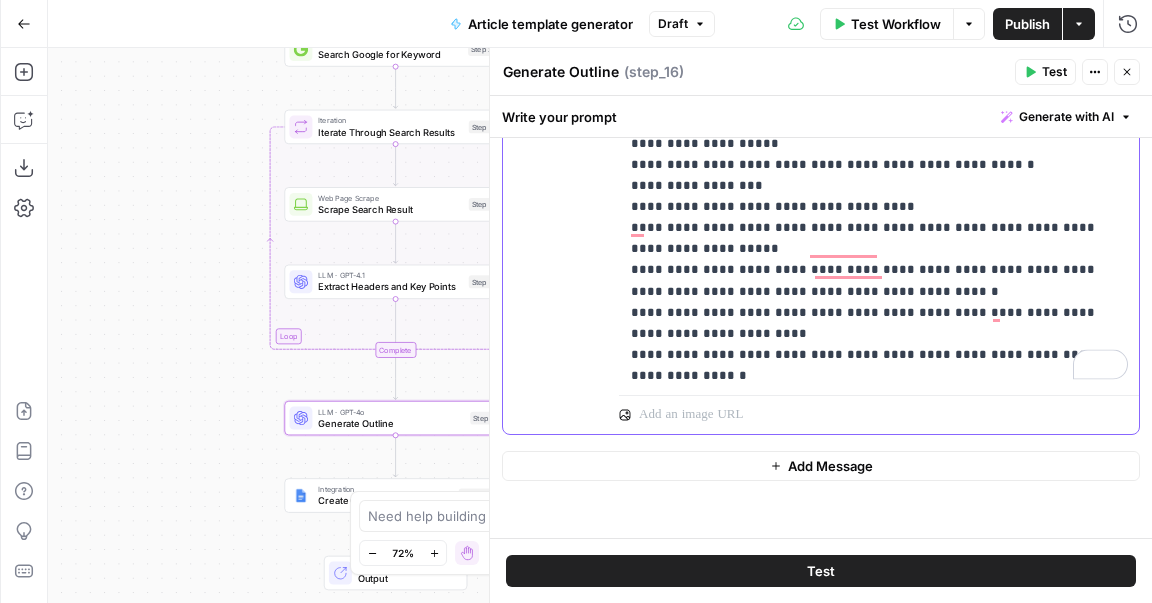 scroll, scrollTop: 1962, scrollLeft: 0, axis: vertical 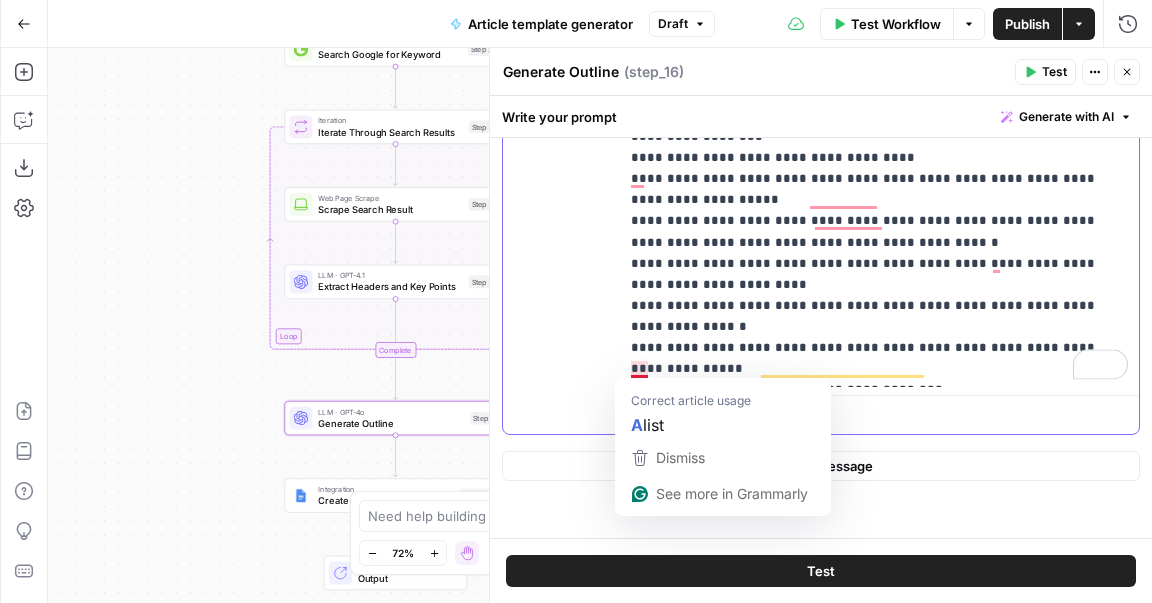 drag, startPoint x: 634, startPoint y: 370, endPoint x: 617, endPoint y: 370, distance: 17 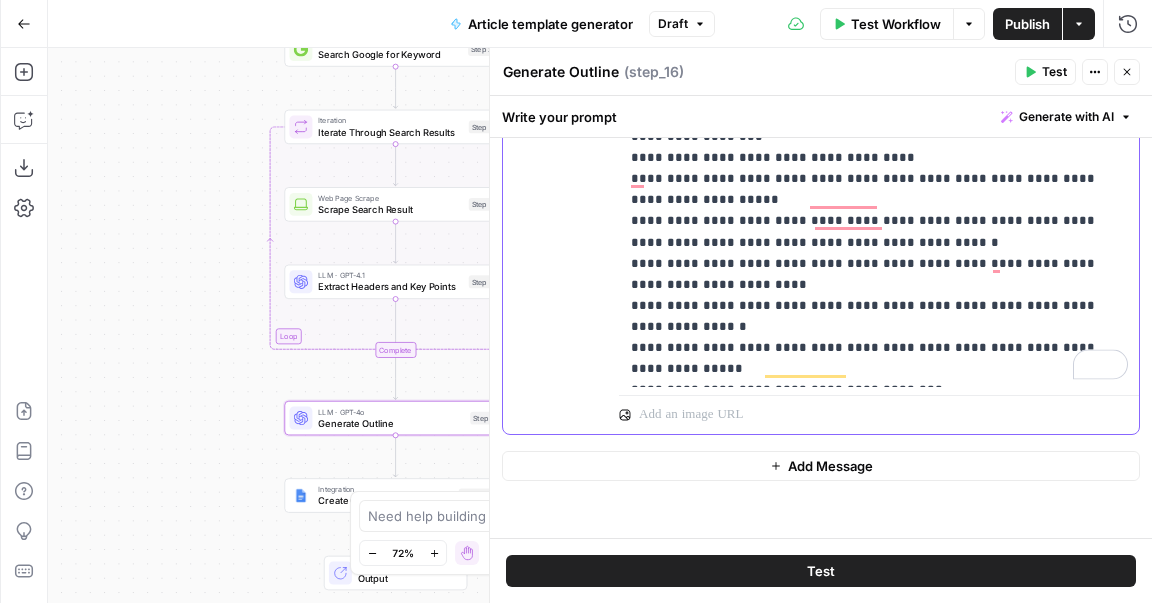 click on "**********" at bounding box center (879, -1015) 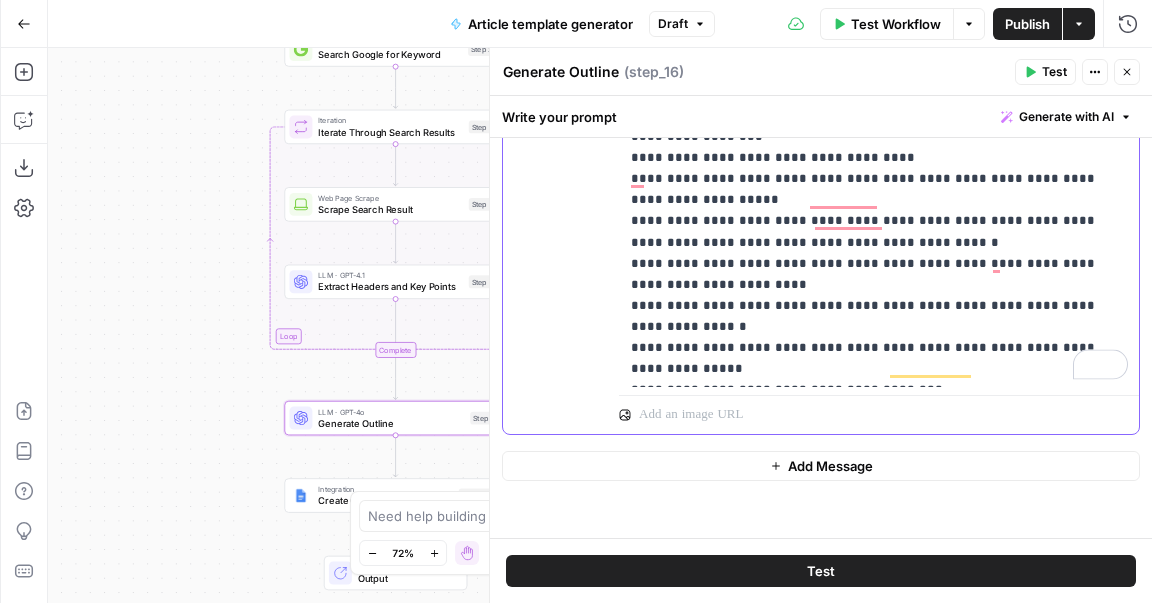 click on "**********" at bounding box center [879, -1015] 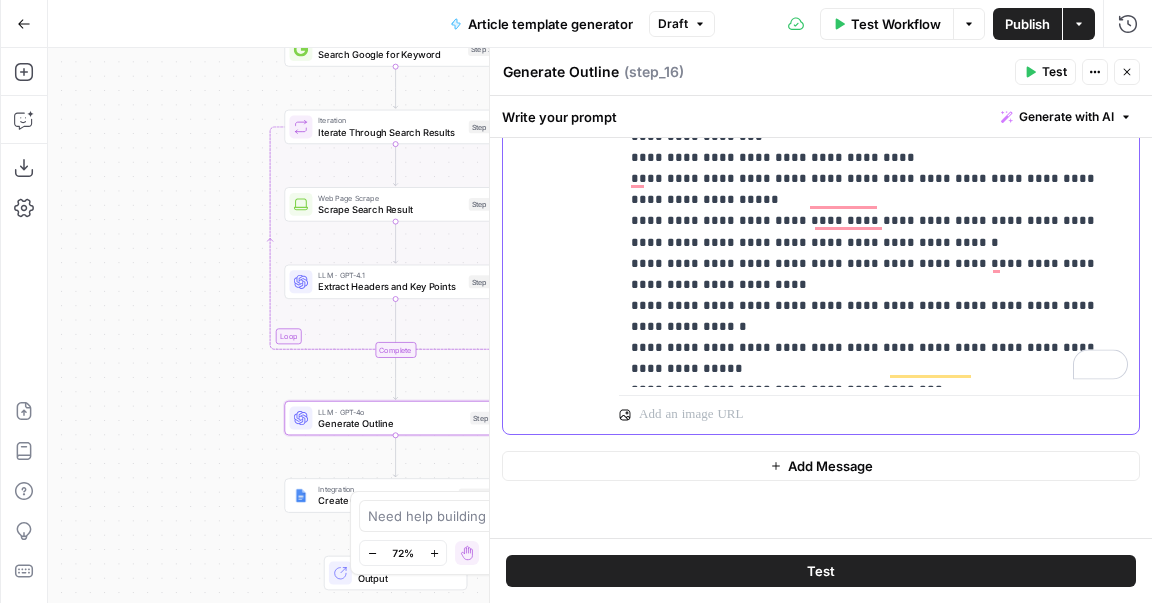 copy on "**********" 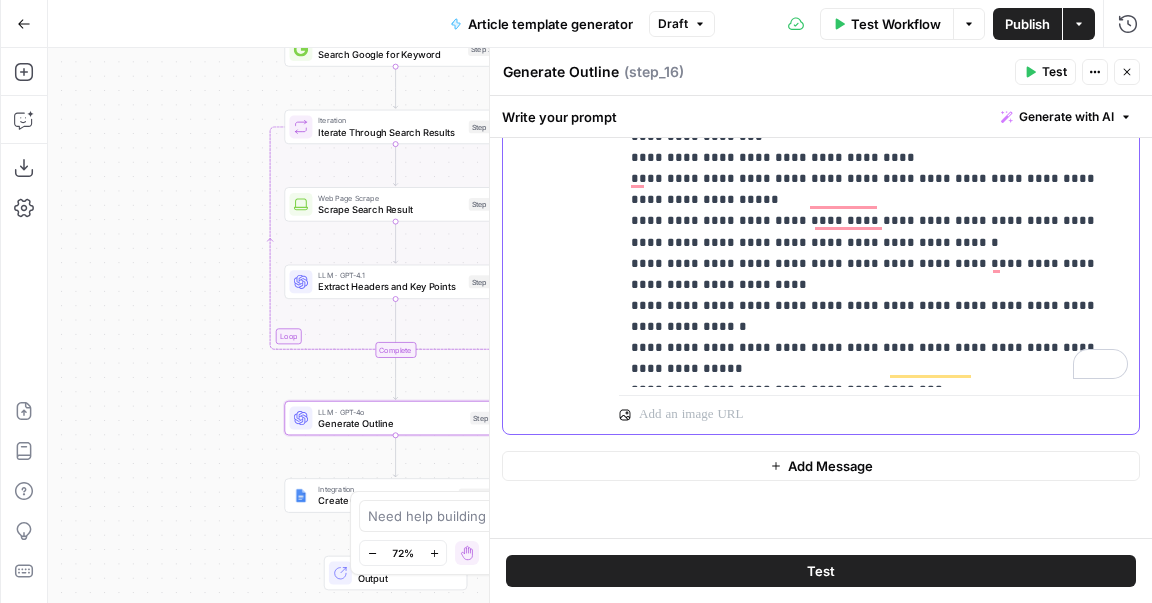 click on "**********" at bounding box center [879, -1015] 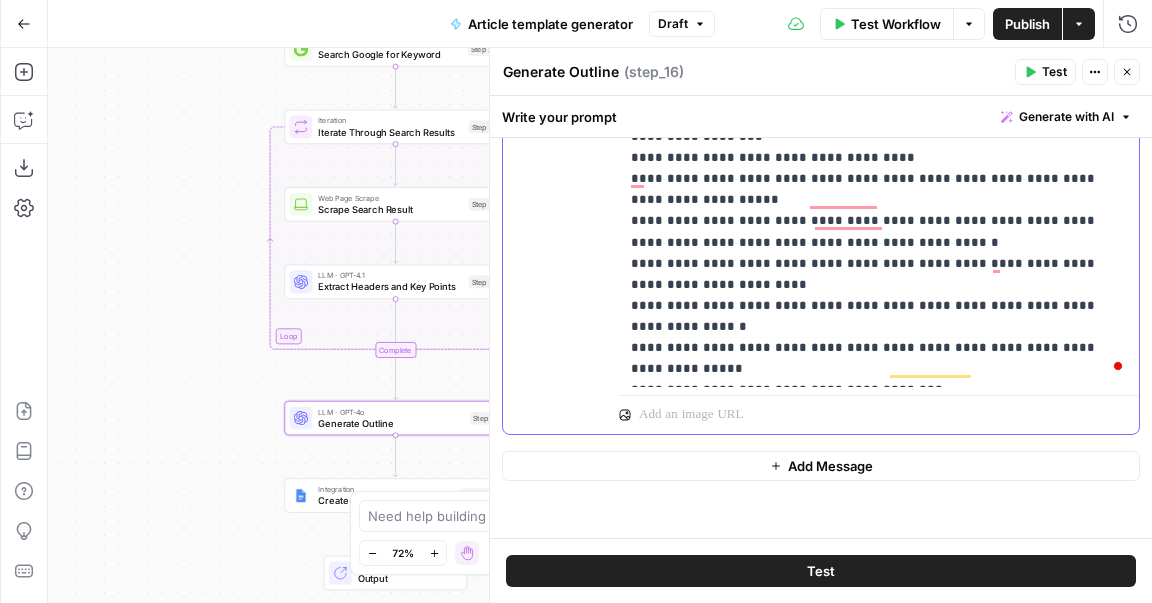 scroll, scrollTop: 2053, scrollLeft: 0, axis: vertical 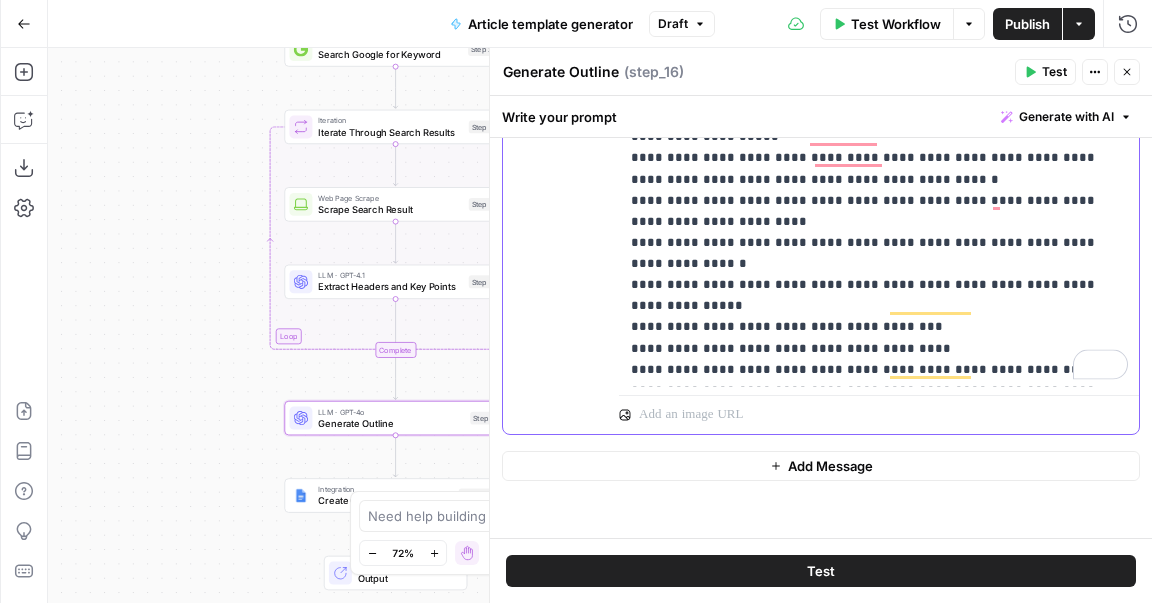 drag, startPoint x: 754, startPoint y: 350, endPoint x: 741, endPoint y: 350, distance: 13 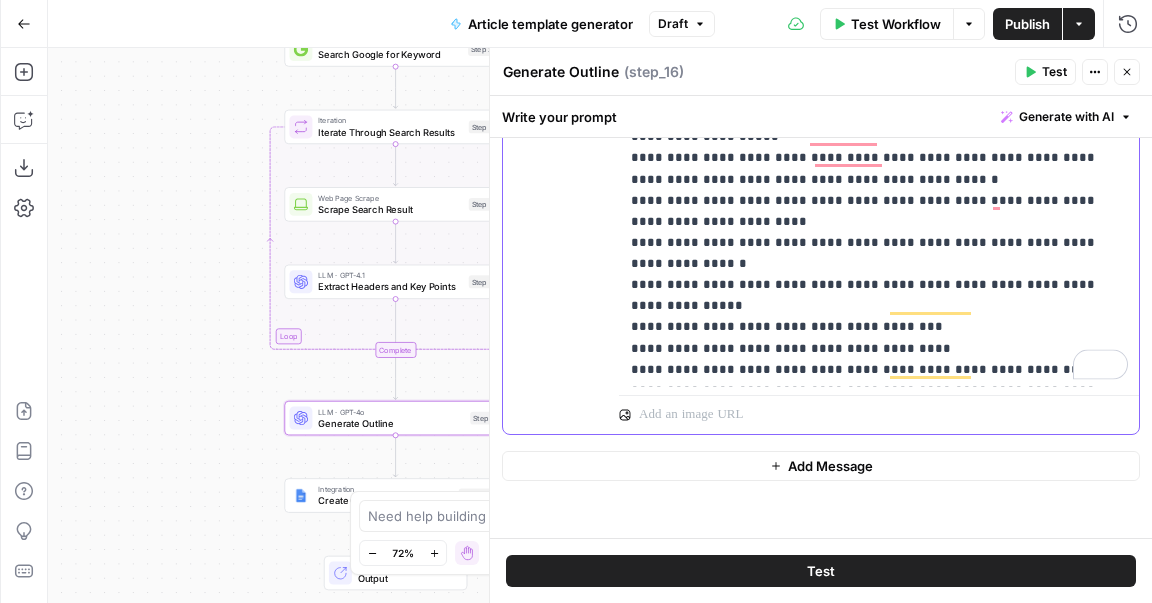 click on "**********" at bounding box center [879, -1046] 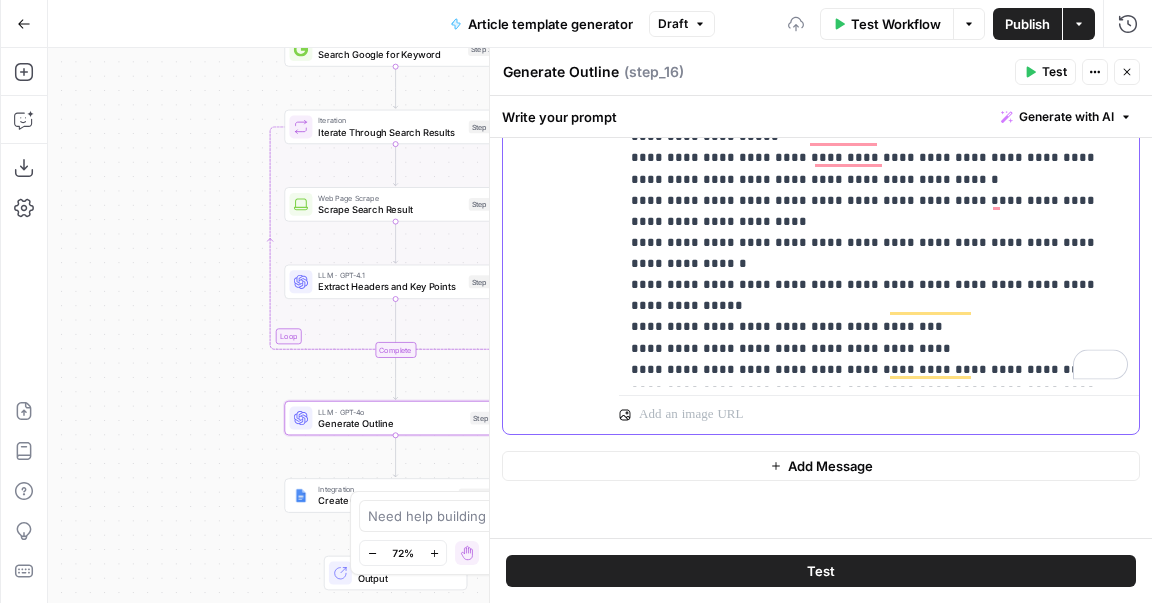 scroll, scrollTop: 2110, scrollLeft: 0, axis: vertical 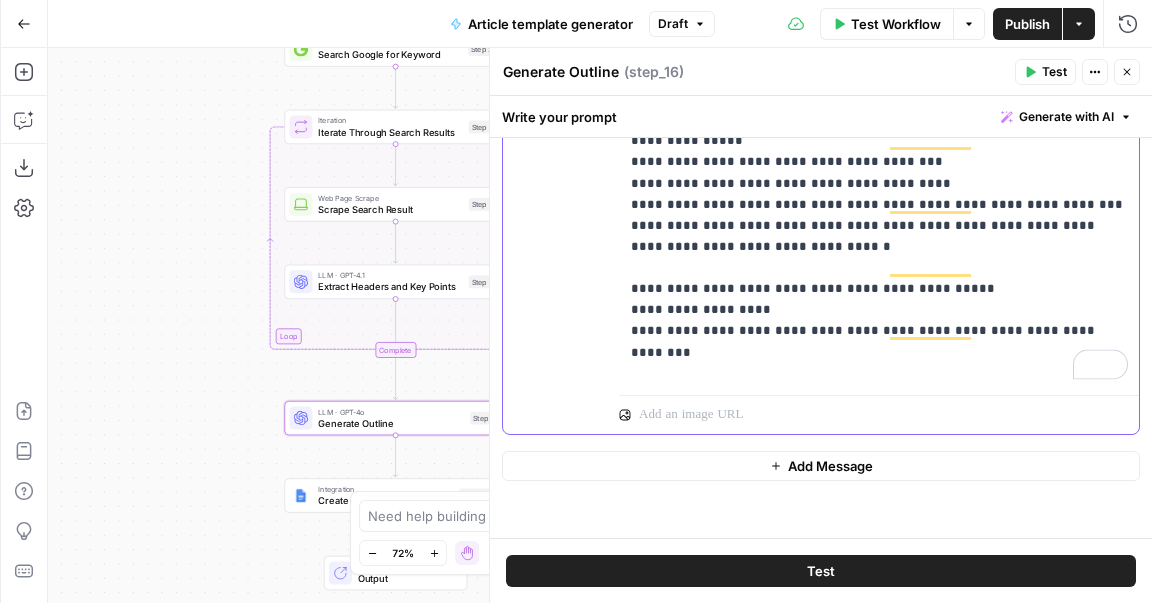 drag, startPoint x: 754, startPoint y: 248, endPoint x: 743, endPoint y: 248, distance: 11 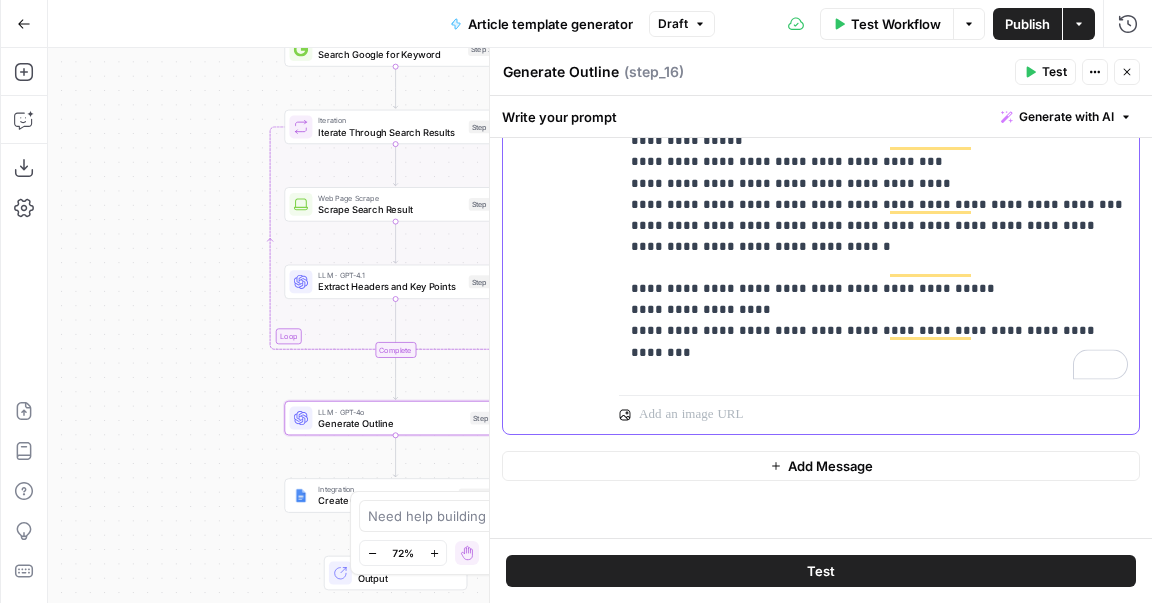 click on "**********" at bounding box center (879, -1116) 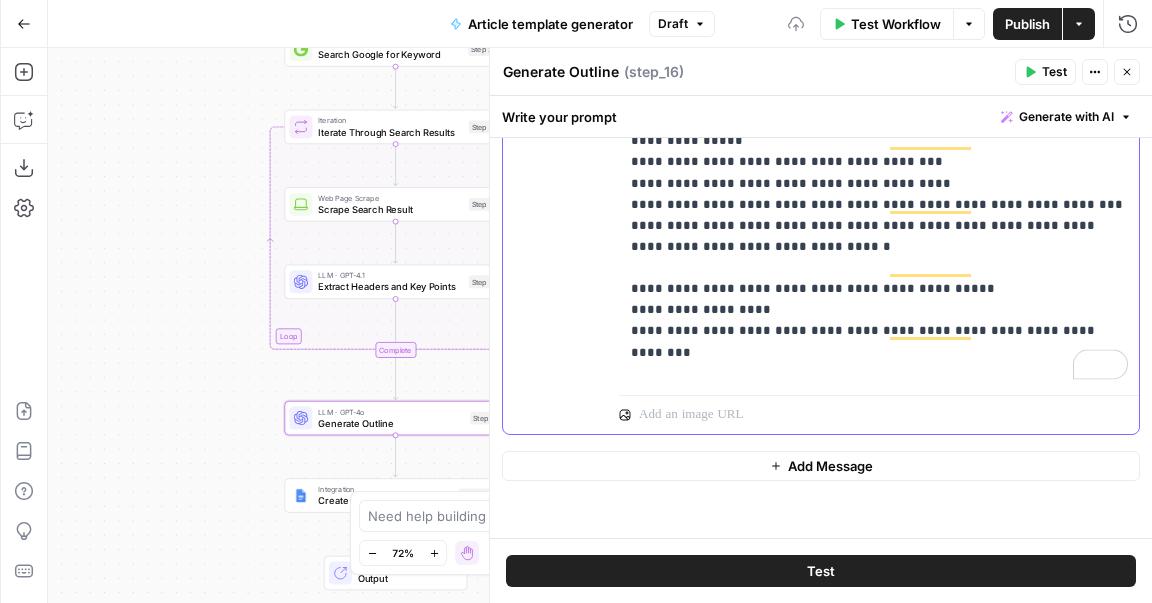 click on "**********" at bounding box center (879, -1116) 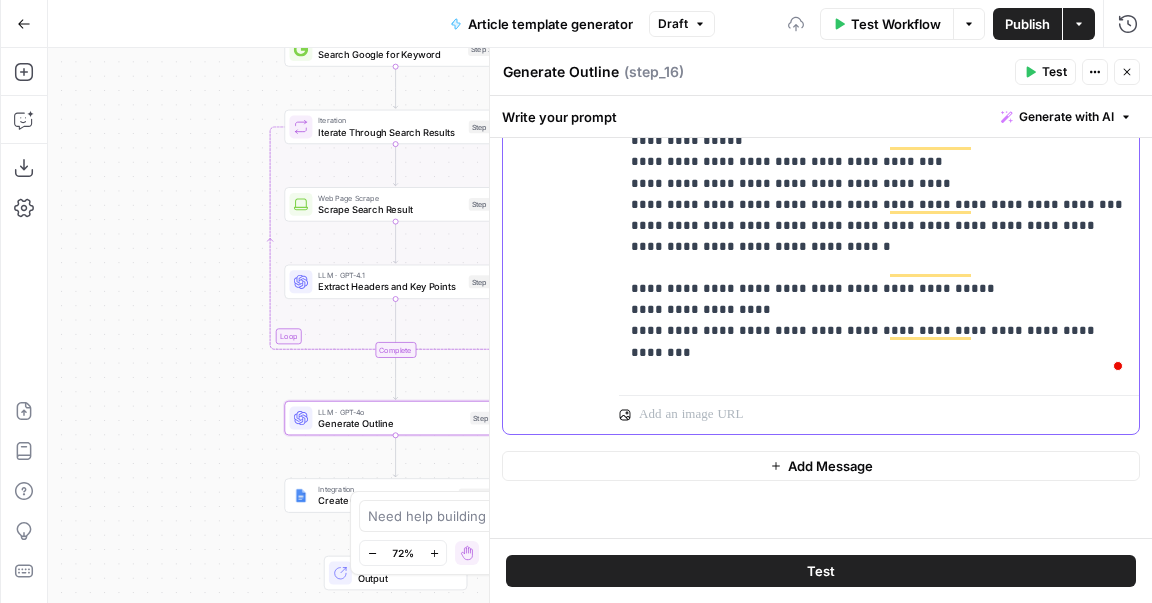 click on "**********" at bounding box center [879, -1116] 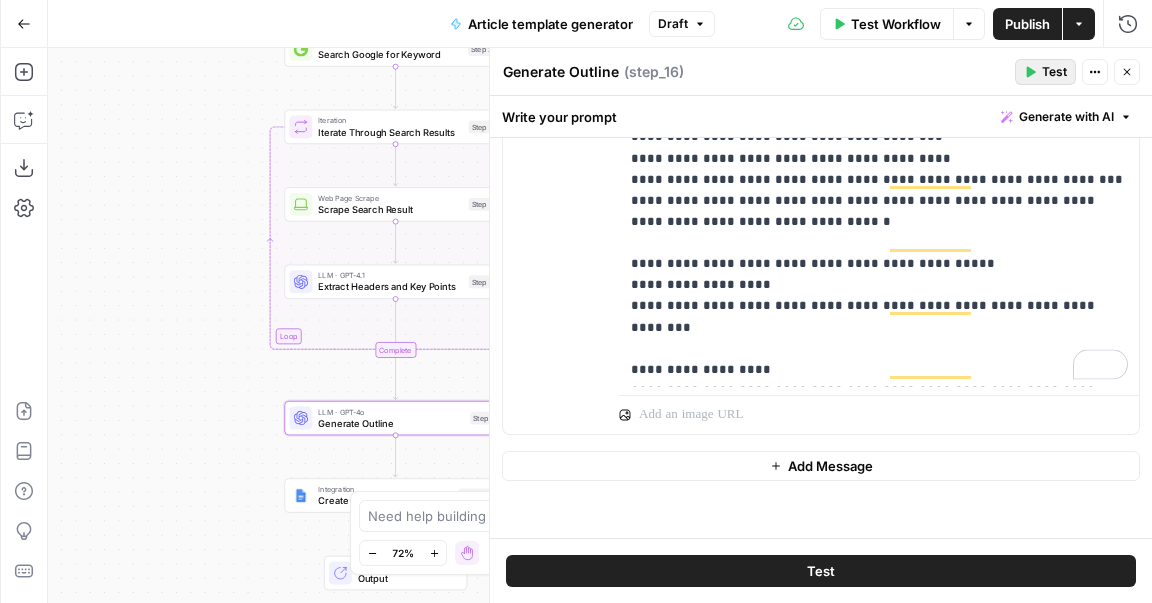 click 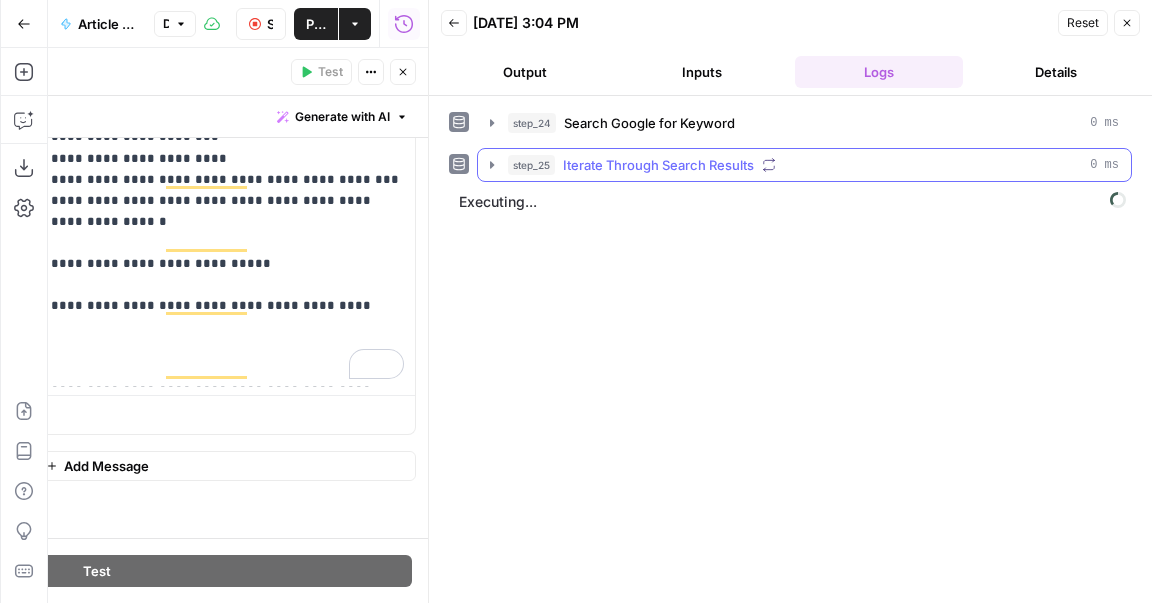 click on "step_25 Iterate Through Search Results 0 ms" at bounding box center [804, 165] 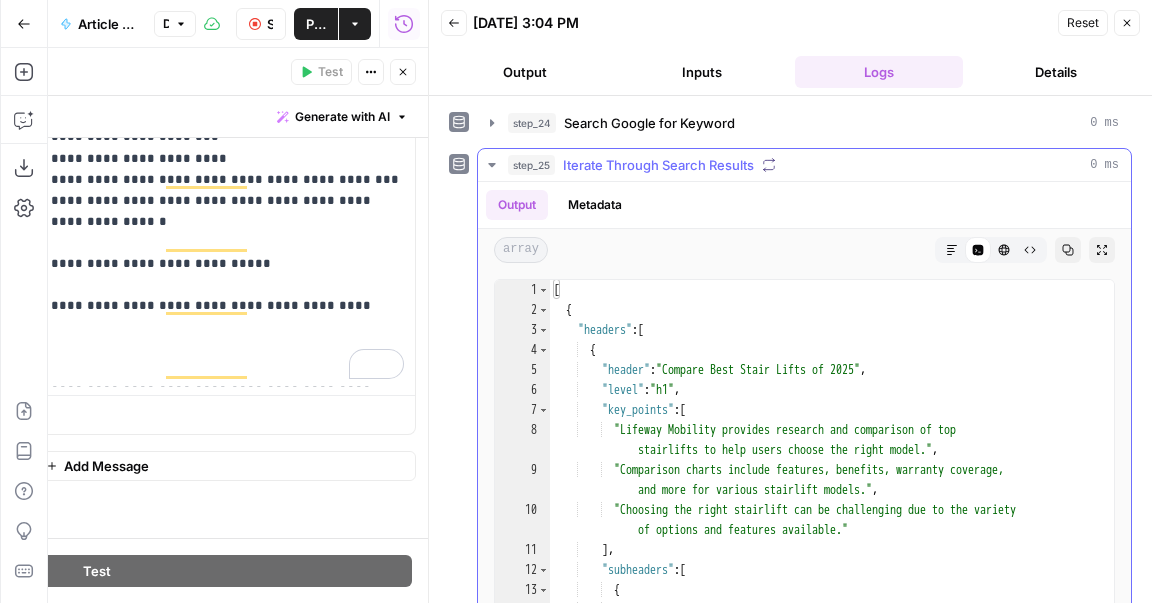 click on "step_25 Iterate Through Search Results 0 ms" at bounding box center (804, 165) 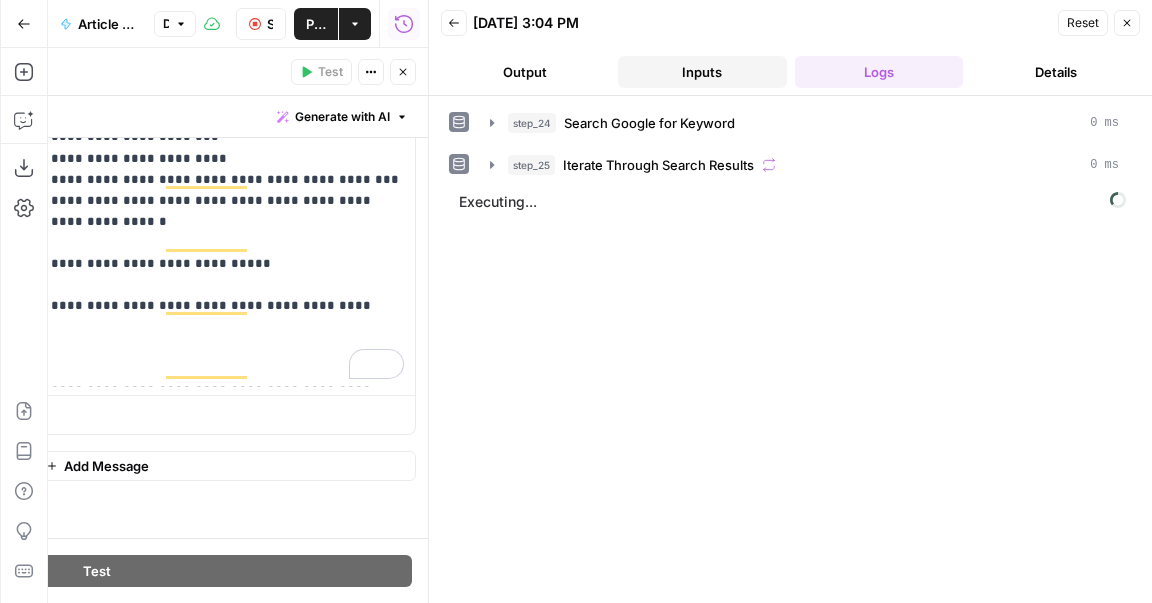 click on "Inputs" at bounding box center (702, 72) 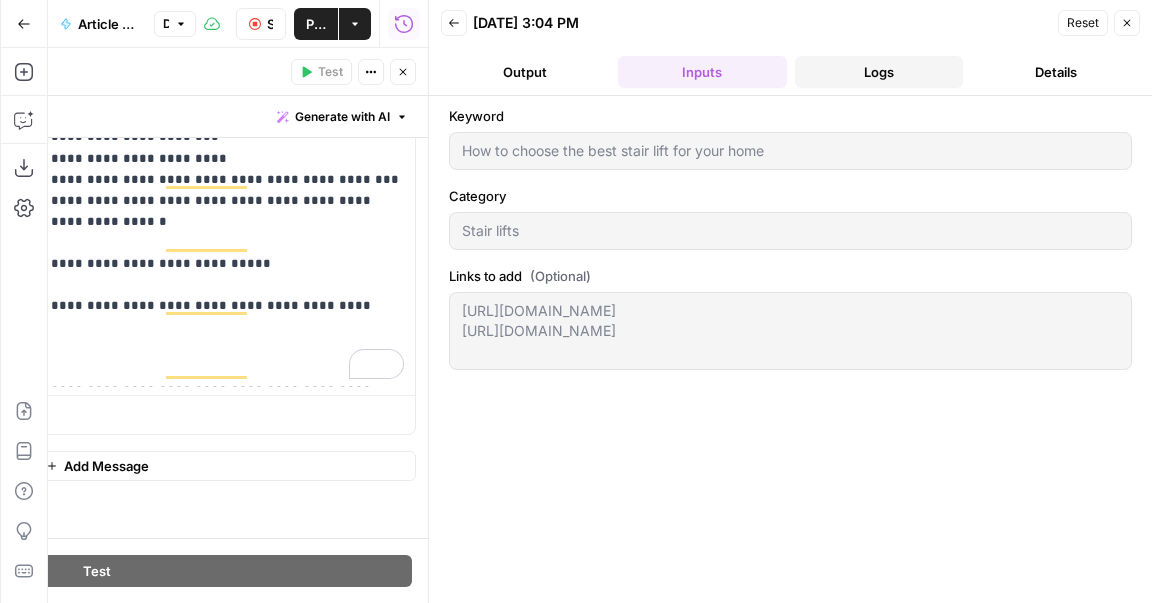 click on "Logs" at bounding box center (879, 72) 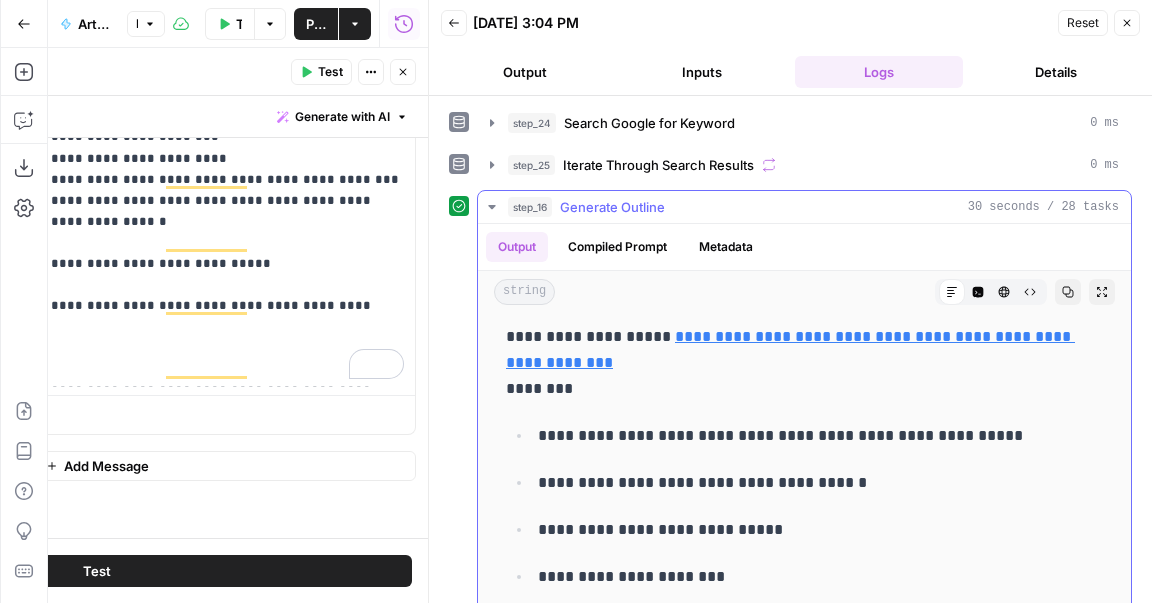 scroll, scrollTop: 6741, scrollLeft: 0, axis: vertical 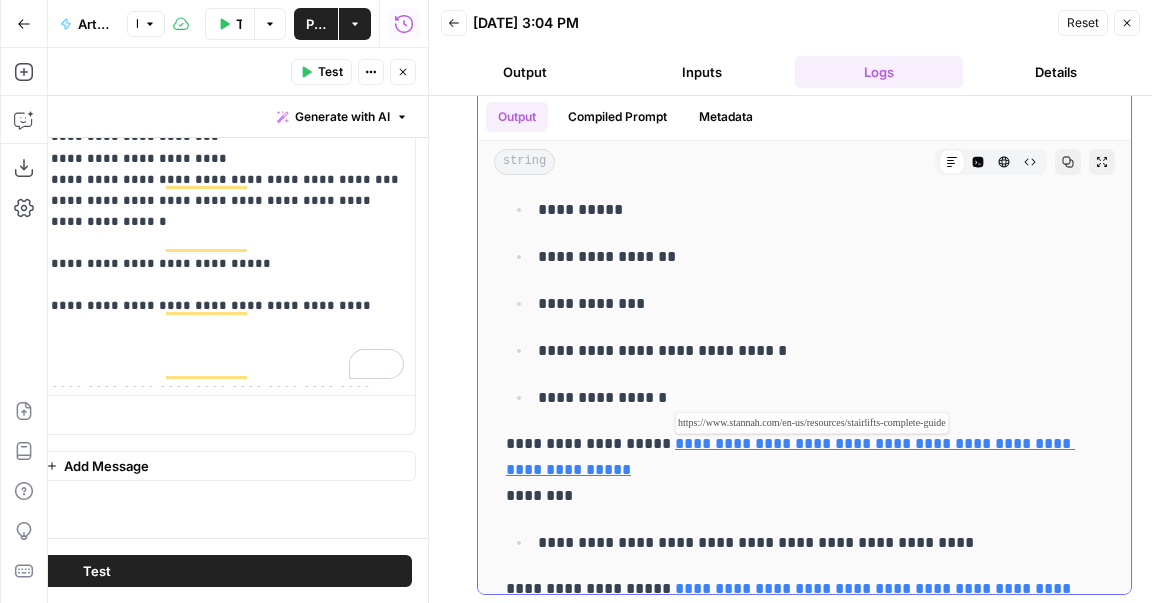 click on "**********" at bounding box center (790, 456) 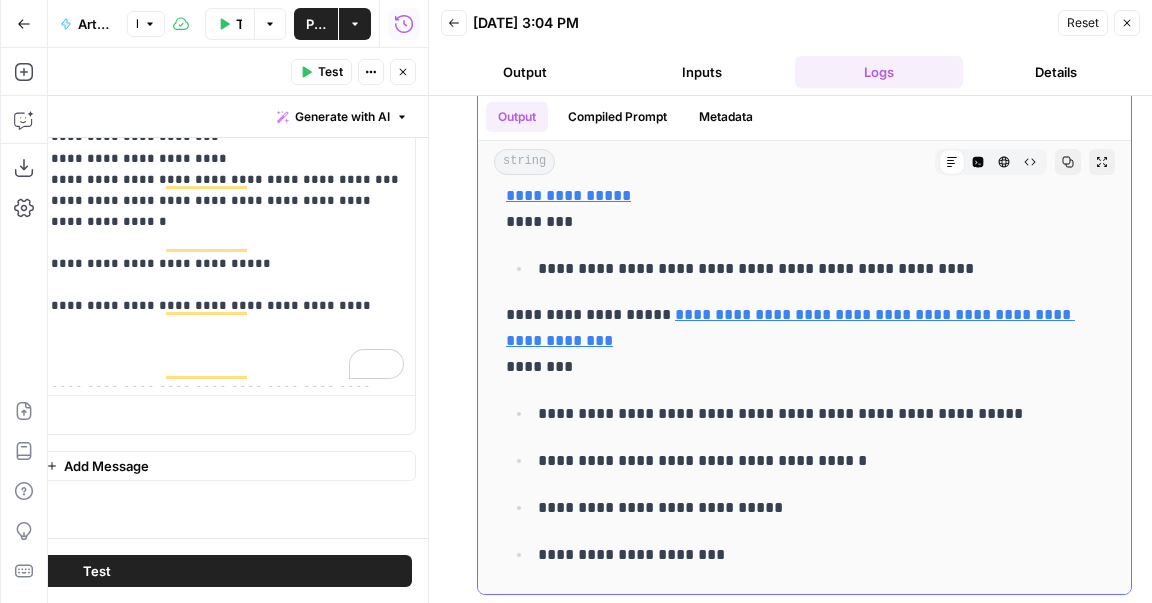 scroll, scrollTop: 6741, scrollLeft: 0, axis: vertical 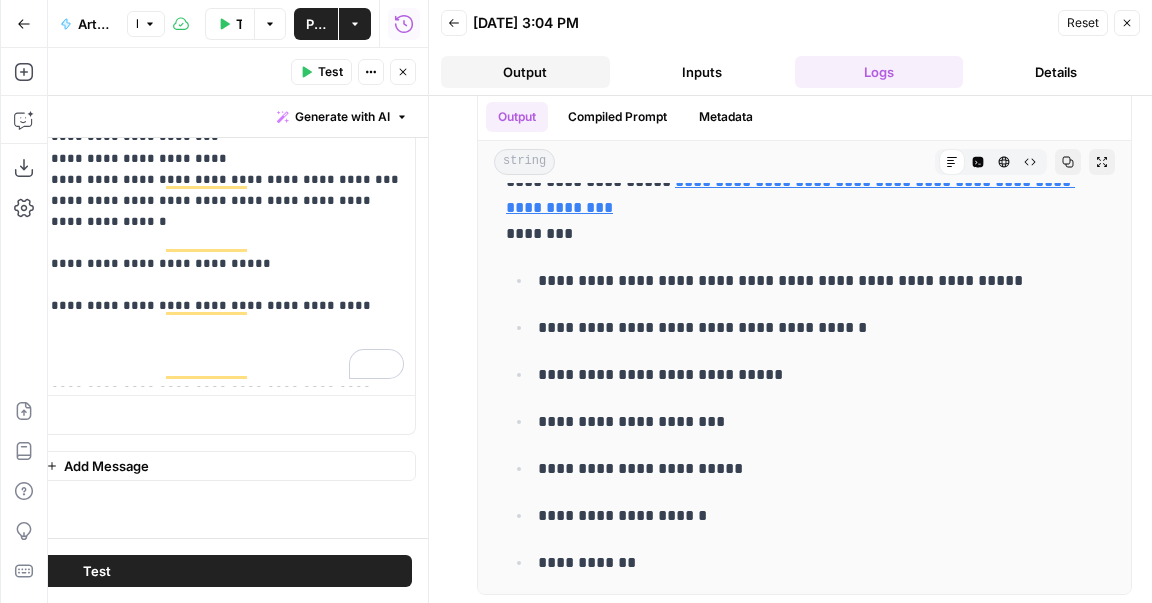 click on "Output" at bounding box center (525, 72) 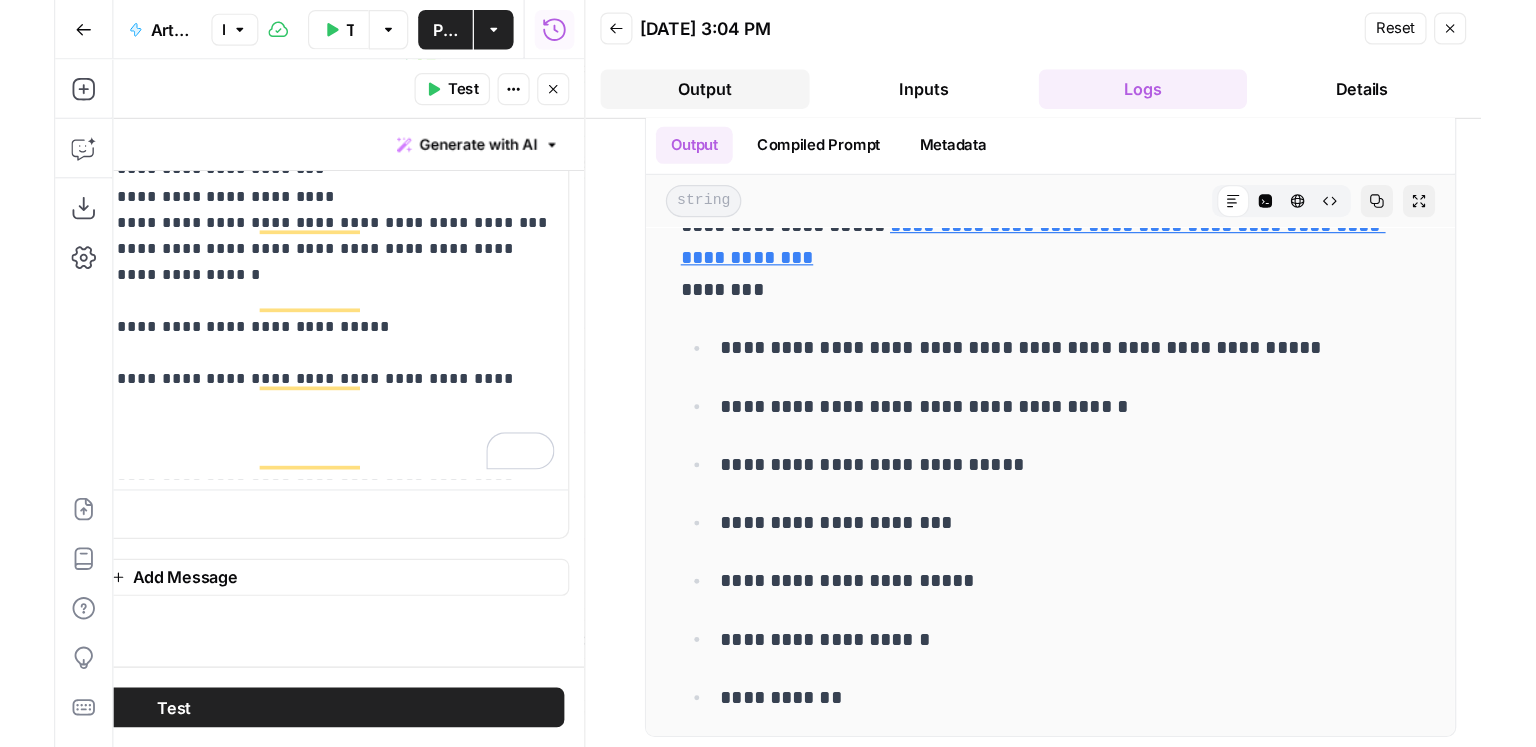 scroll, scrollTop: 0, scrollLeft: 0, axis: both 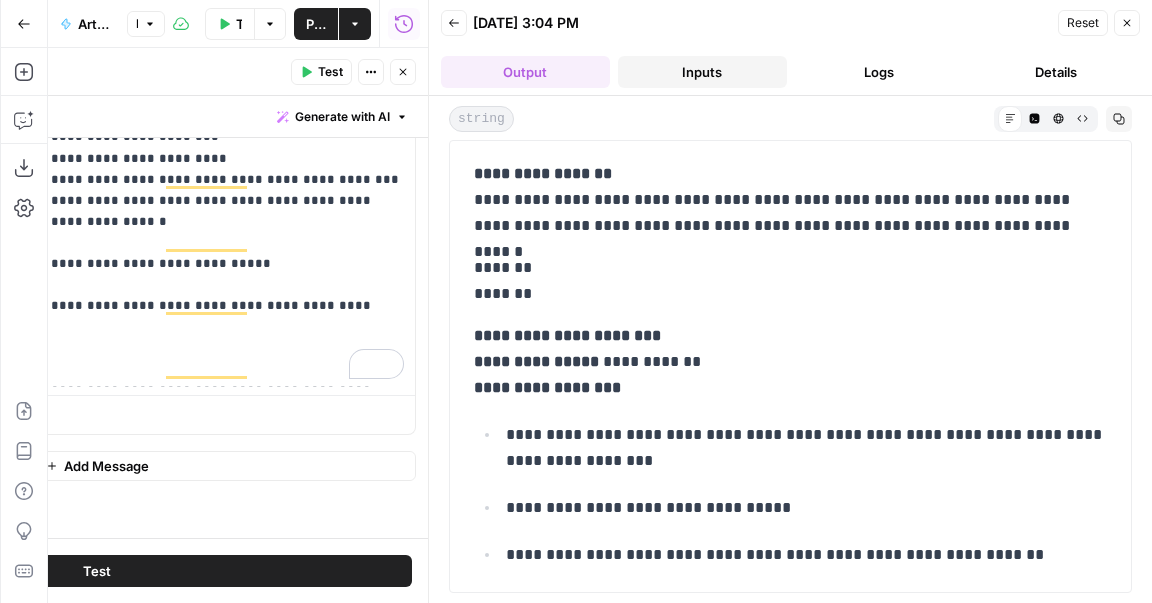 click on "Inputs" at bounding box center [702, 72] 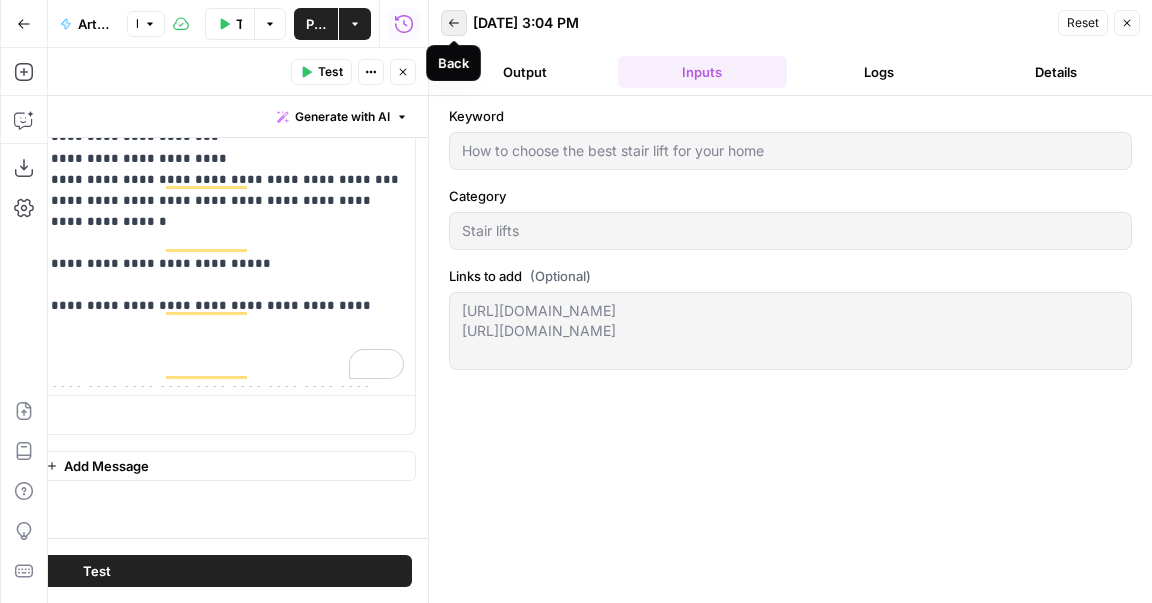 click 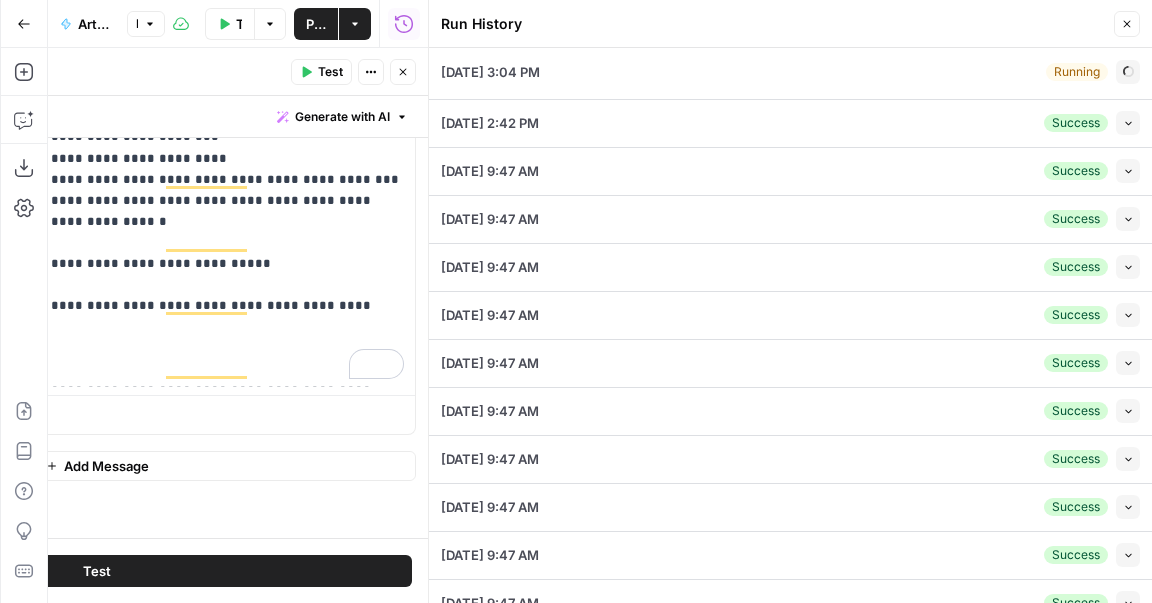 type on "[URL][DOMAIN_NAME]
[URL][DOMAIN_NAME]" 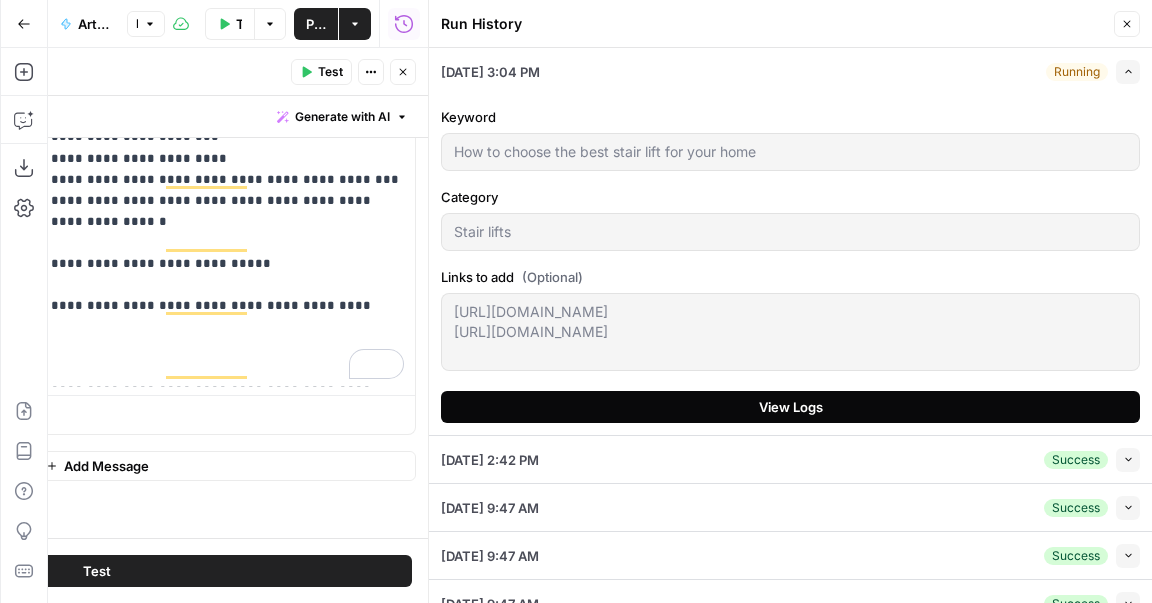 click on "View Logs" at bounding box center (790, 407) 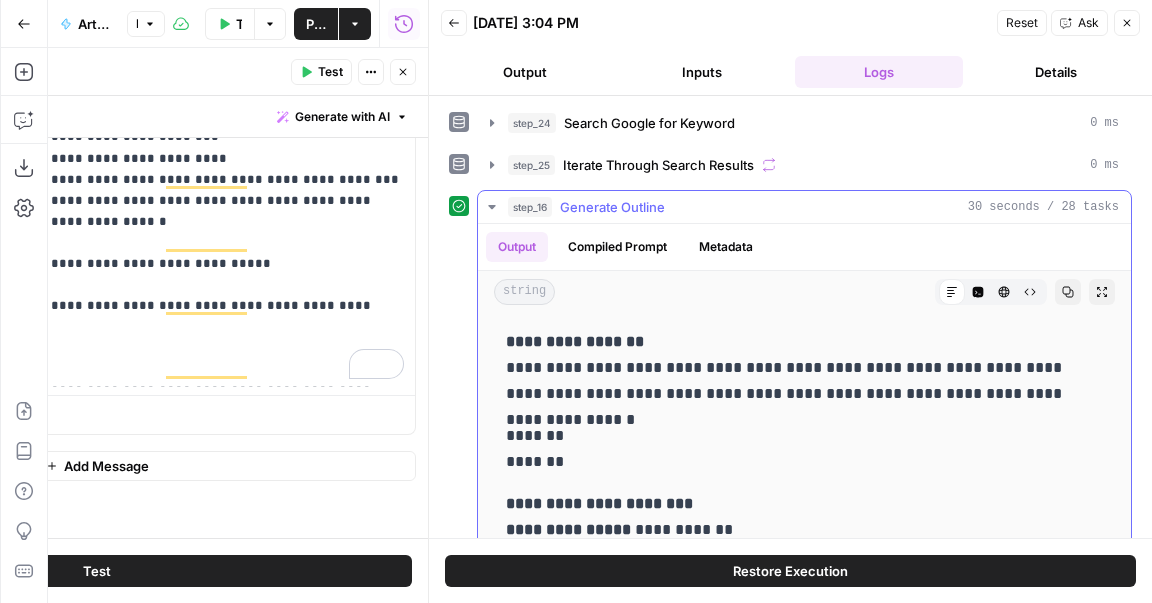 click on "Generate Outline" at bounding box center [612, 207] 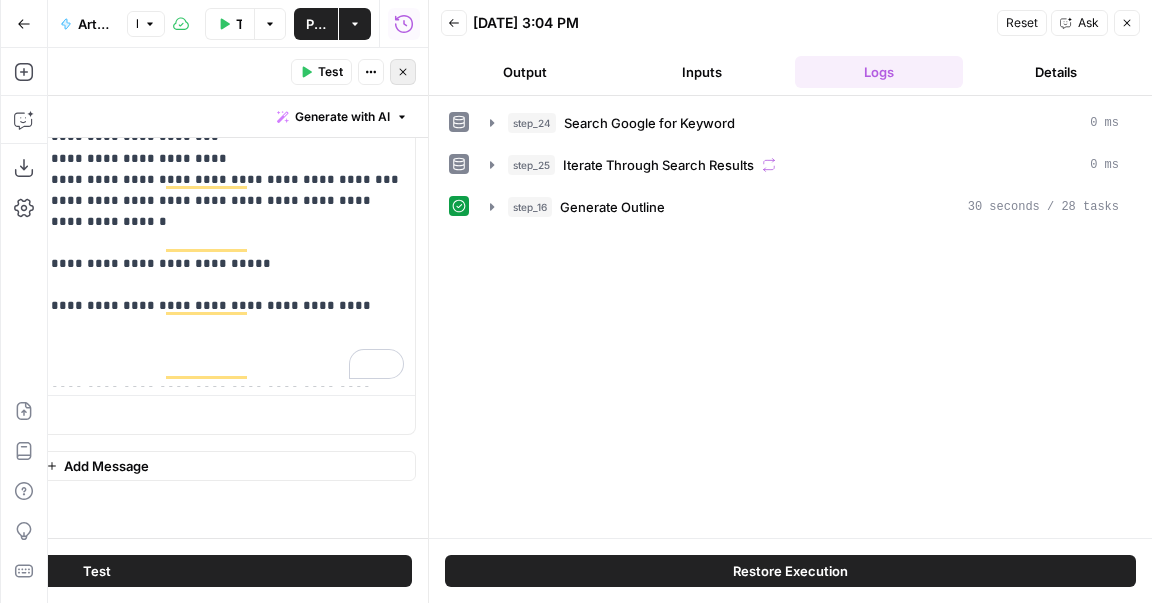click 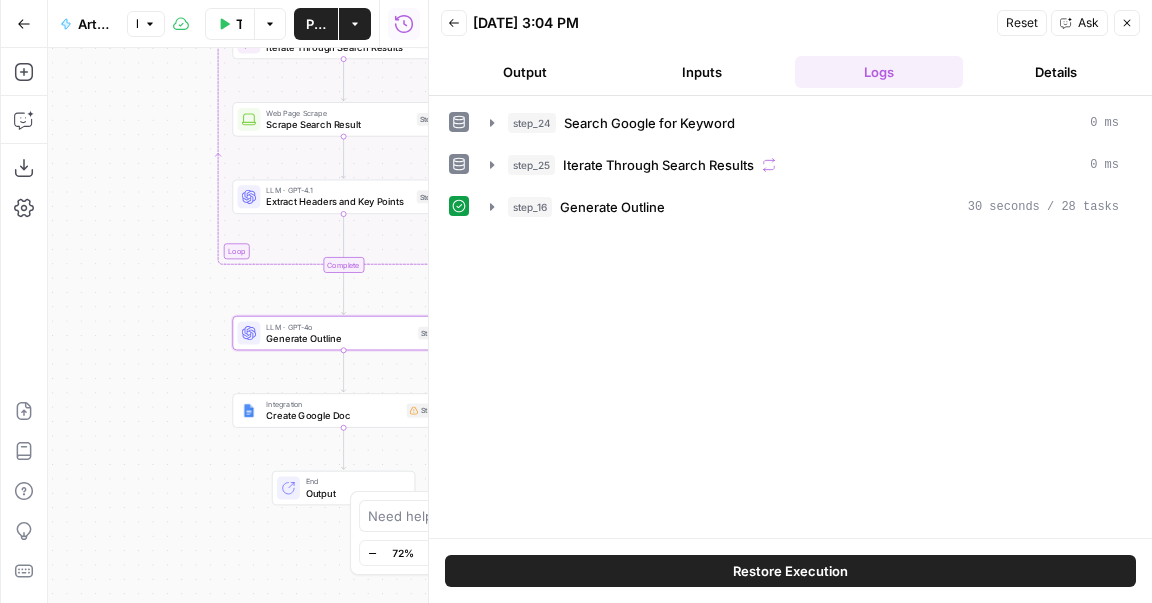 drag, startPoint x: 215, startPoint y: 292, endPoint x: 203, endPoint y: 256, distance: 37.94733 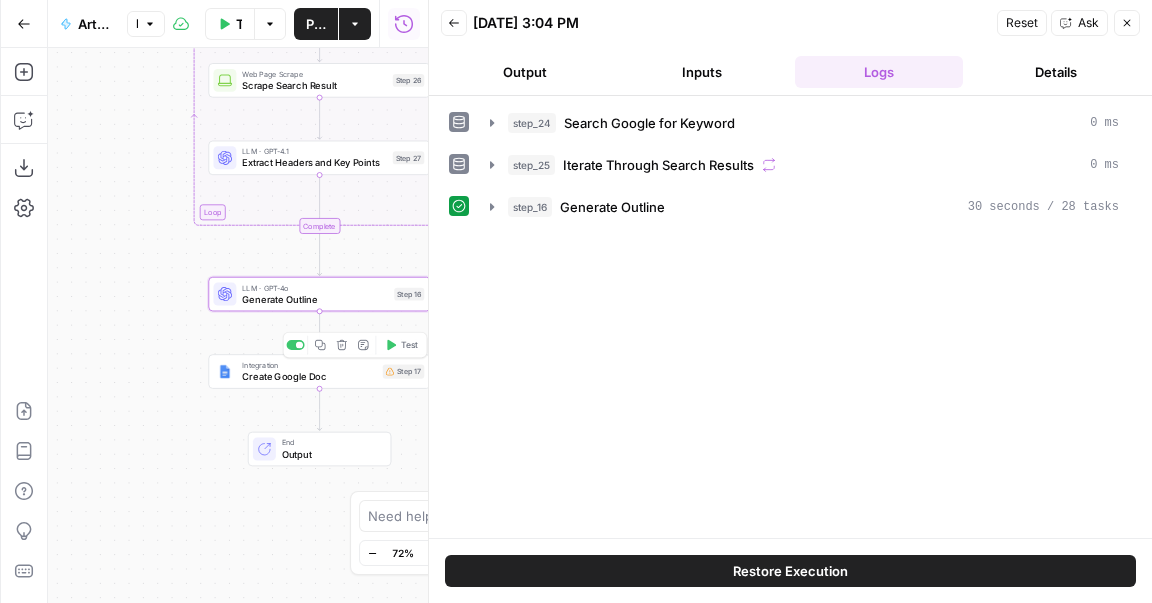 drag, startPoint x: 226, startPoint y: 376, endPoint x: 224, endPoint y: 344, distance: 32.06244 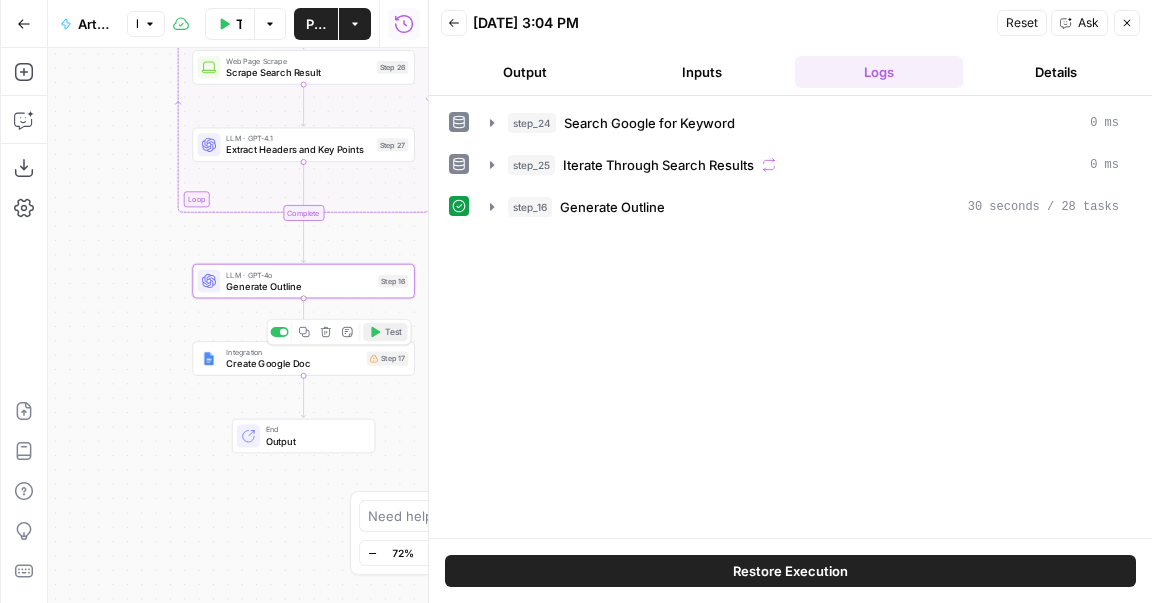 click on "Test" at bounding box center [385, 332] 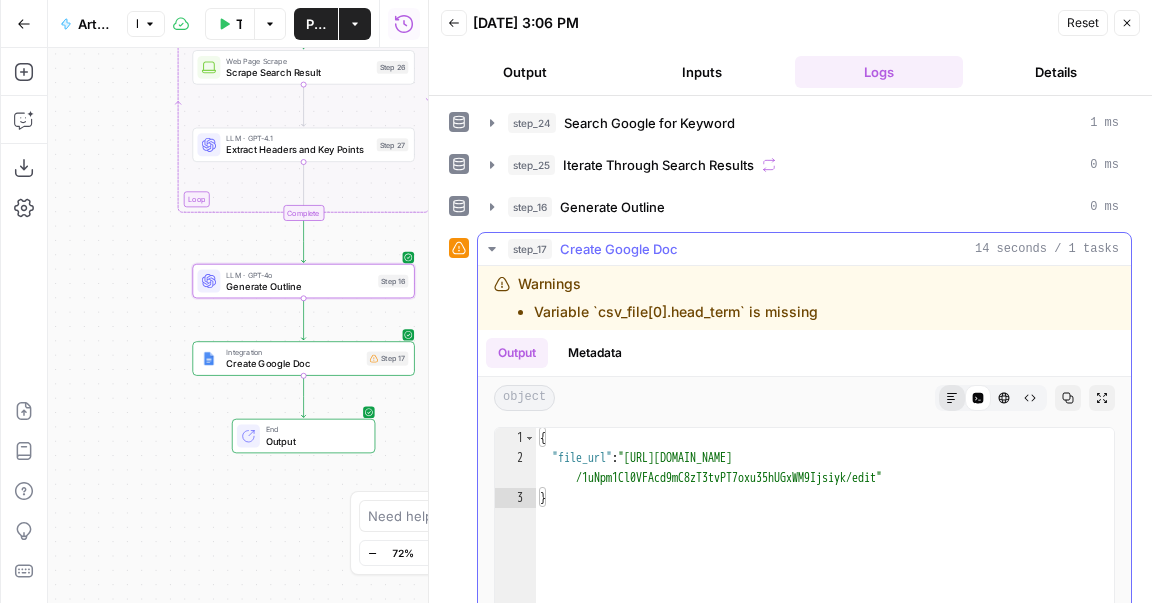 click on "object Markdown Code Editor HTML Viewer Raw Output Copy Expand Output" at bounding box center [804, 398] 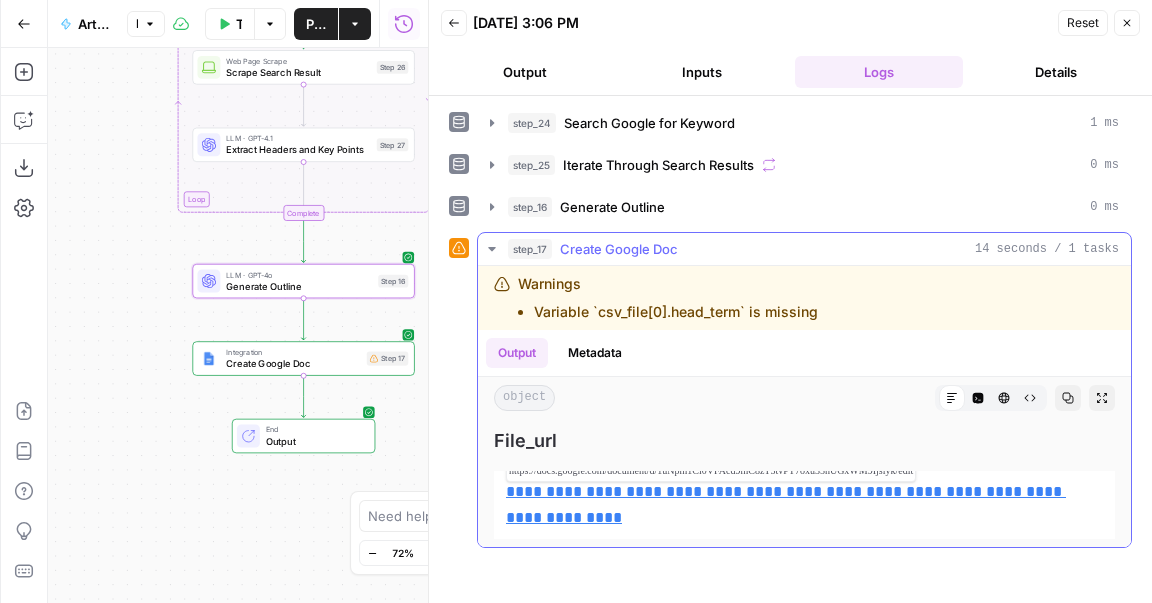 click on "**********" at bounding box center [804, 505] 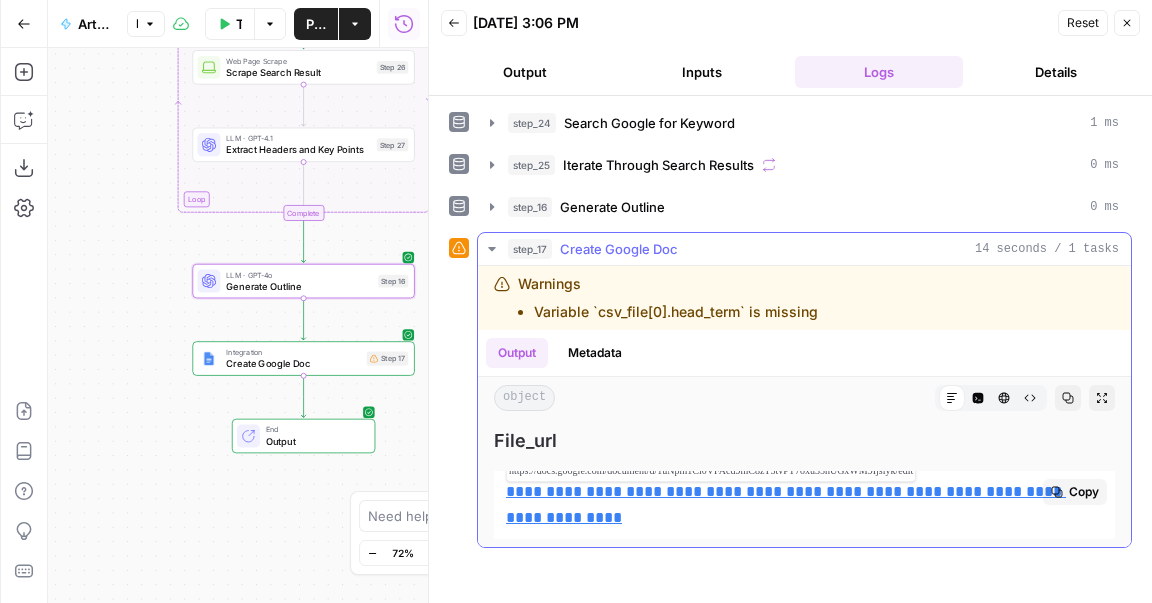 click on "**********" at bounding box center [786, 504] 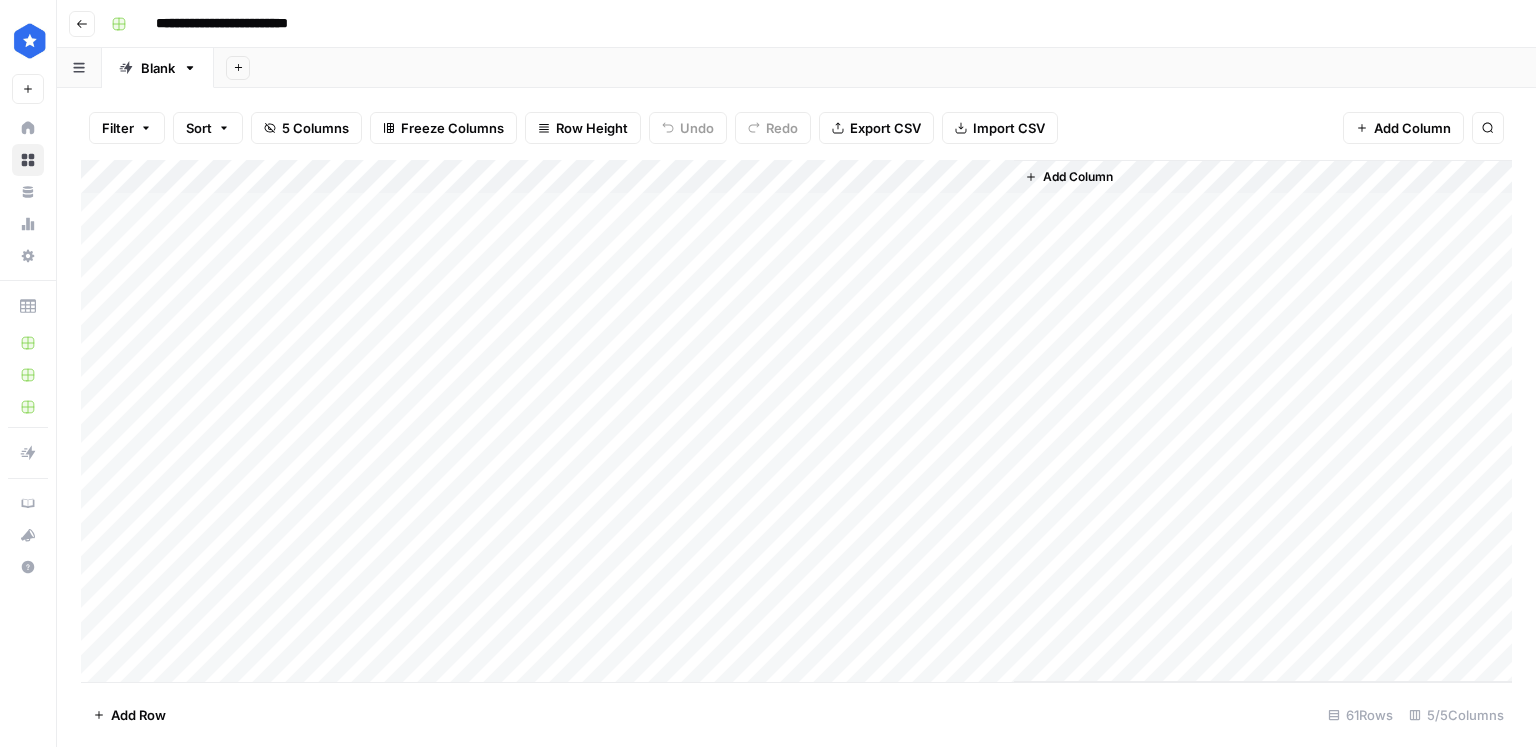 scroll, scrollTop: 0, scrollLeft: 0, axis: both 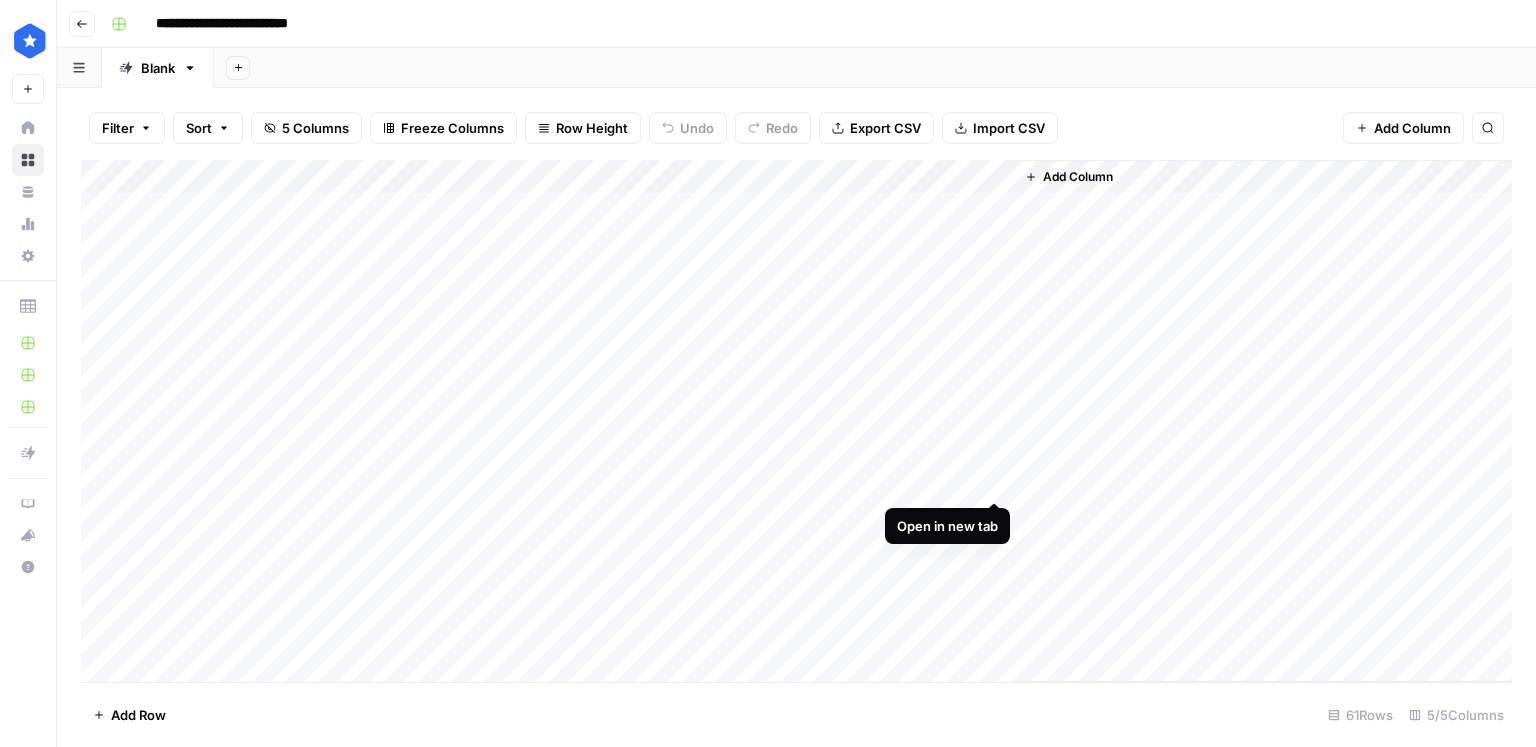 click on "Add Column" at bounding box center [796, 421] 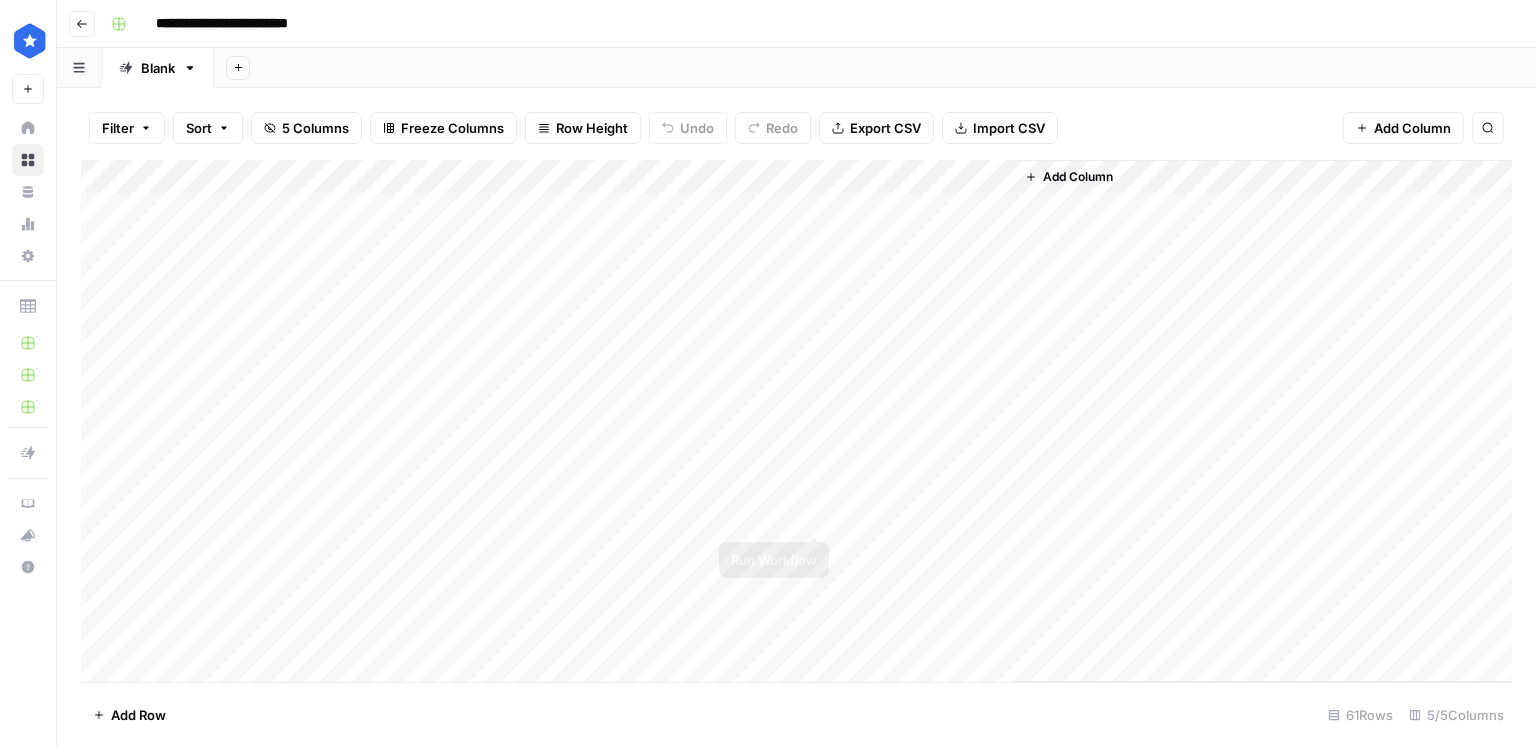 click on "Add Column" at bounding box center [796, 421] 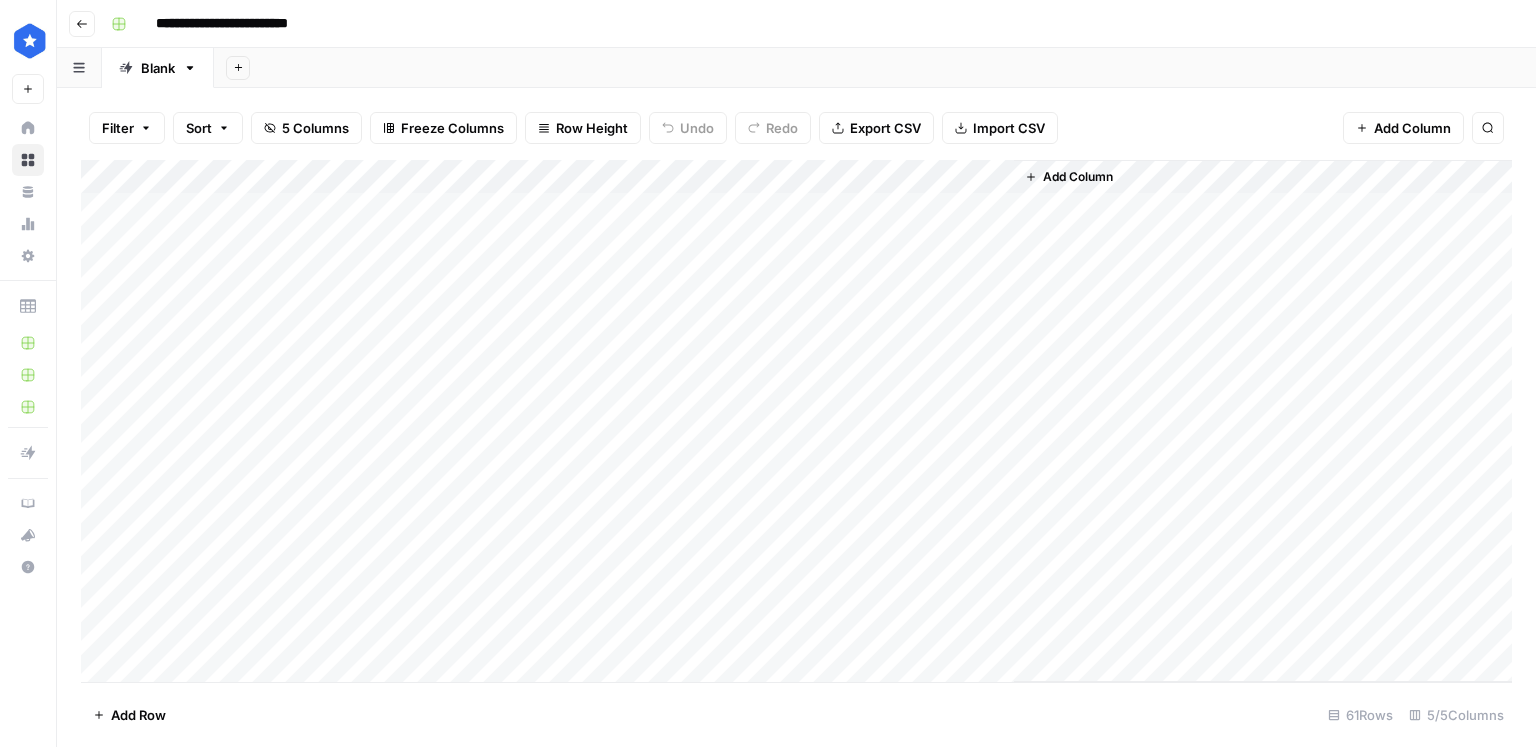 click on "Add Column" at bounding box center [796, 421] 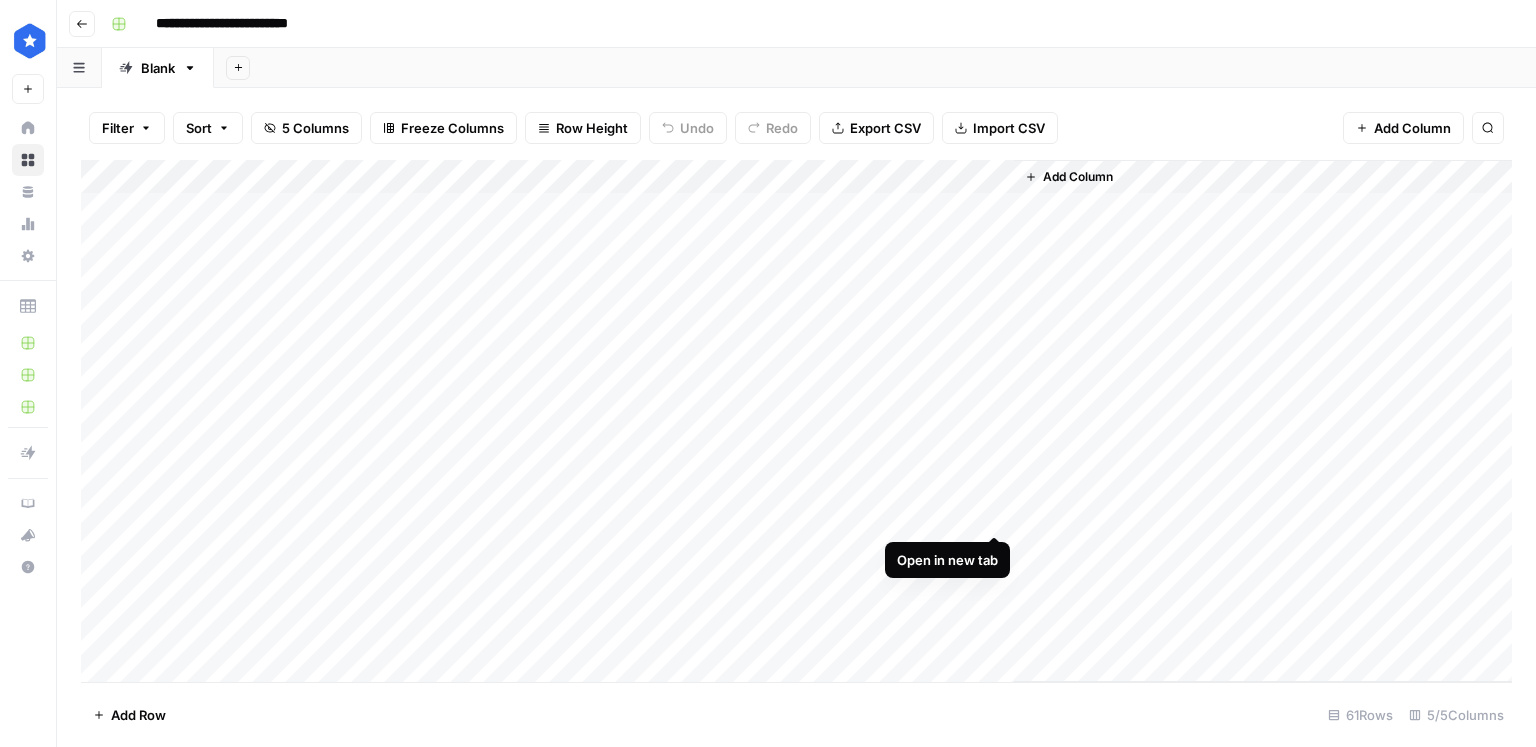 scroll, scrollTop: 1617, scrollLeft: 0, axis: vertical 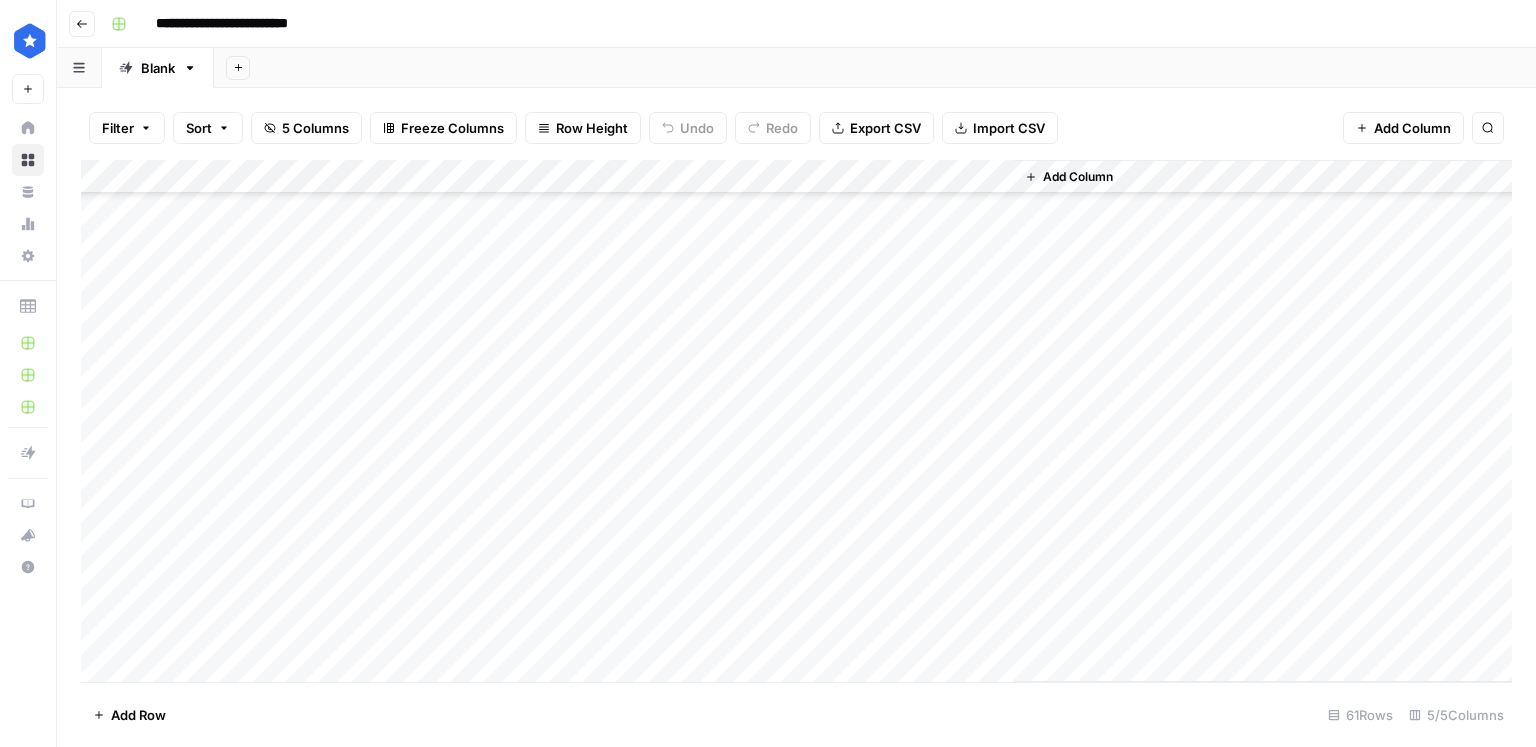click on "Add Column" at bounding box center [796, 421] 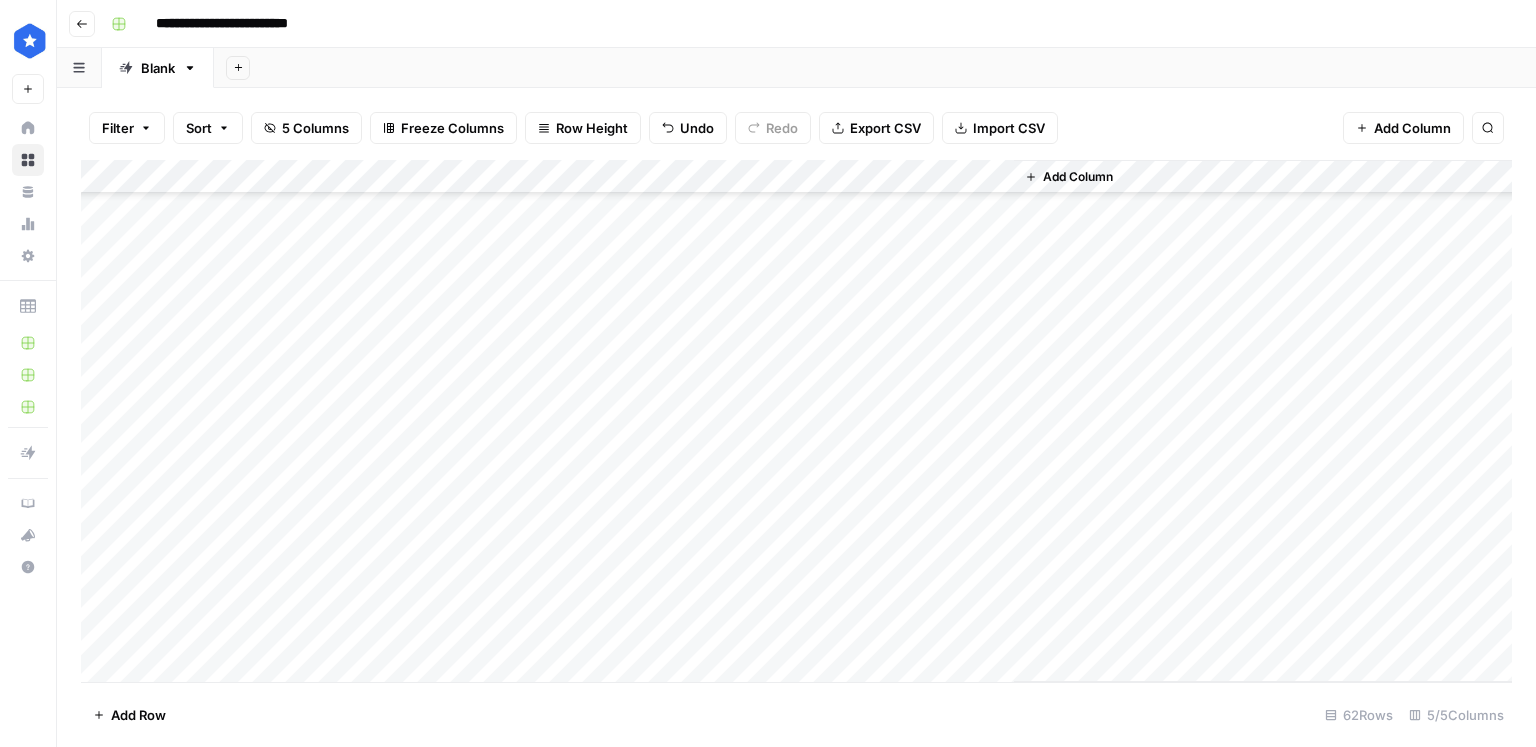 scroll, scrollTop: 1651, scrollLeft: 0, axis: vertical 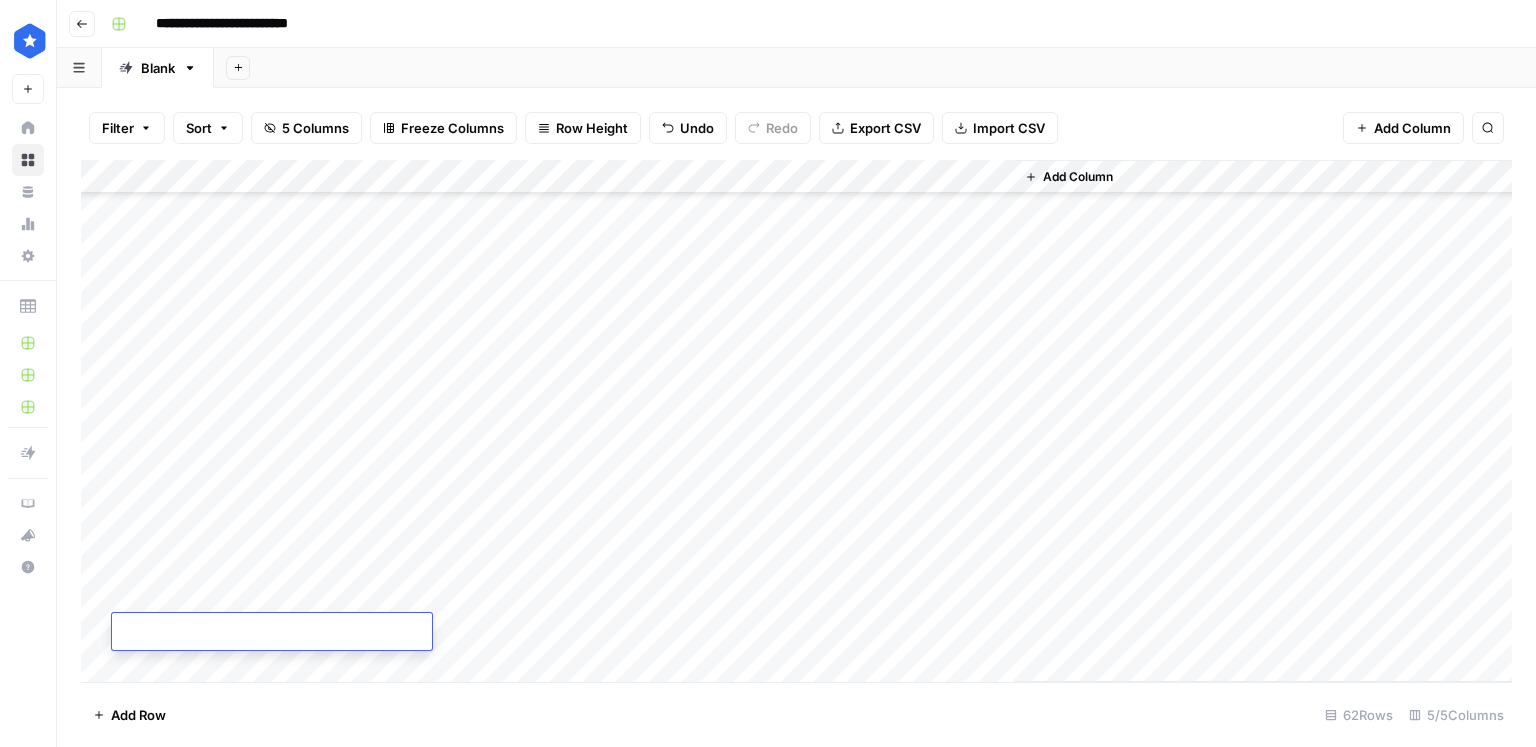 type on "**********" 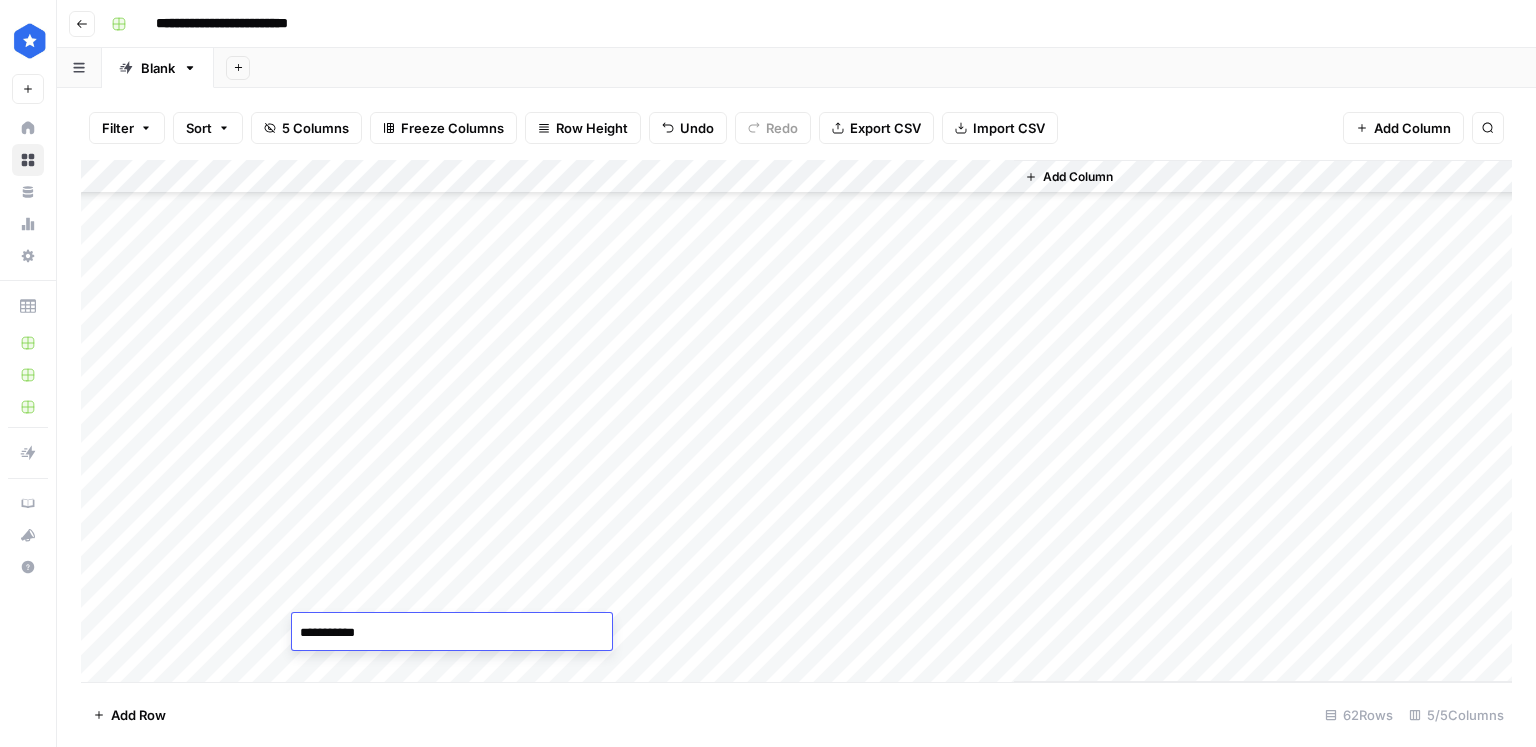 type on "**********" 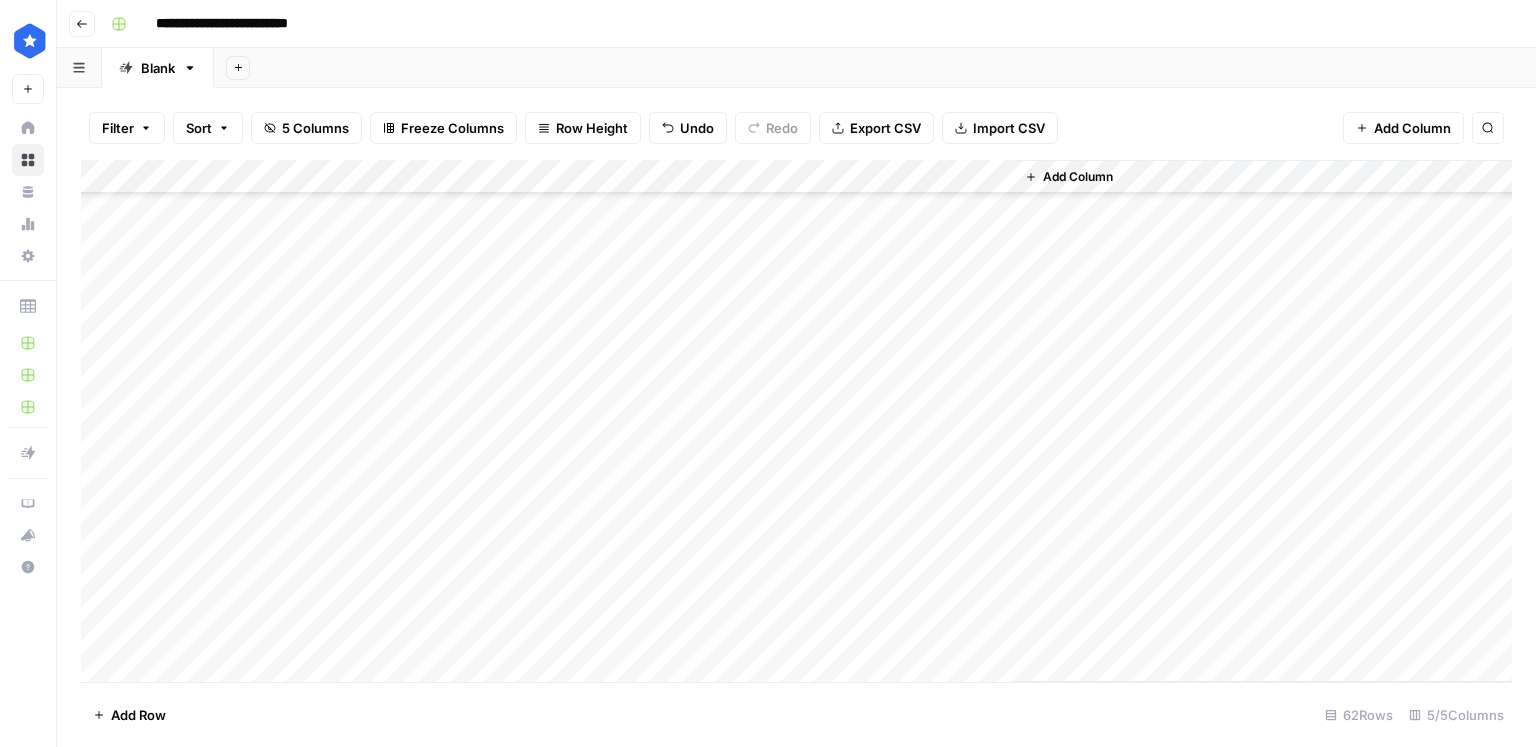 click on "Add Column" at bounding box center [796, 421] 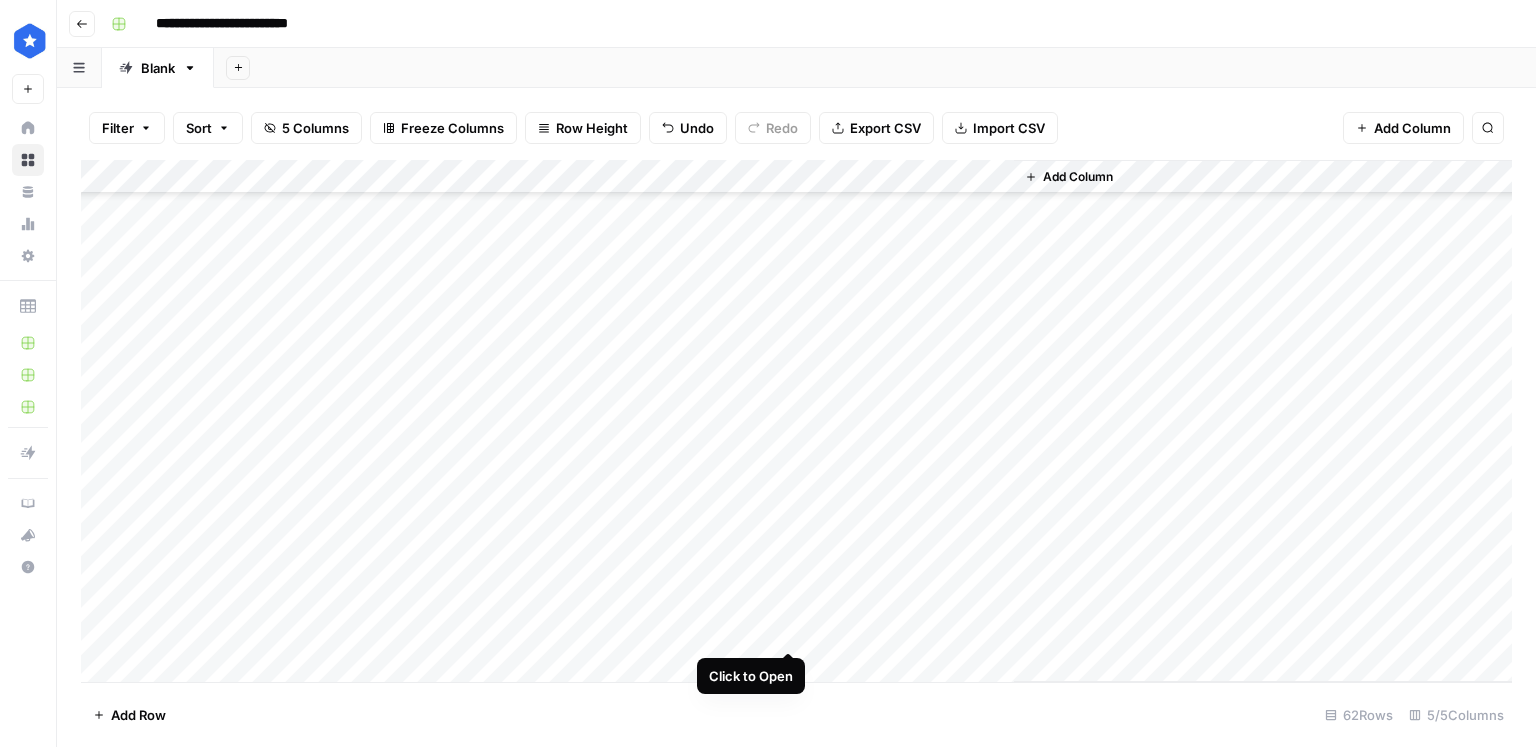 click on "Add Column" at bounding box center (796, 421) 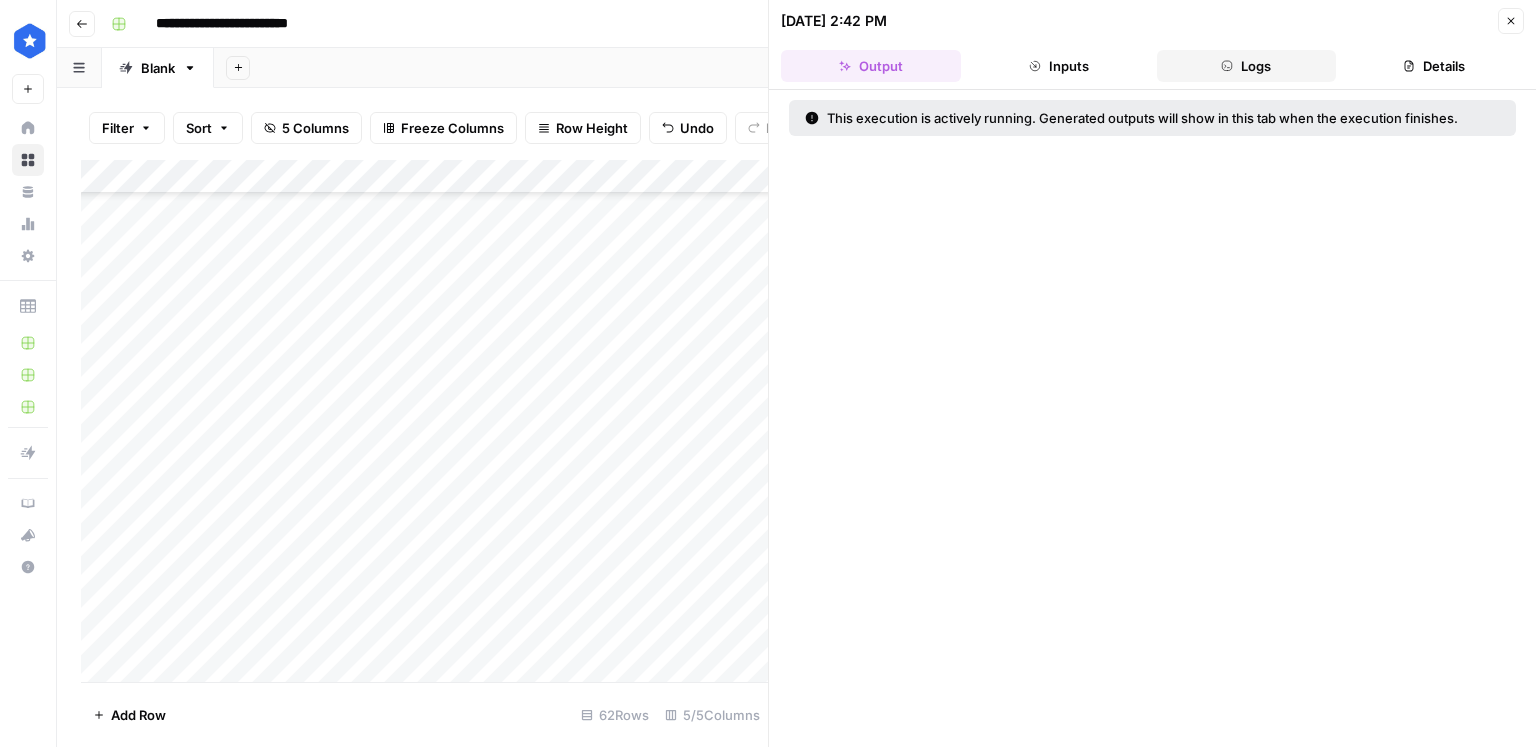 click on "Logs" at bounding box center (1247, 66) 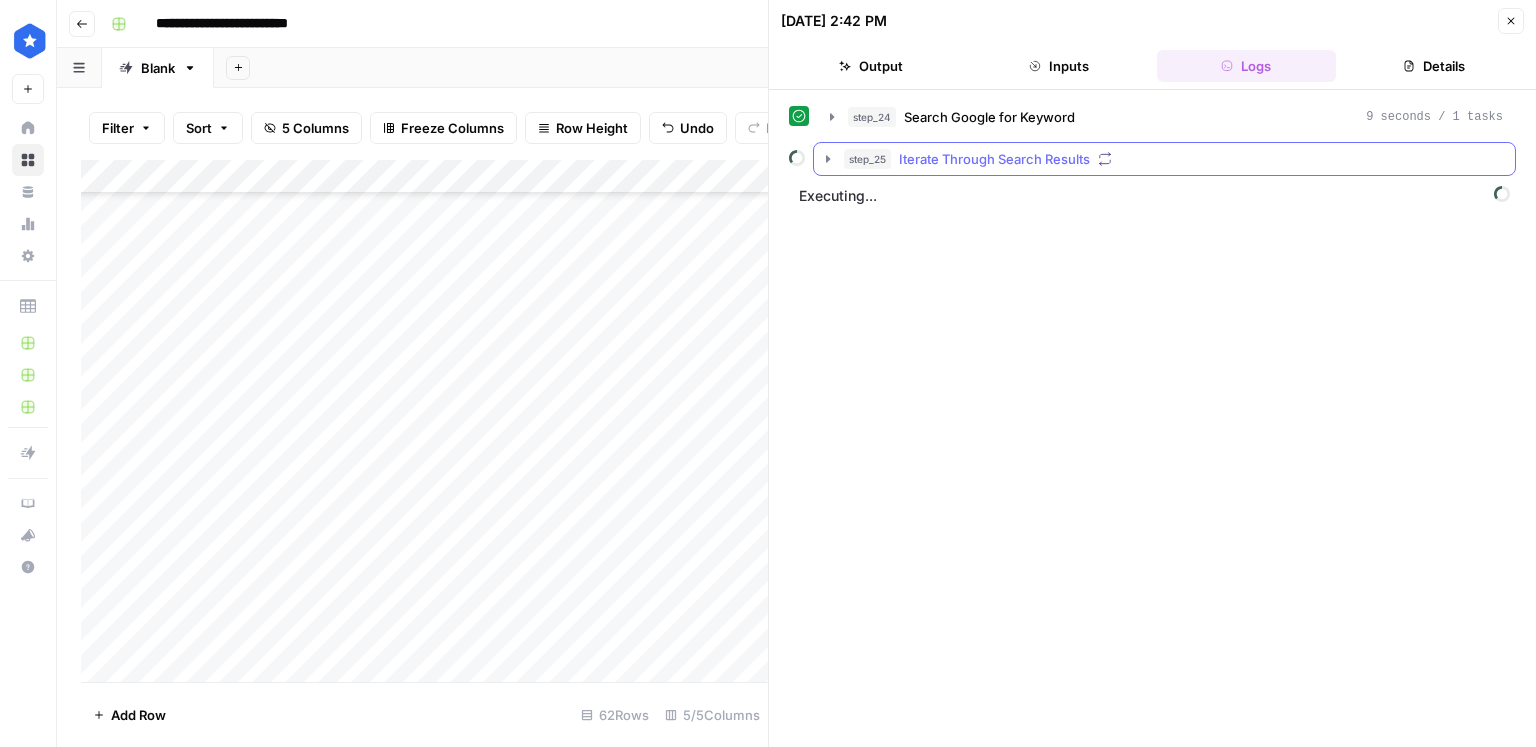 click on "step_25 Iterate Through Search Results" at bounding box center [1173, 159] 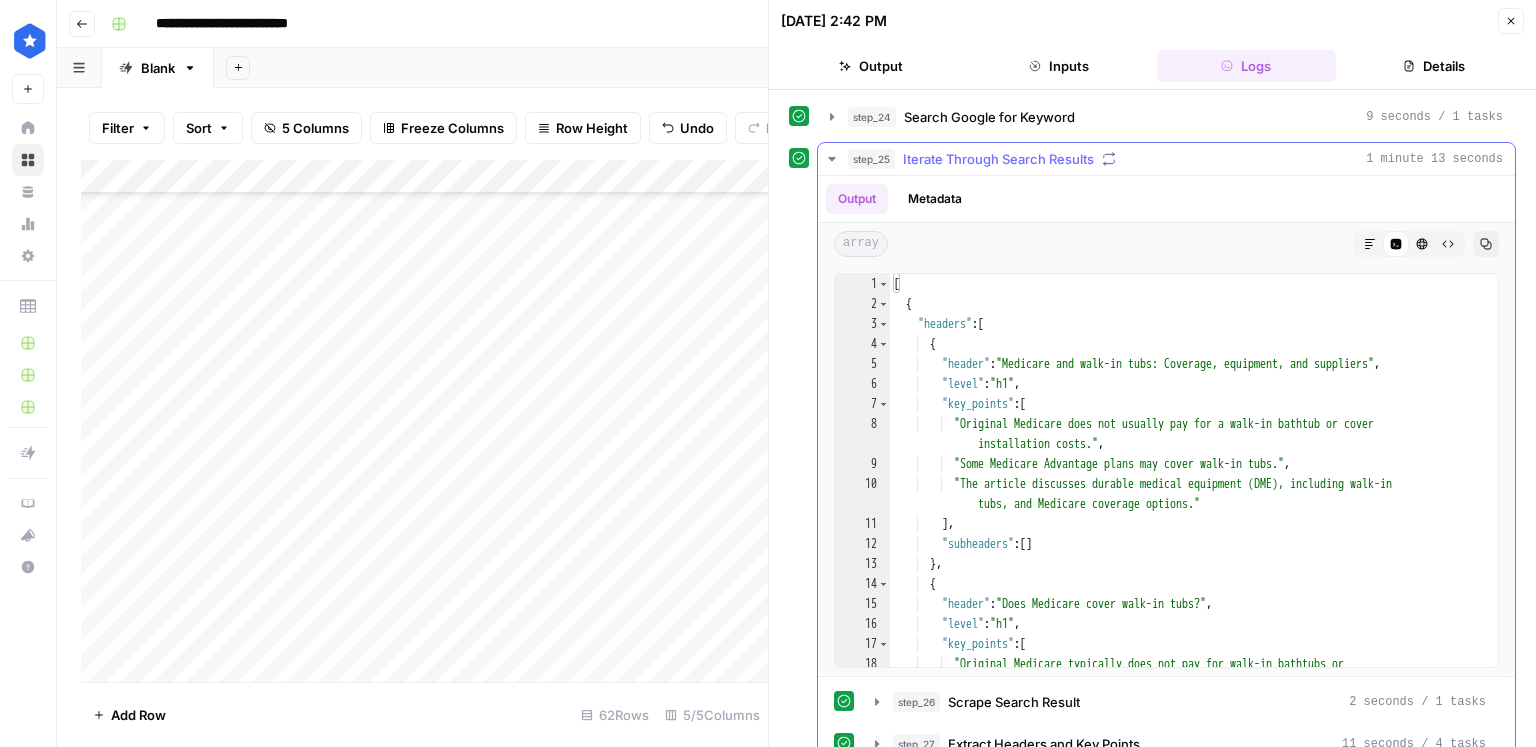 click on "step_25 Iterate Through Search Results 1 minute 13 seconds" at bounding box center (1166, 159) 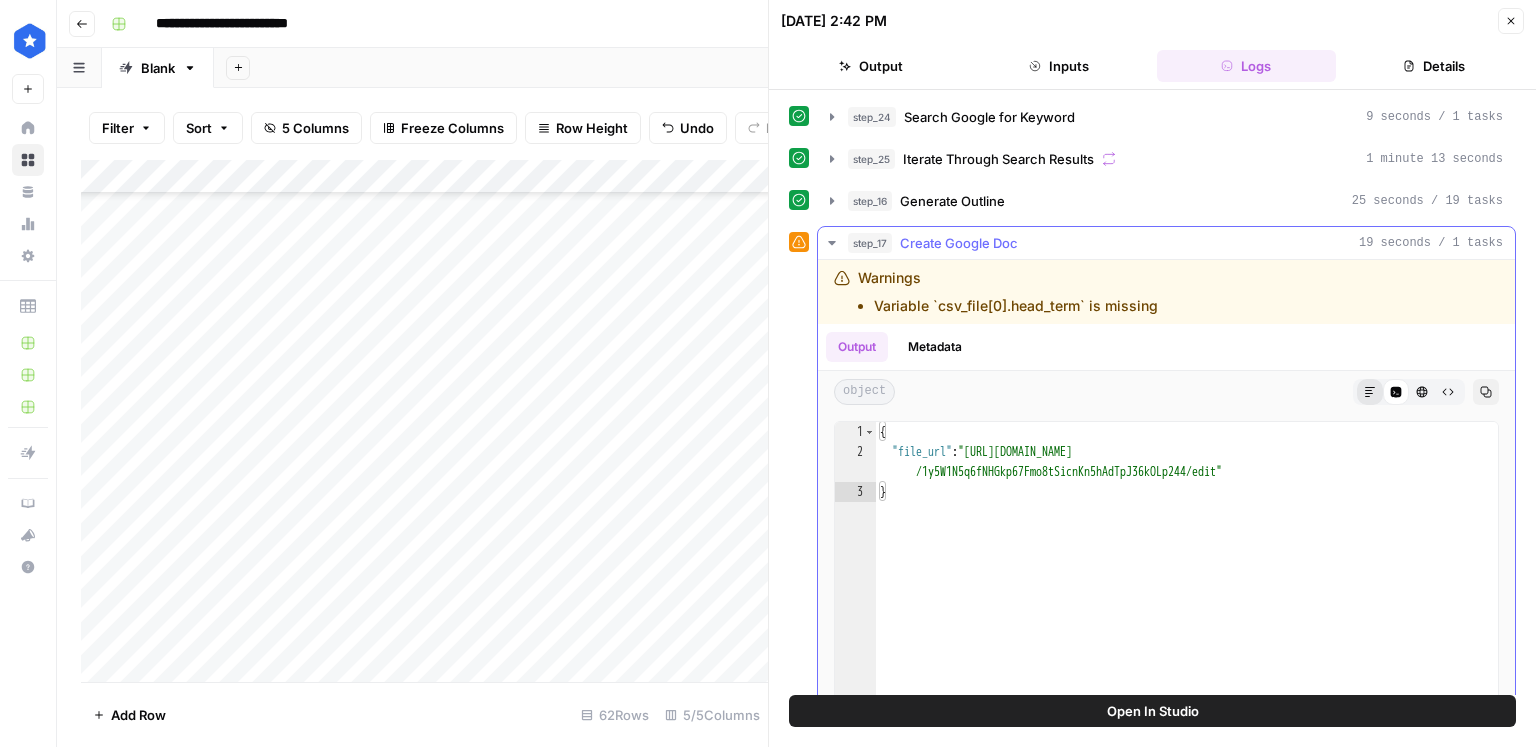 click 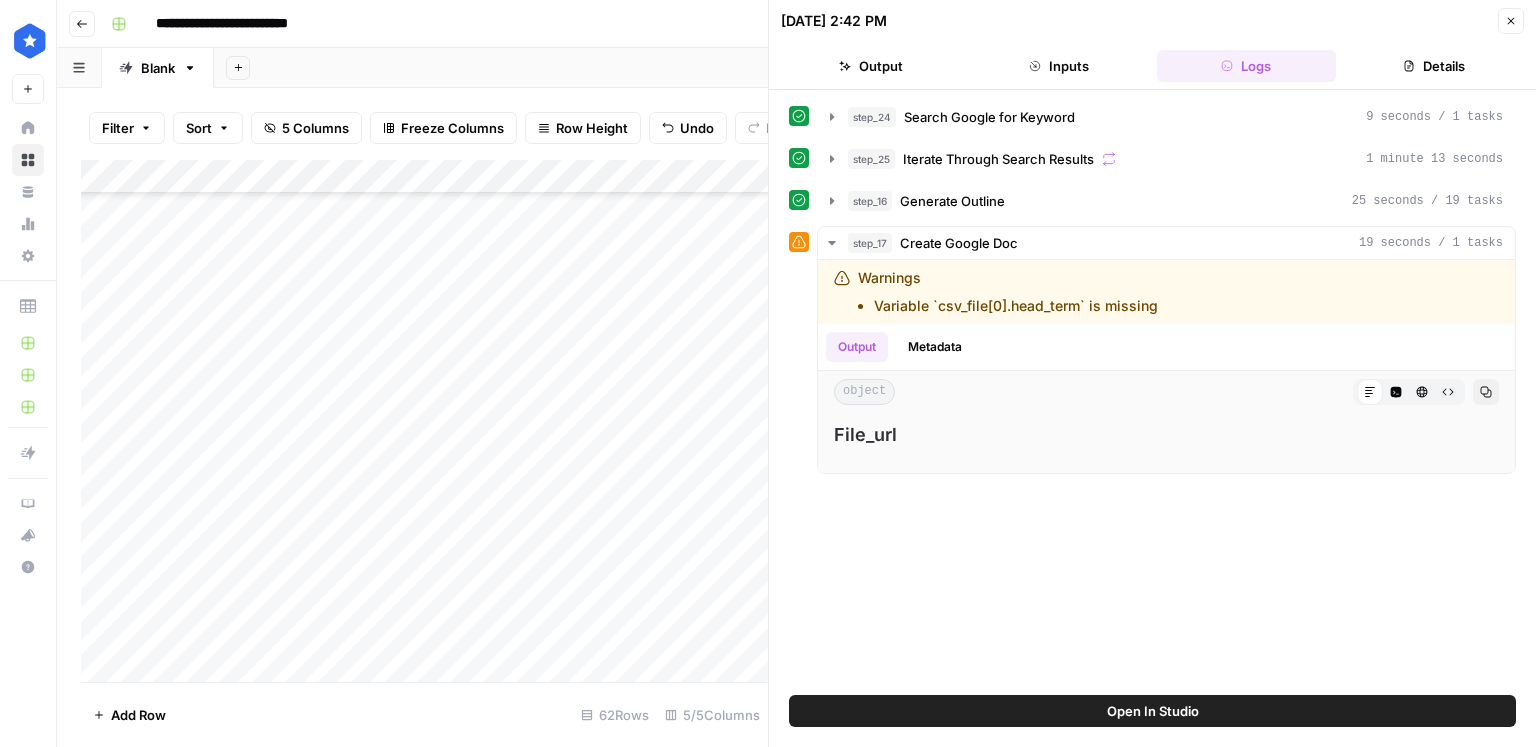 scroll, scrollTop: 1651, scrollLeft: 356, axis: both 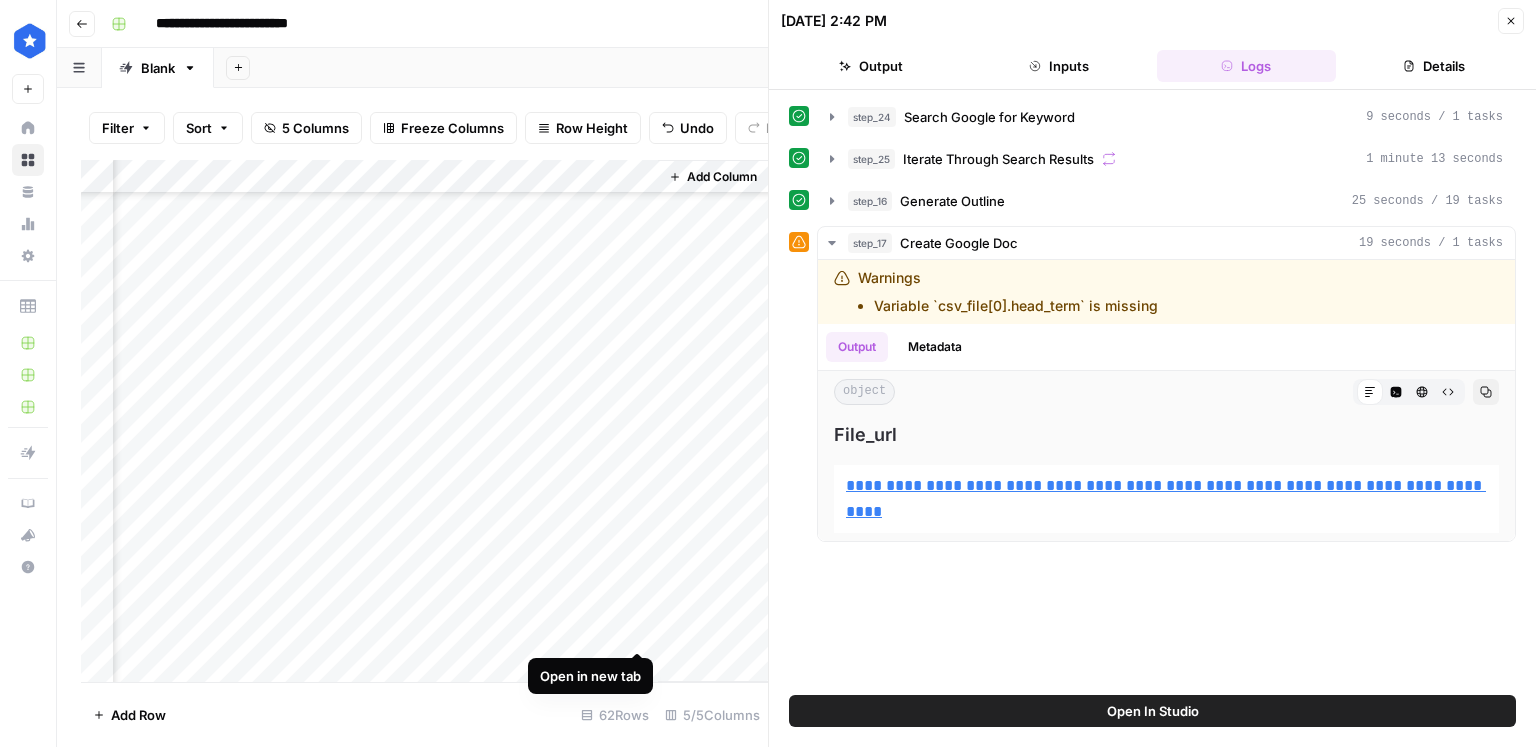 click on "Add Column" at bounding box center [424, 421] 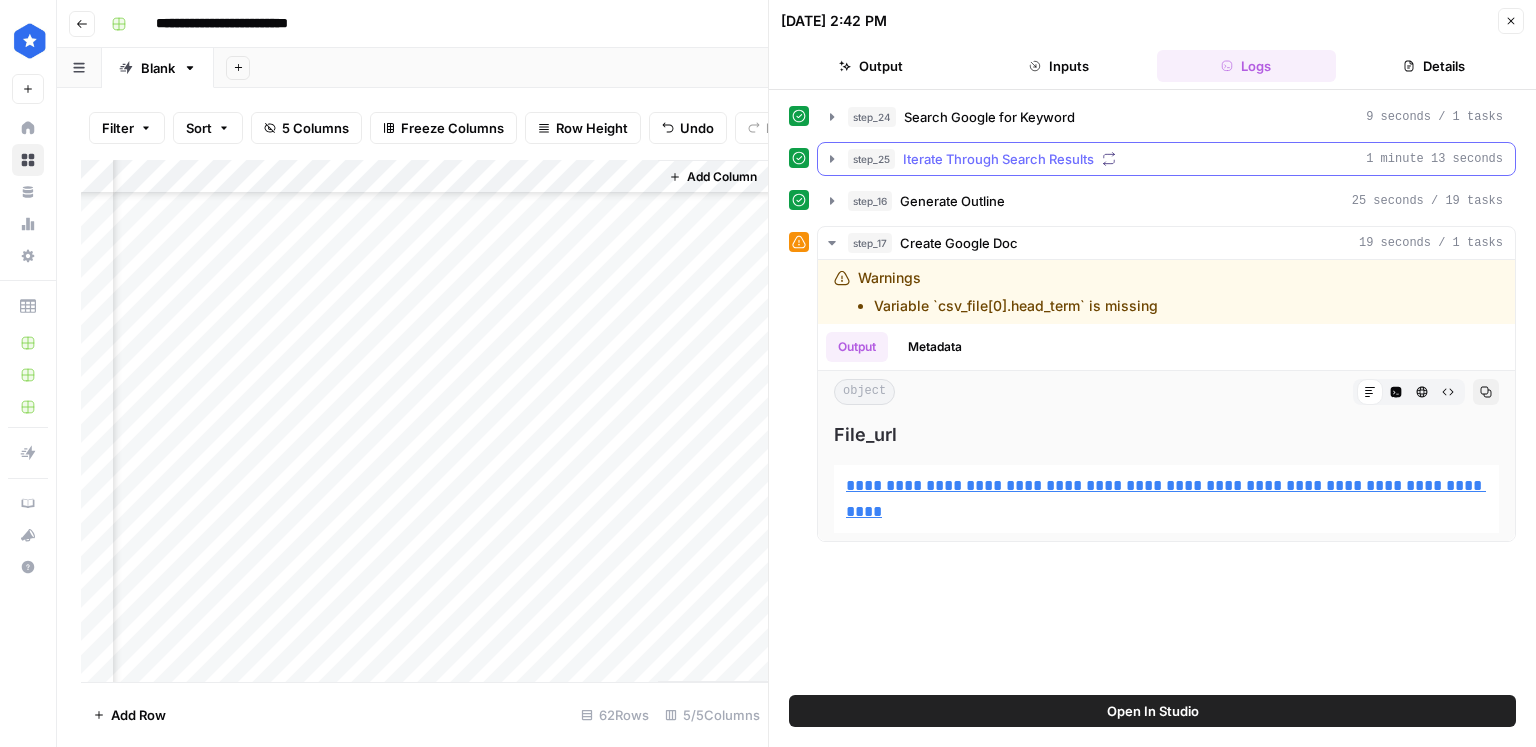 click on "step_25 Iterate Through Search Results 1 minute 13 seconds" at bounding box center (1166, 159) 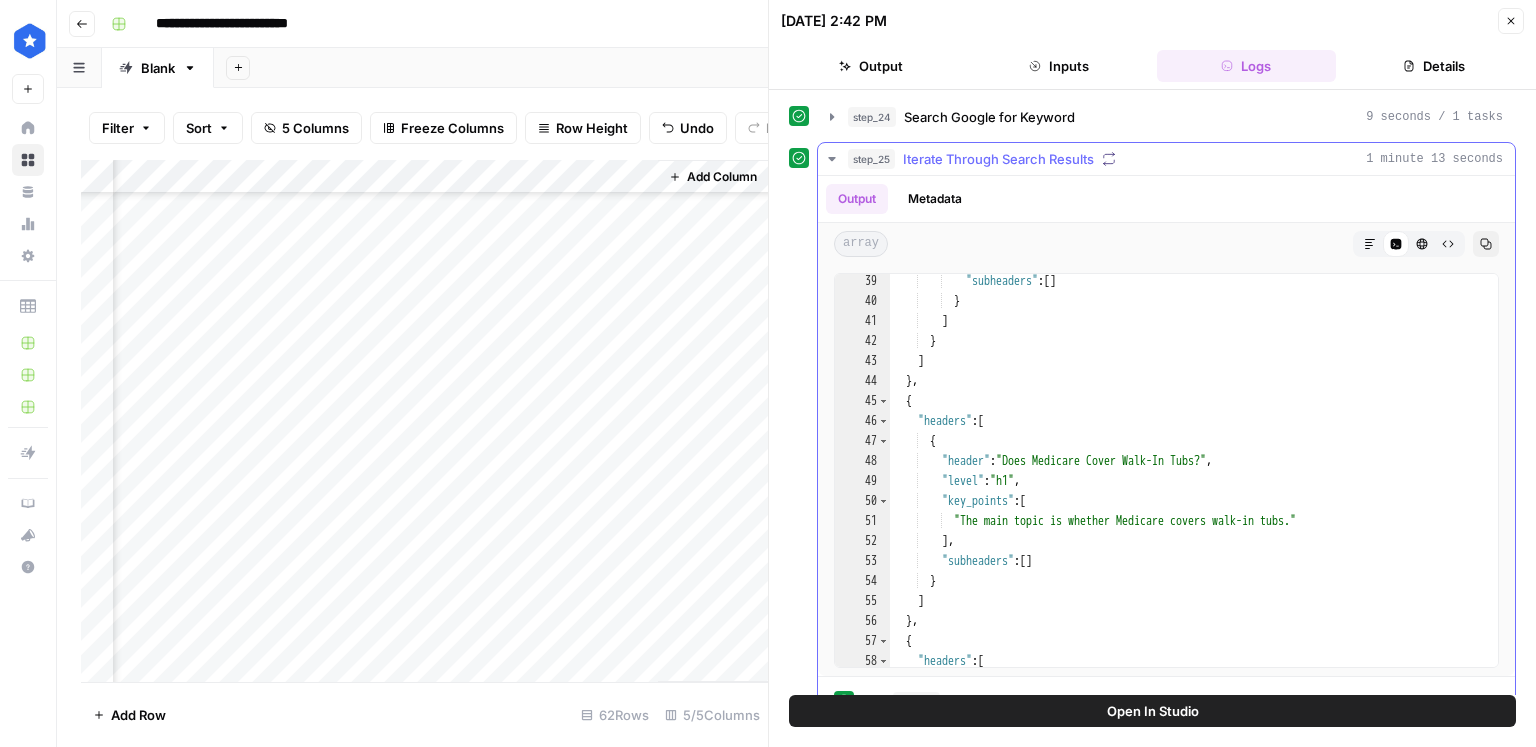 scroll, scrollTop: 944, scrollLeft: 0, axis: vertical 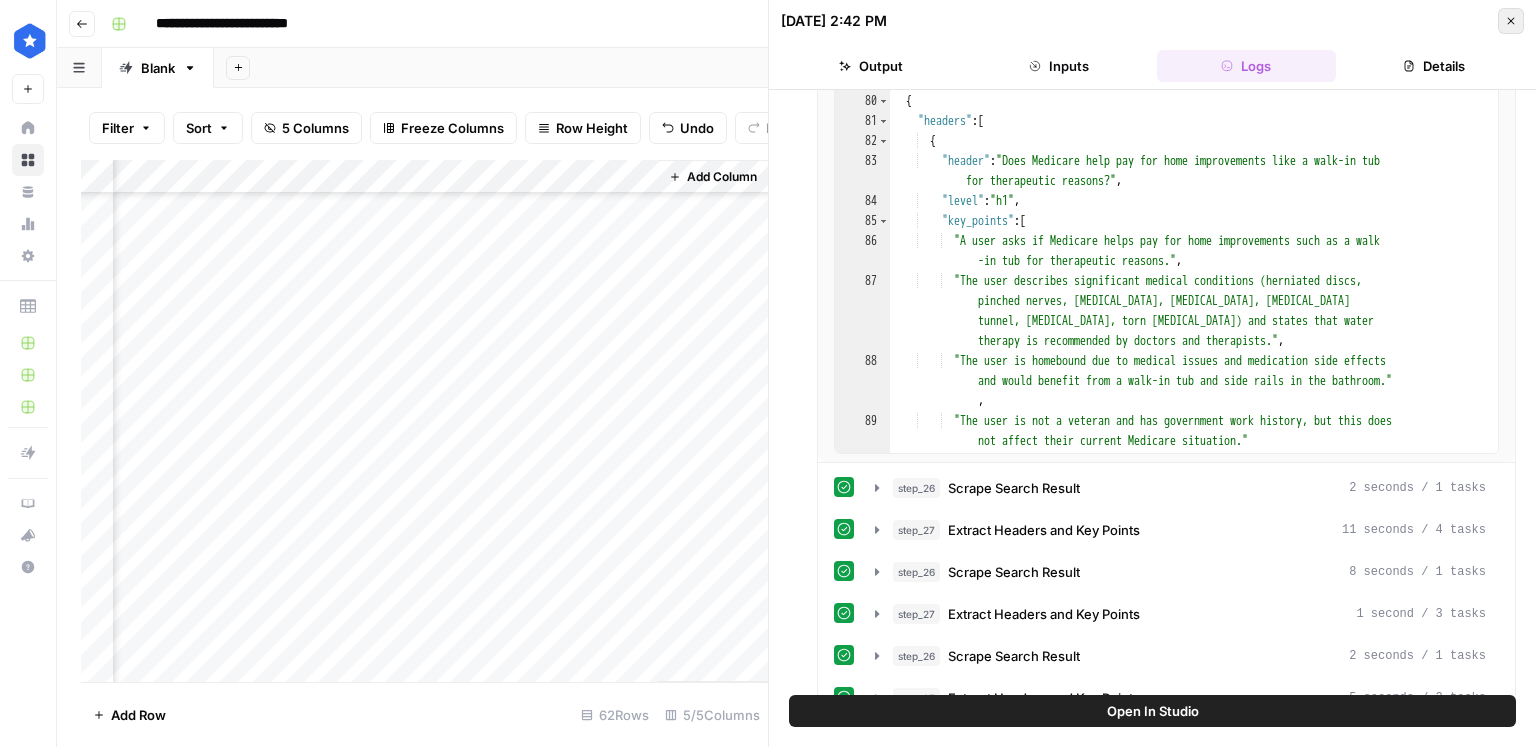click on "Close" at bounding box center (1511, 21) 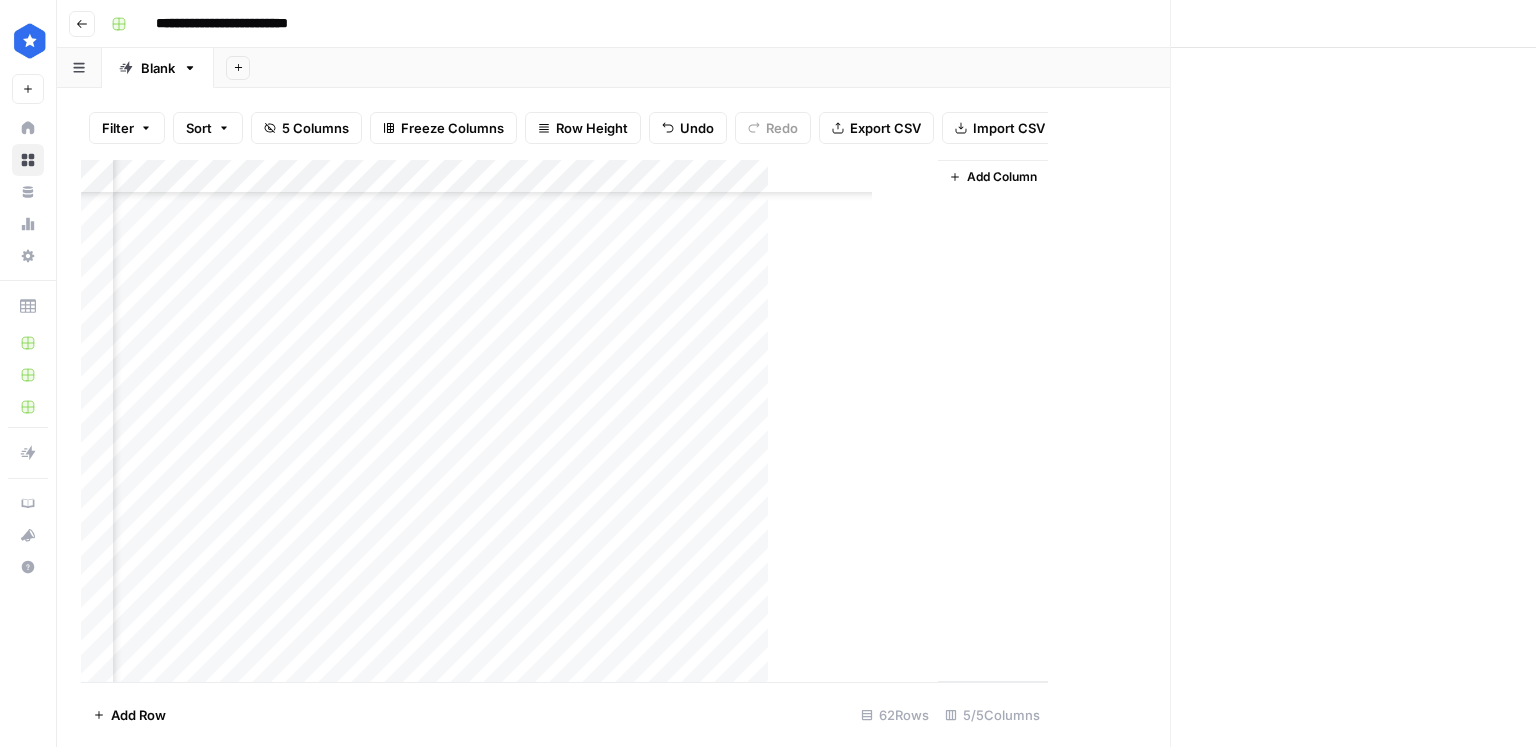 scroll, scrollTop: 1651, scrollLeft: 0, axis: vertical 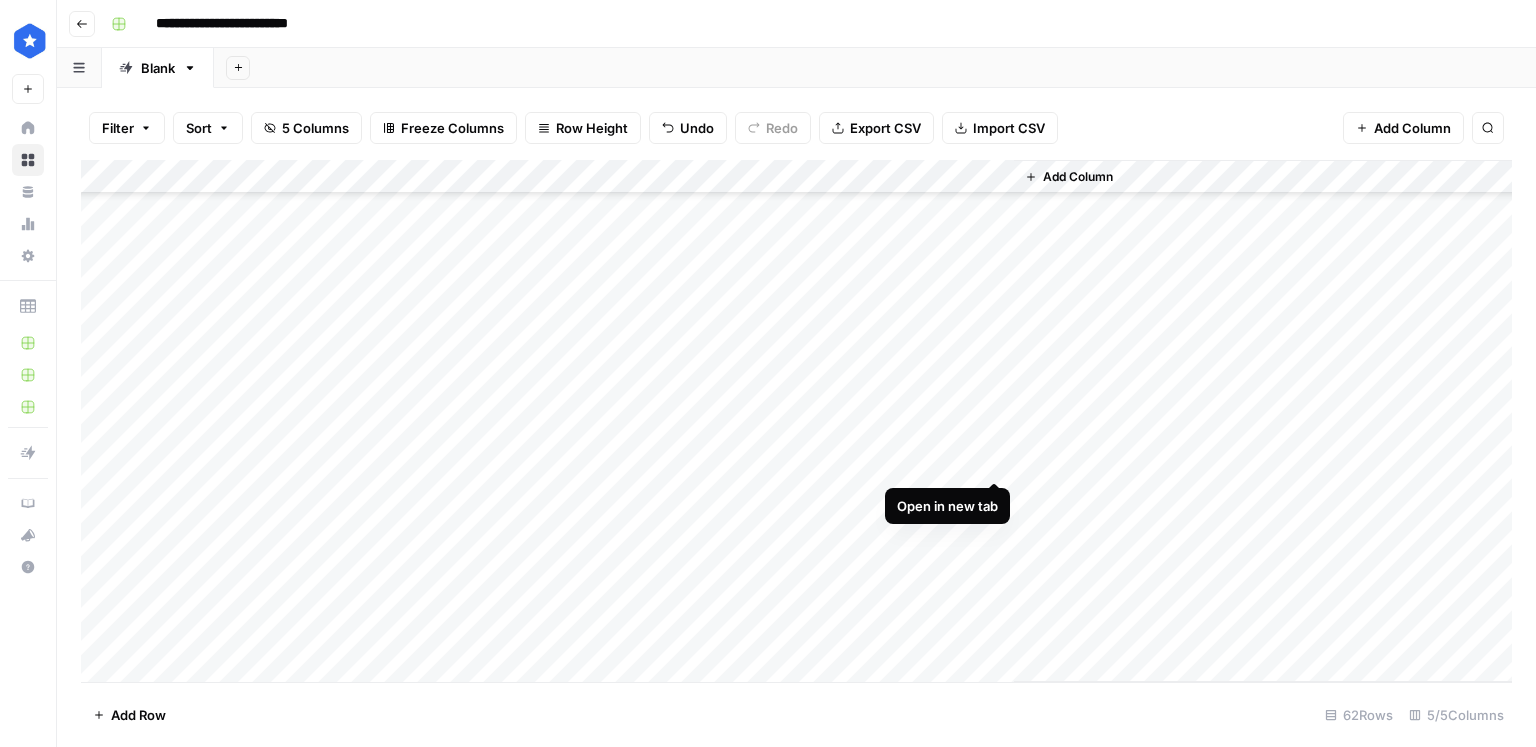 click on "Add Column" at bounding box center (796, 421) 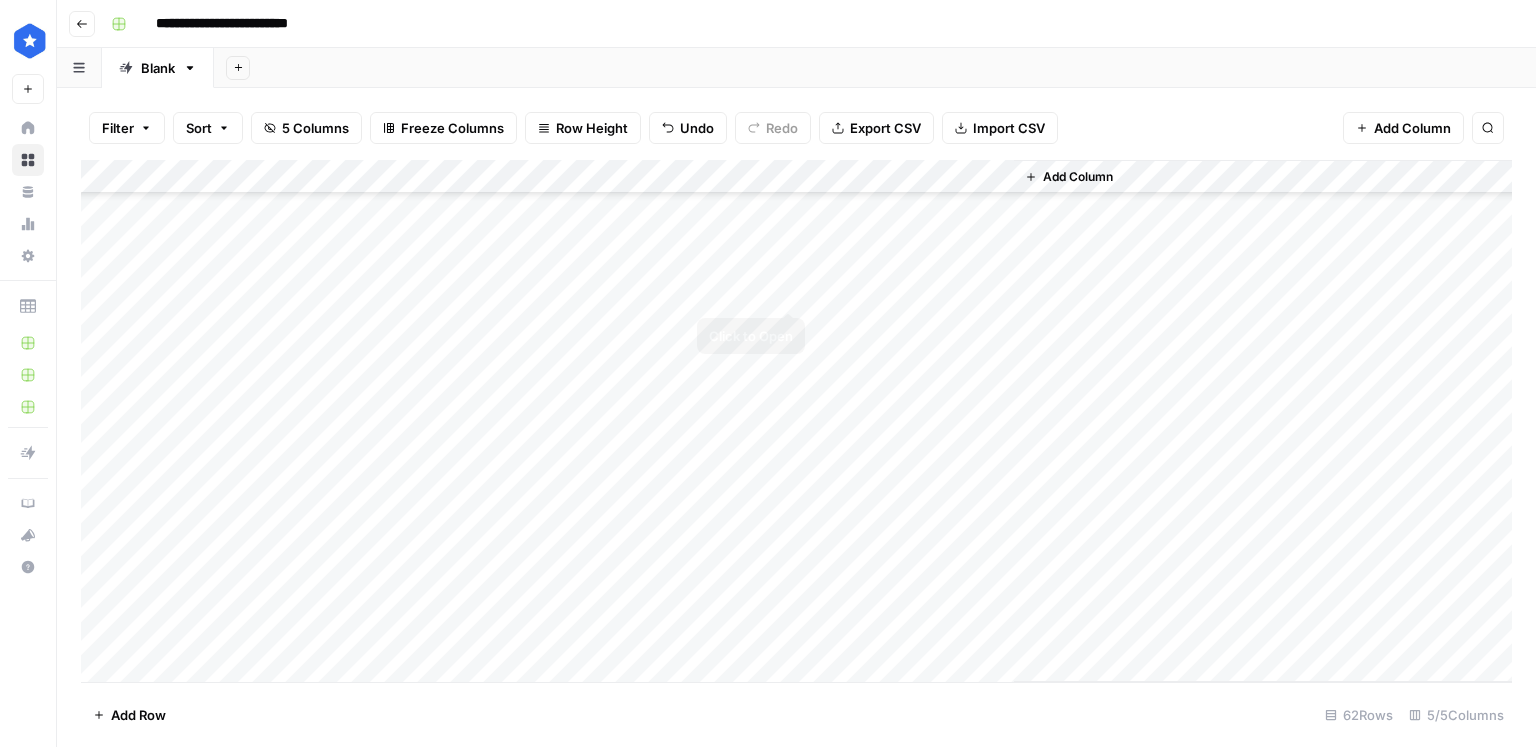 click on "Add Column" at bounding box center (796, 421) 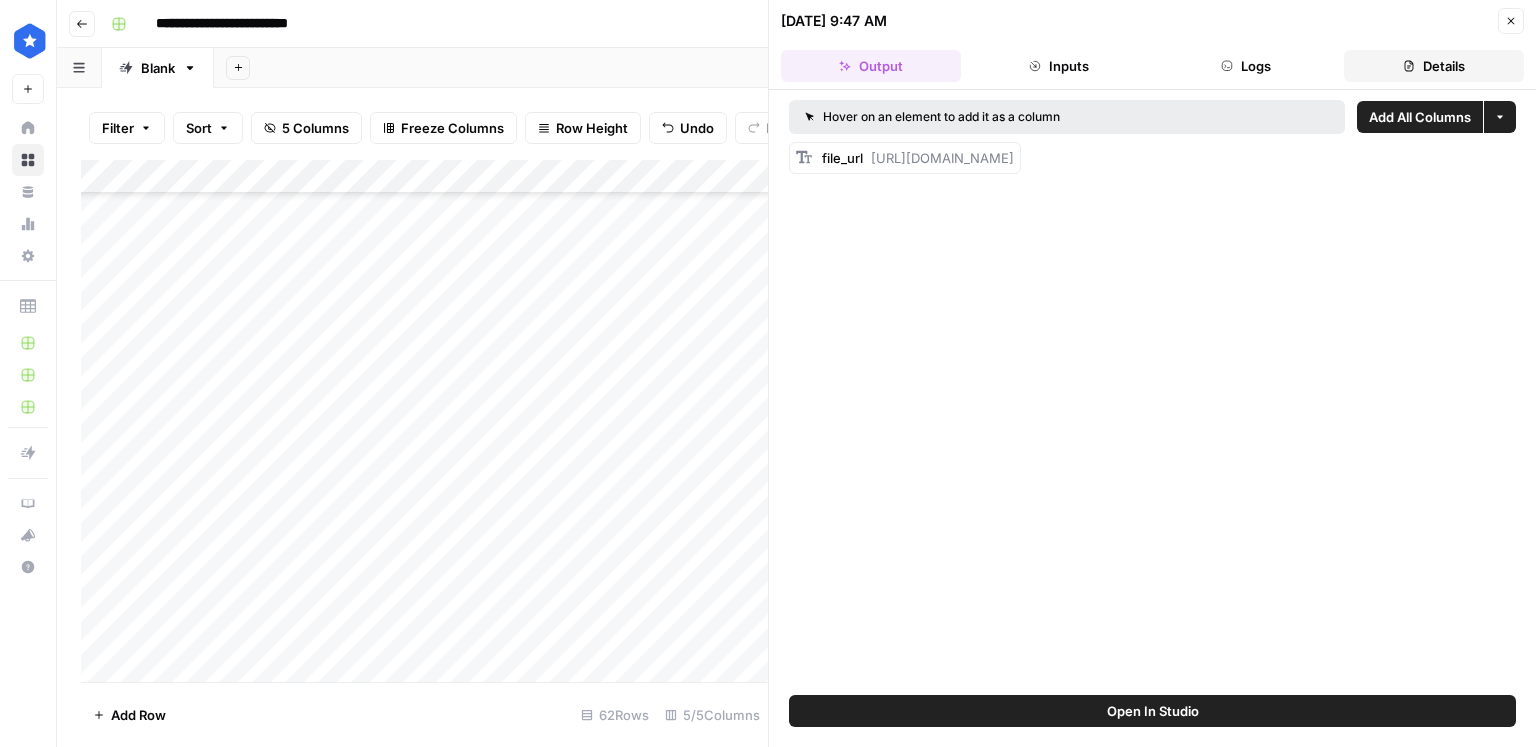 click on "06/13/25 at 9:47 AM Close Output Inputs Logs Details" at bounding box center (1152, 45) 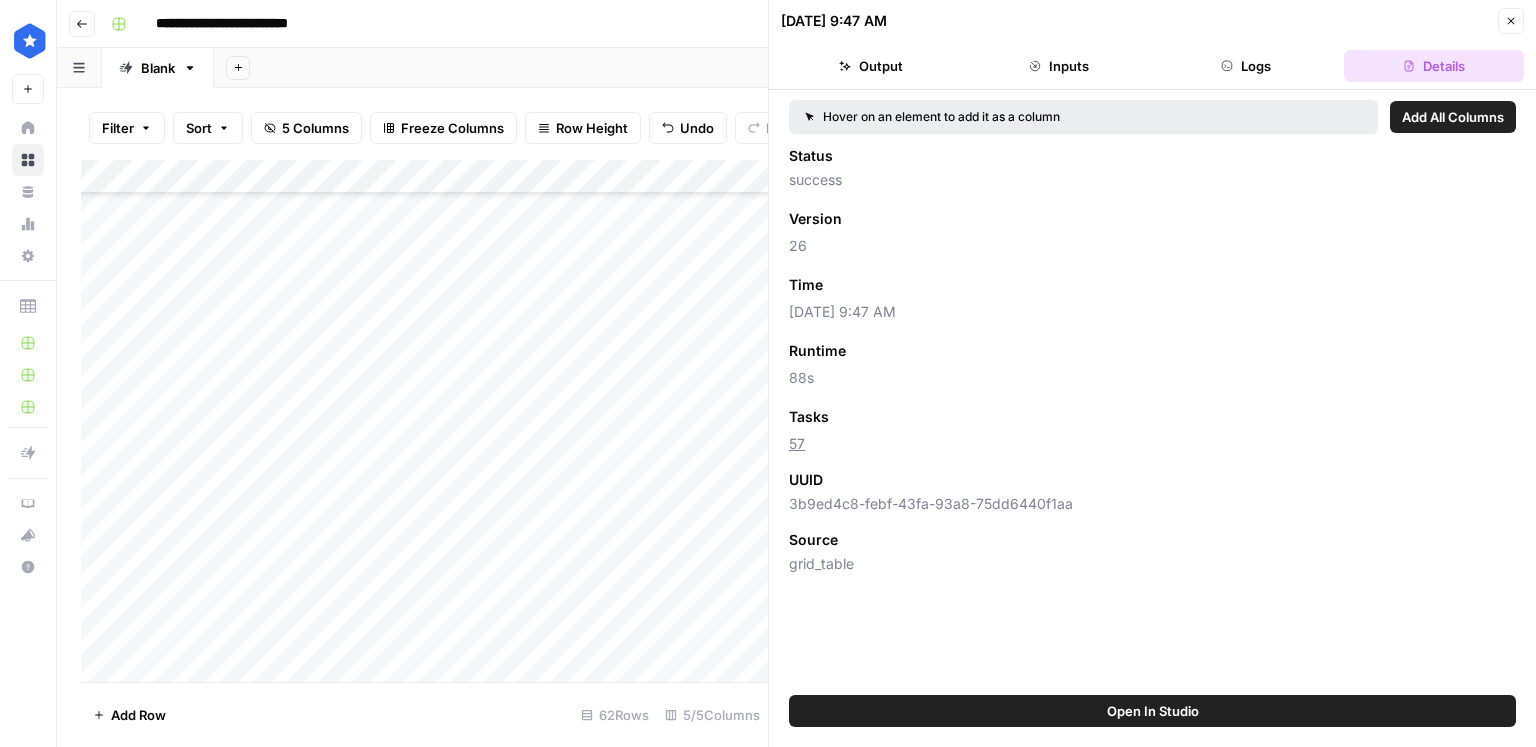 click on "Details" at bounding box center (1434, 66) 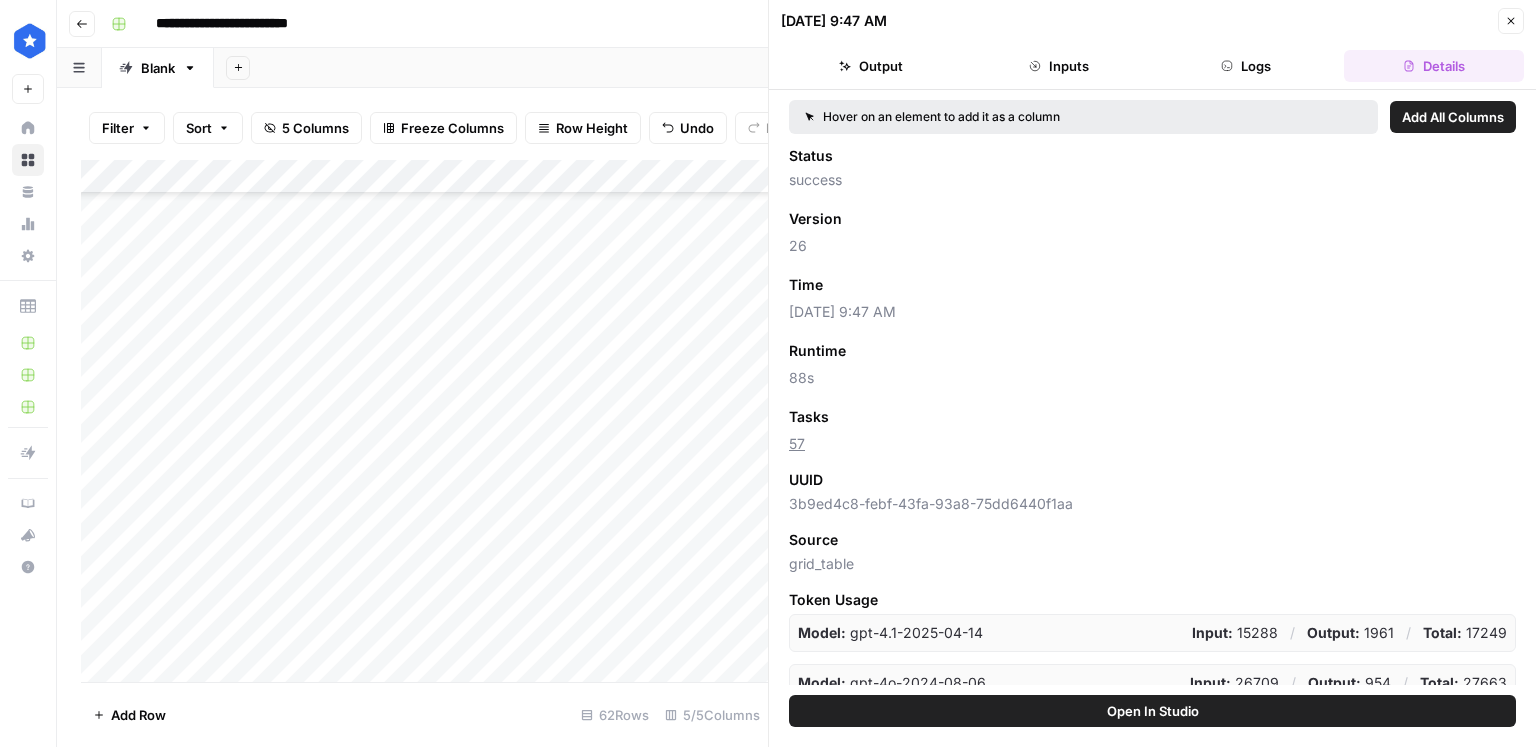 type 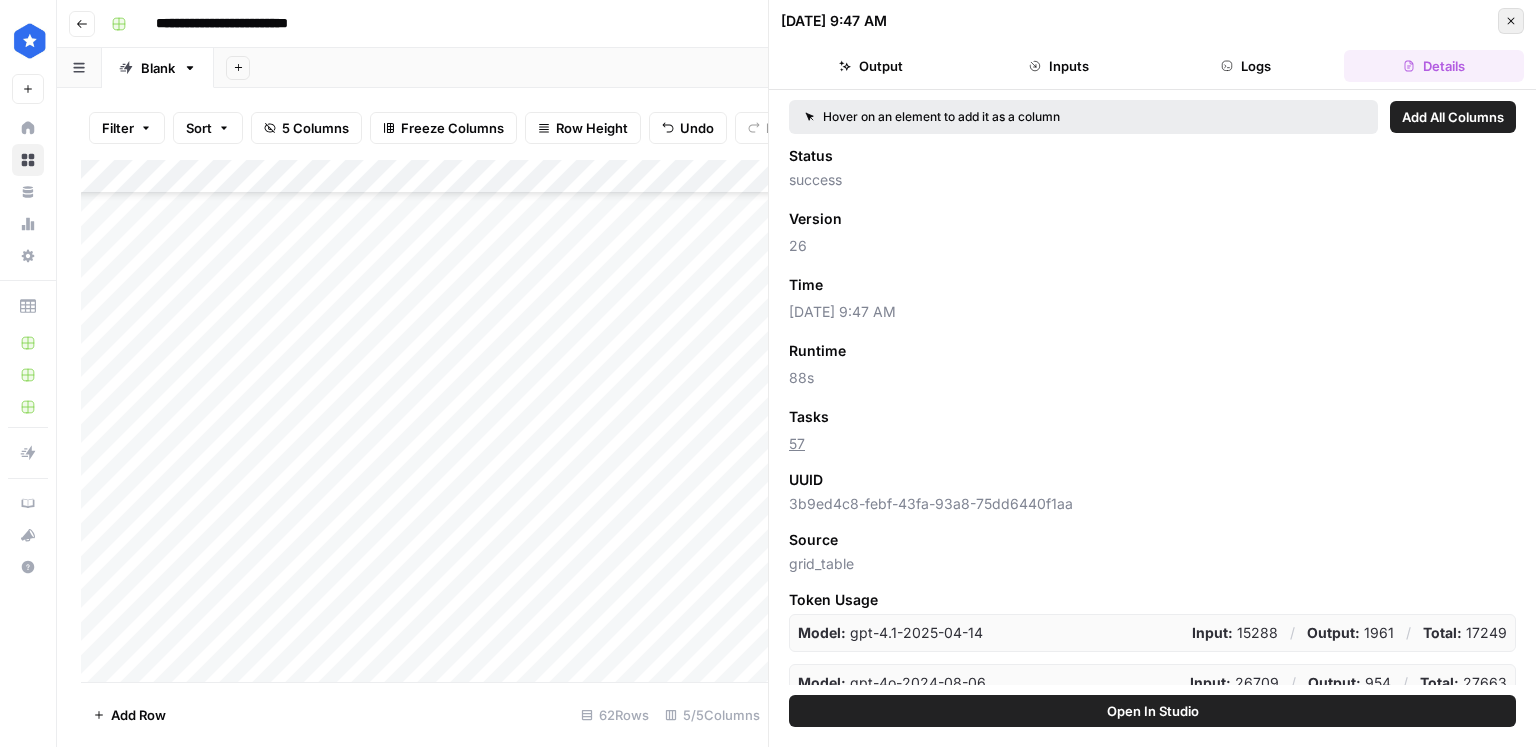 click 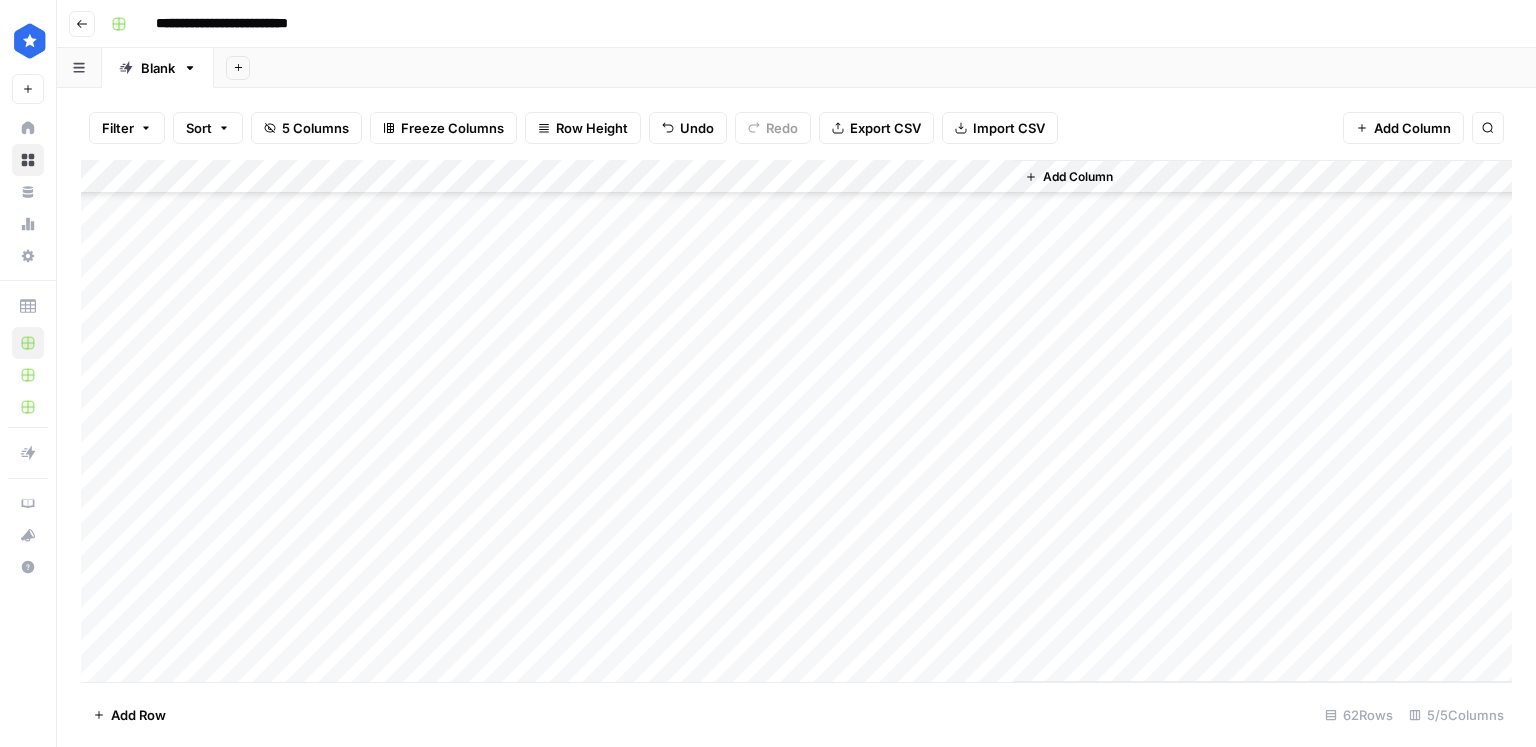 click on "Add Column" at bounding box center (796, 421) 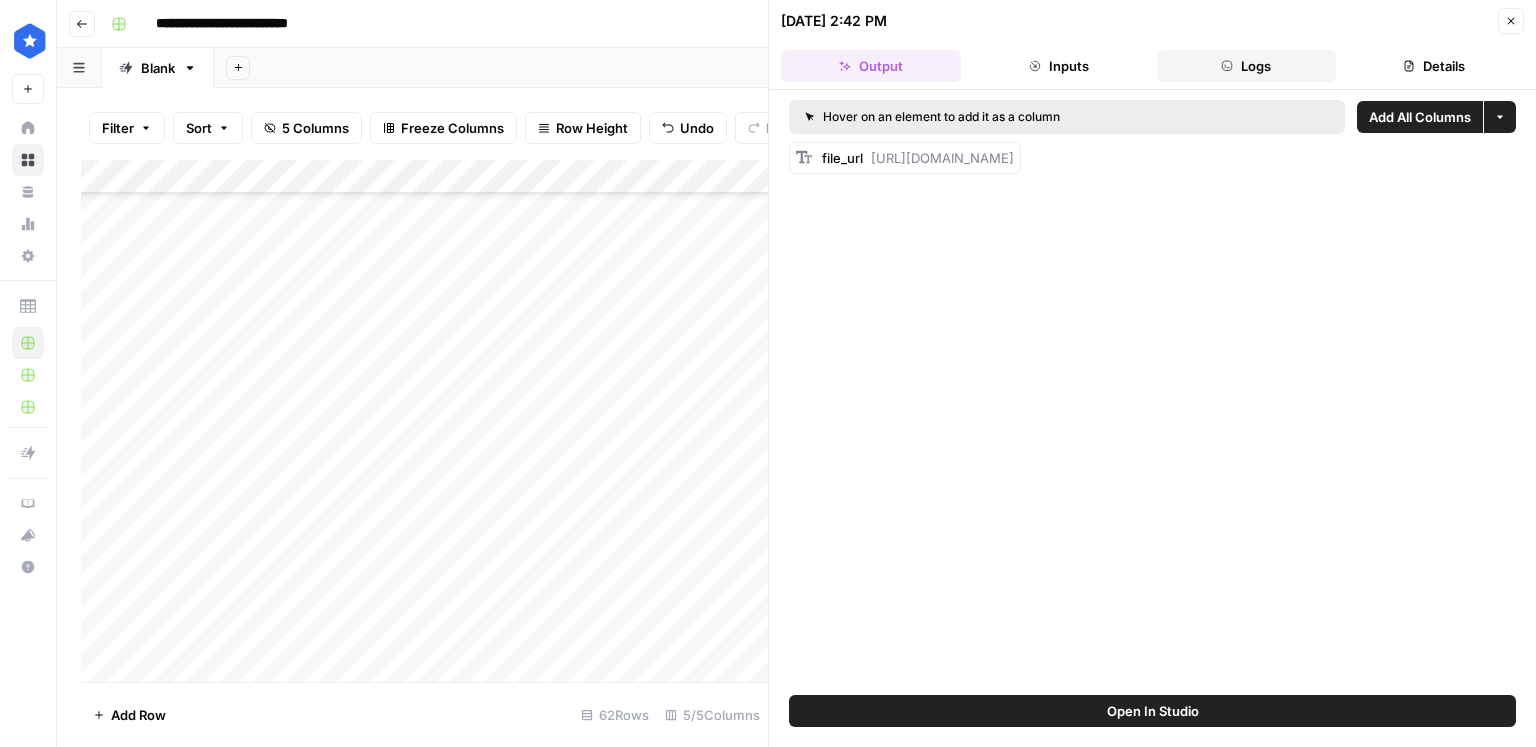 click 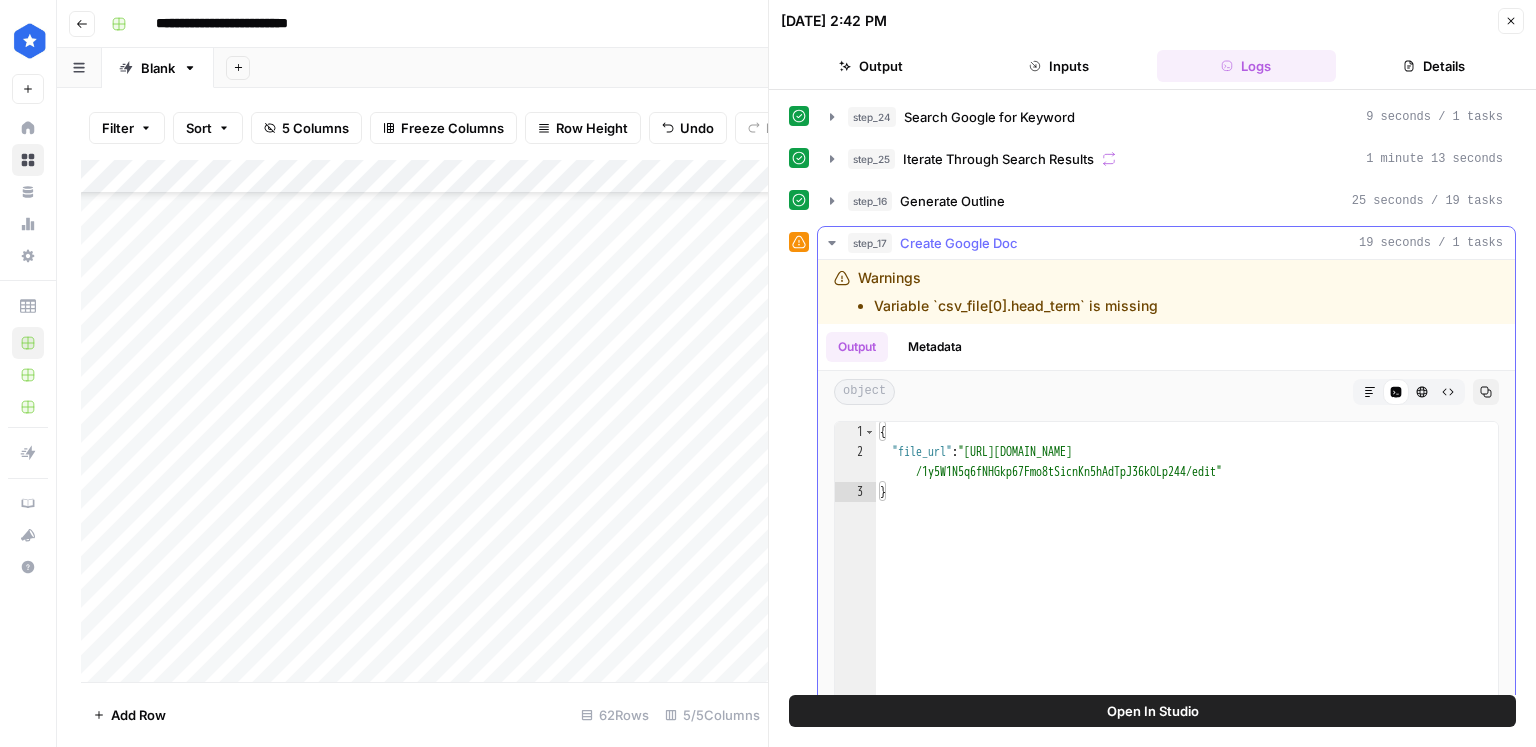 click on "Create Google Doc" at bounding box center (959, 243) 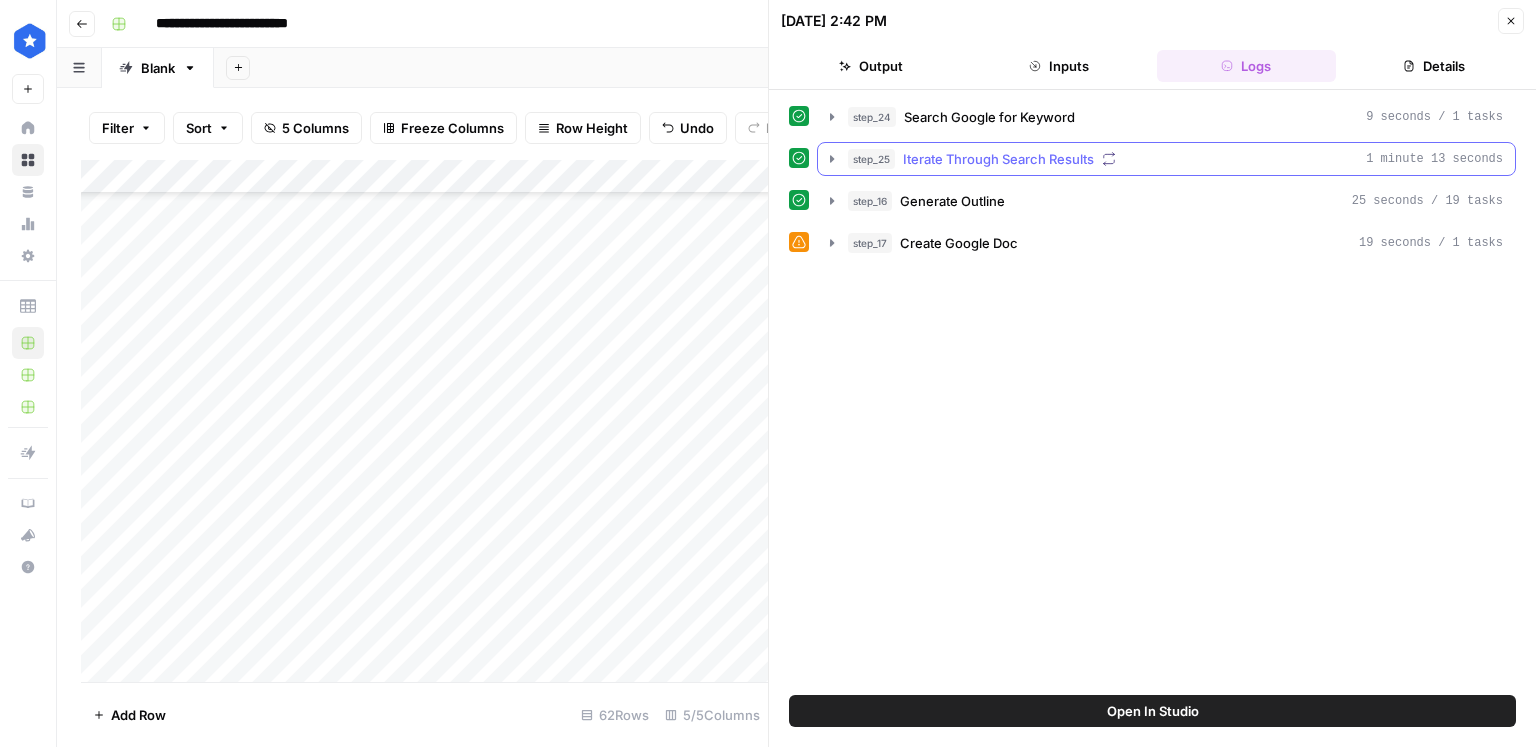click on "step_25 Iterate Through Search Results 1 minute 13 seconds" at bounding box center [1166, 159] 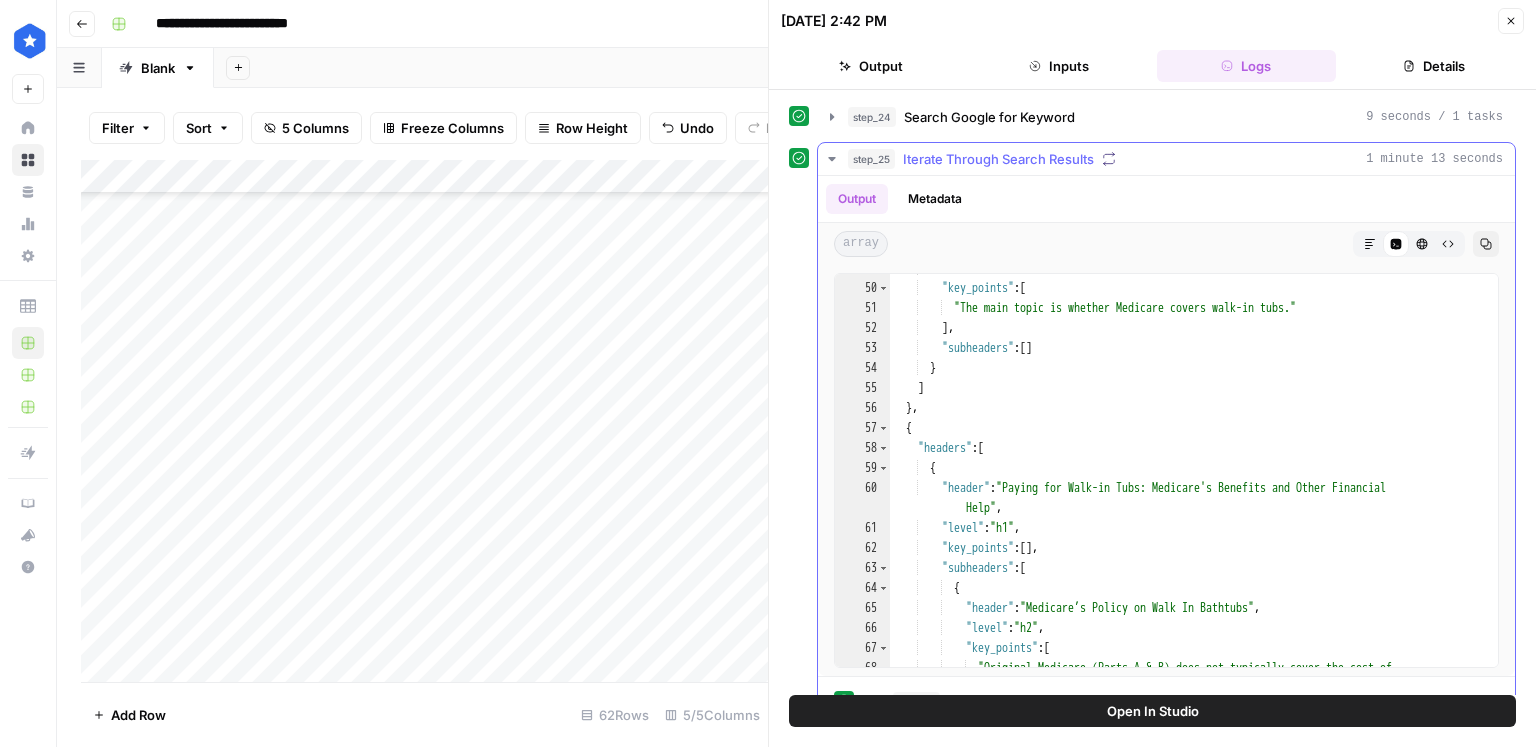 scroll, scrollTop: 1197, scrollLeft: 0, axis: vertical 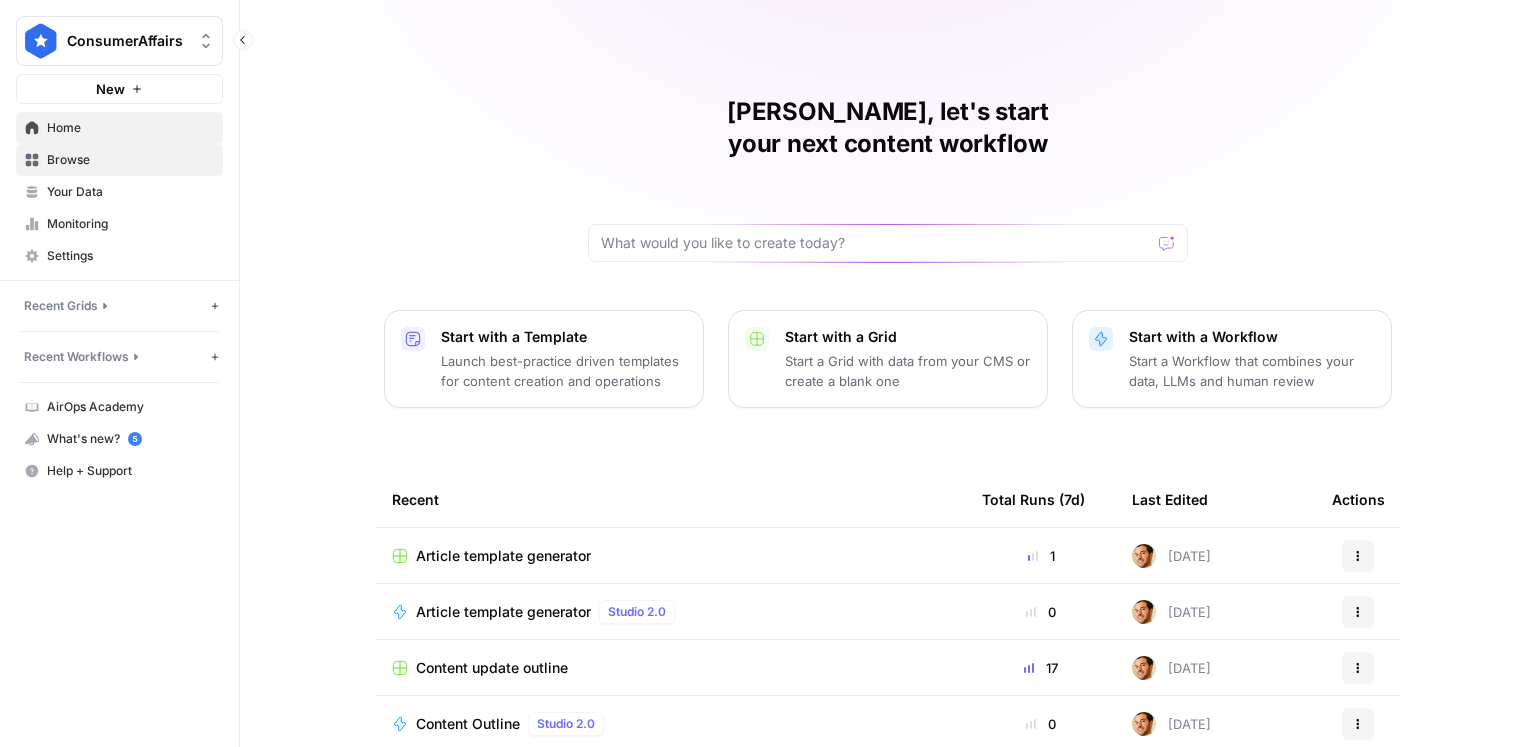 click on "Browse" at bounding box center [130, 160] 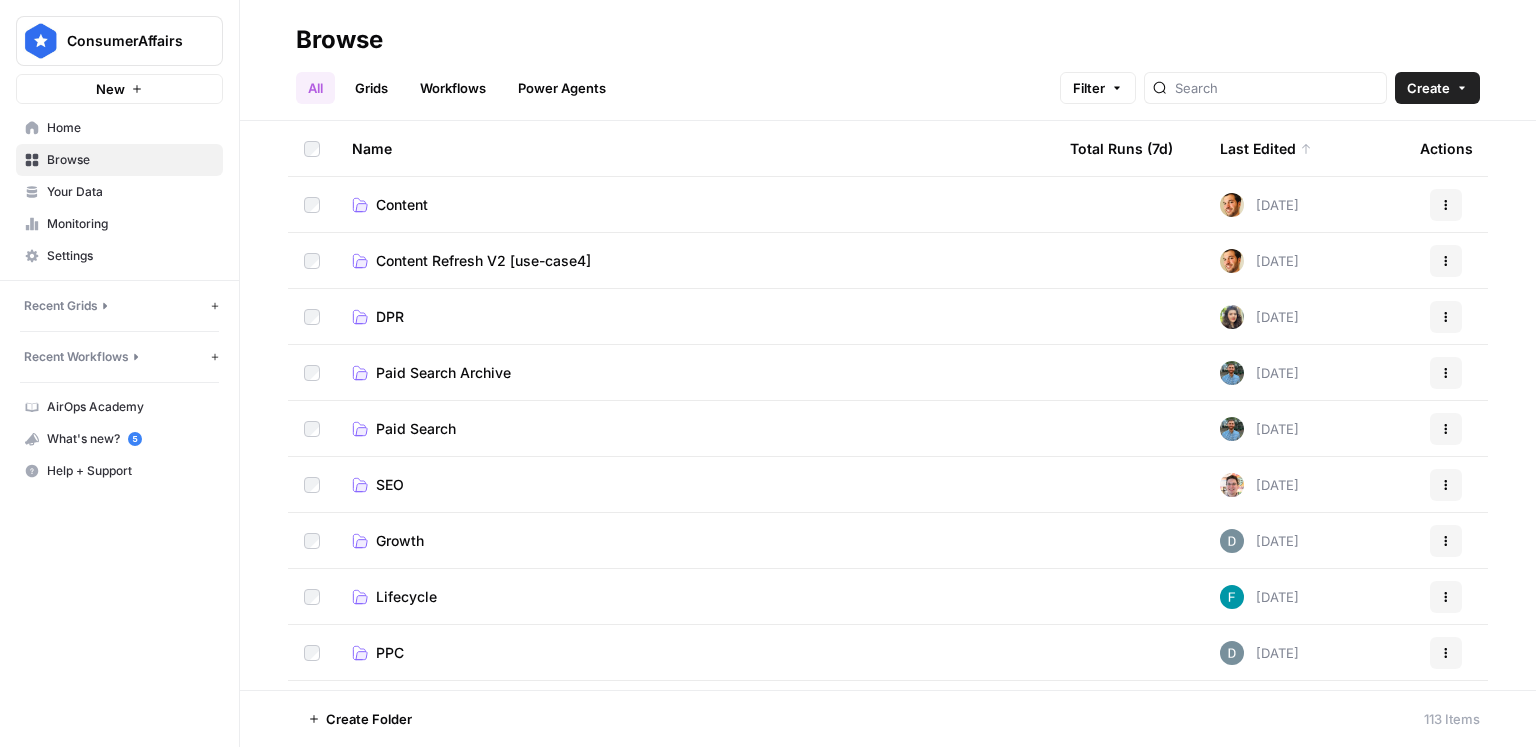 click on "Content" at bounding box center [402, 205] 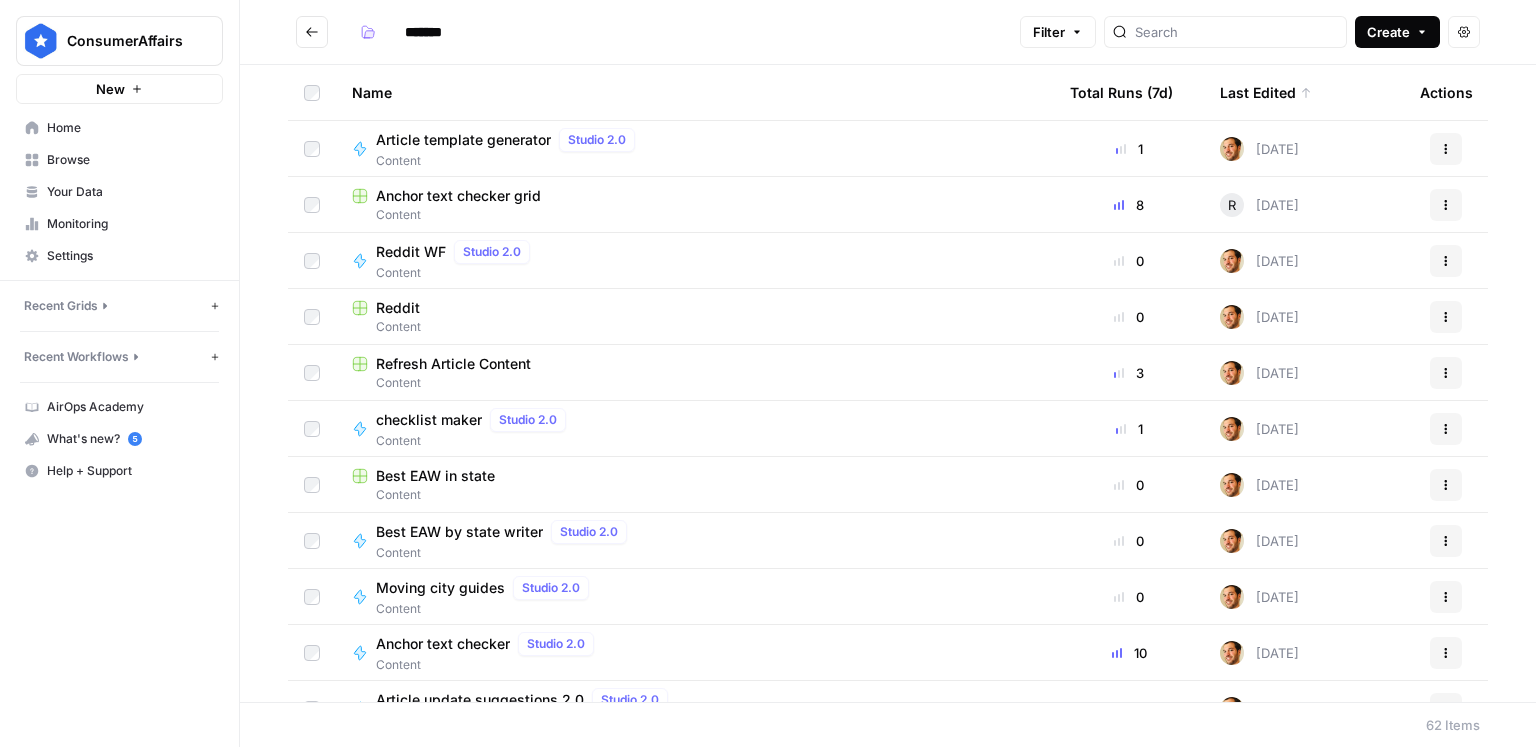 click on "Create" at bounding box center (1388, 32) 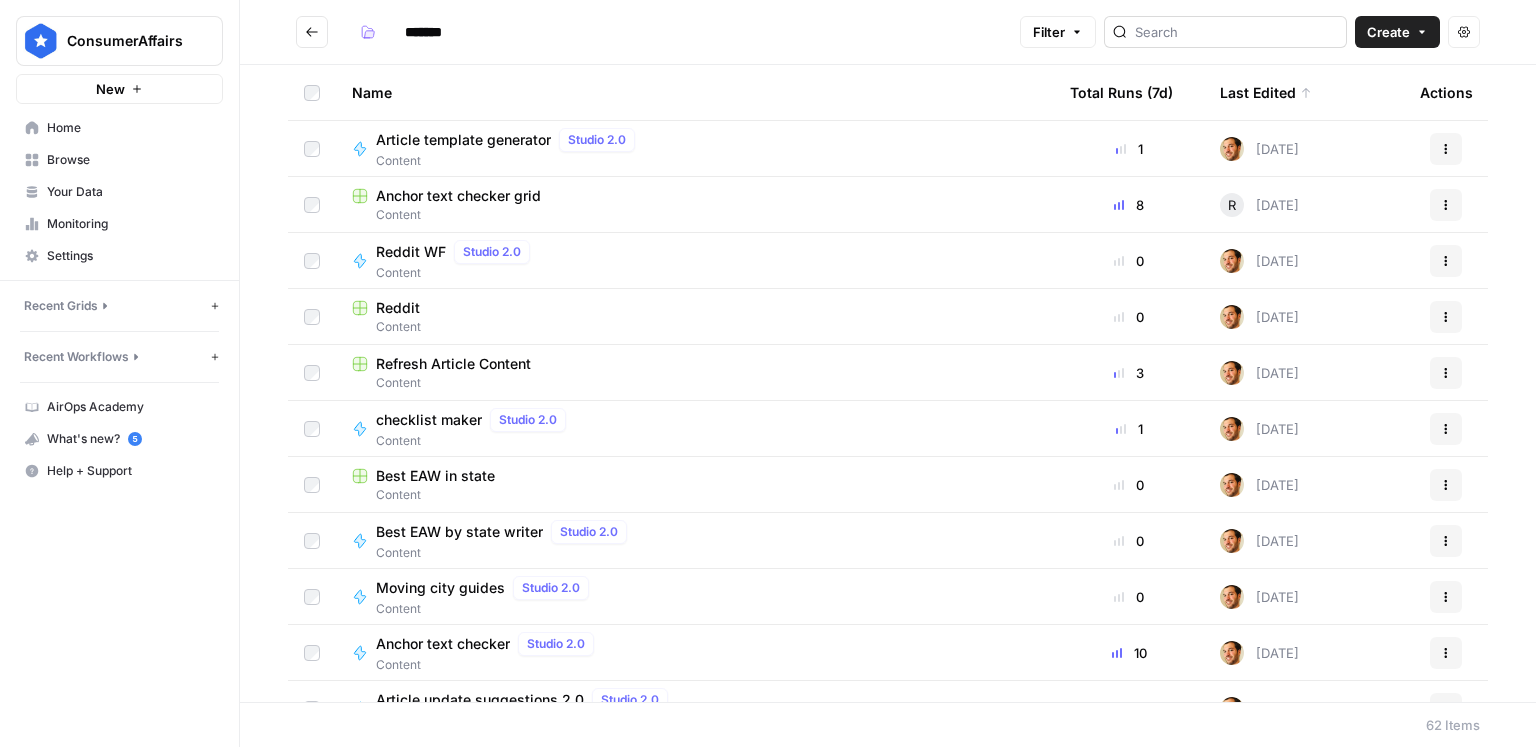 click at bounding box center (1225, 32) 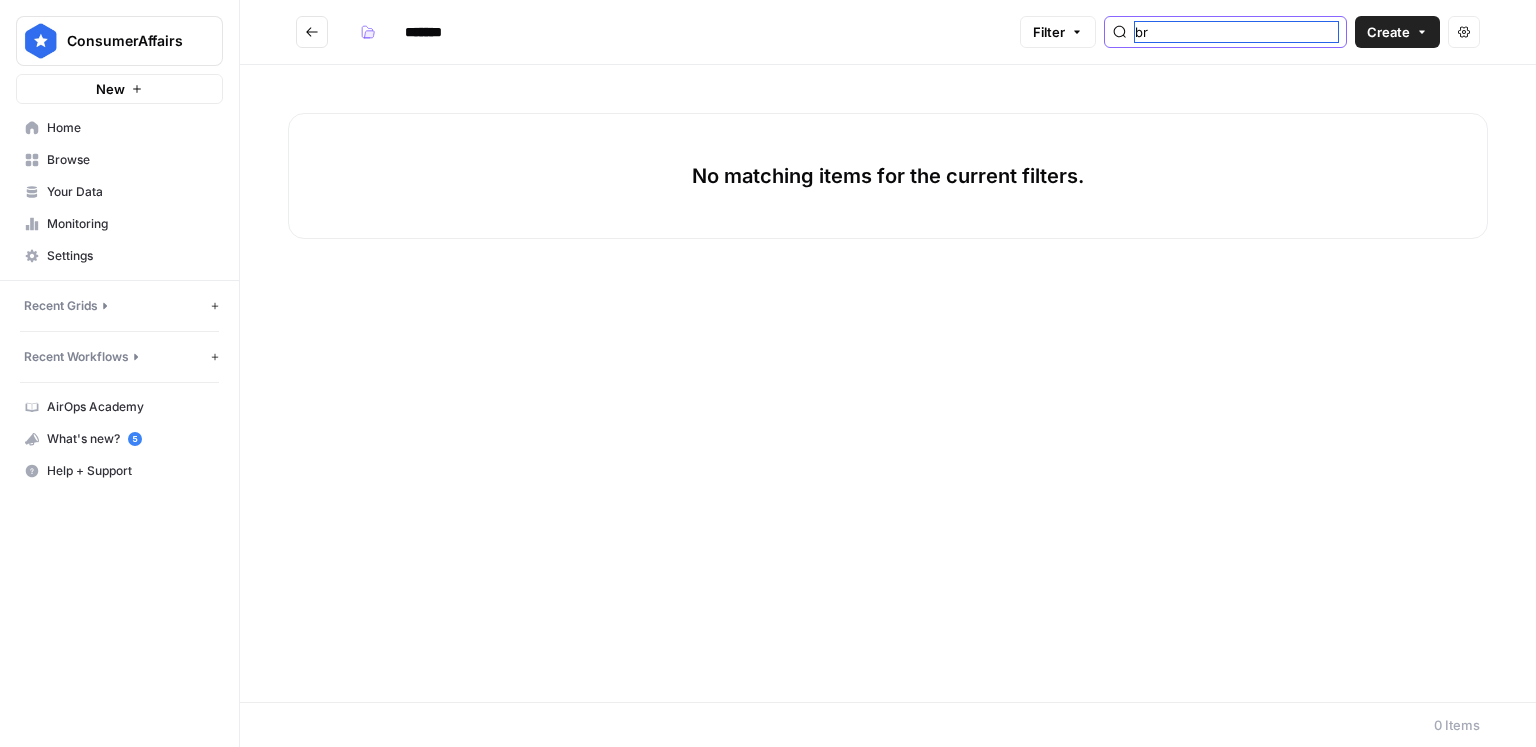 type on "b" 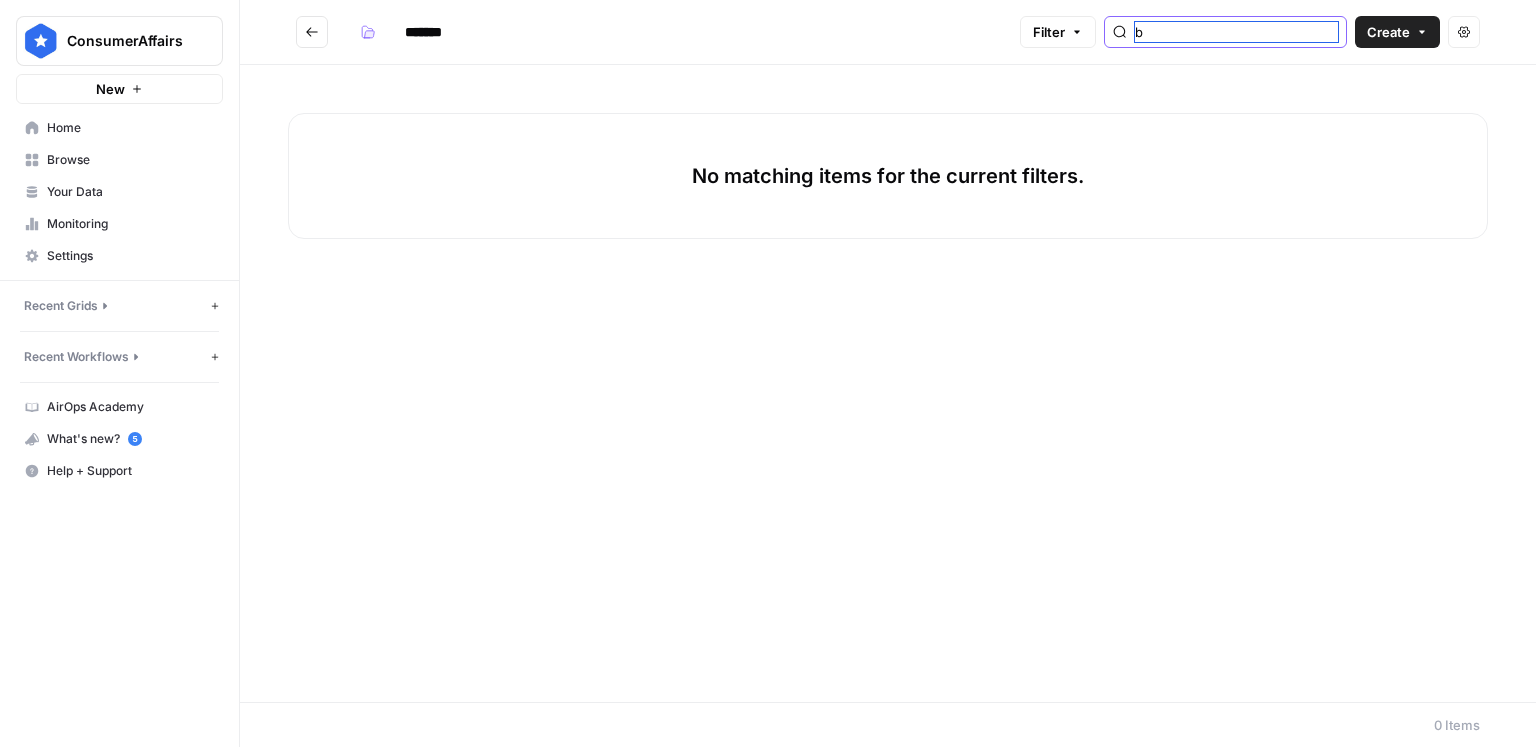 type 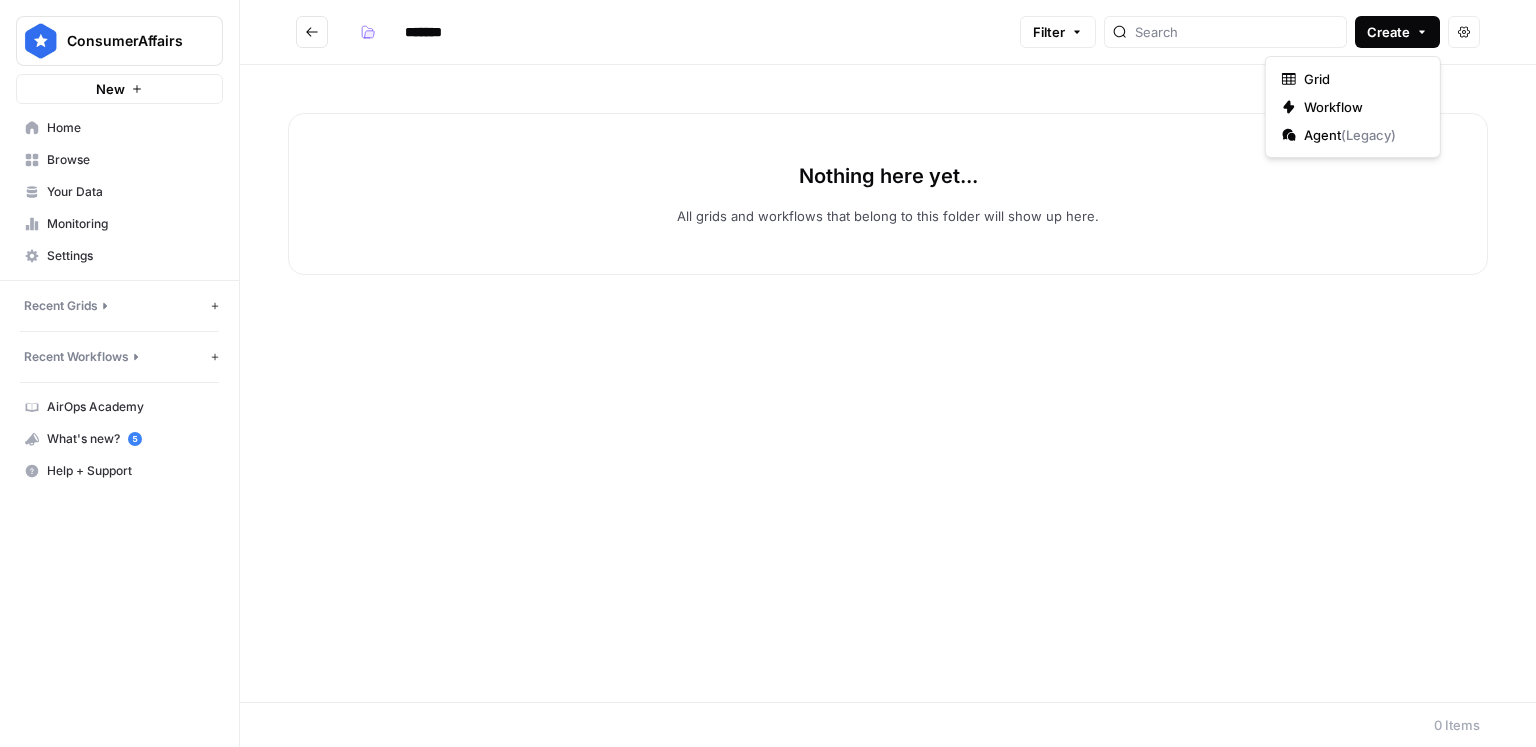 click on "Create" at bounding box center [1388, 32] 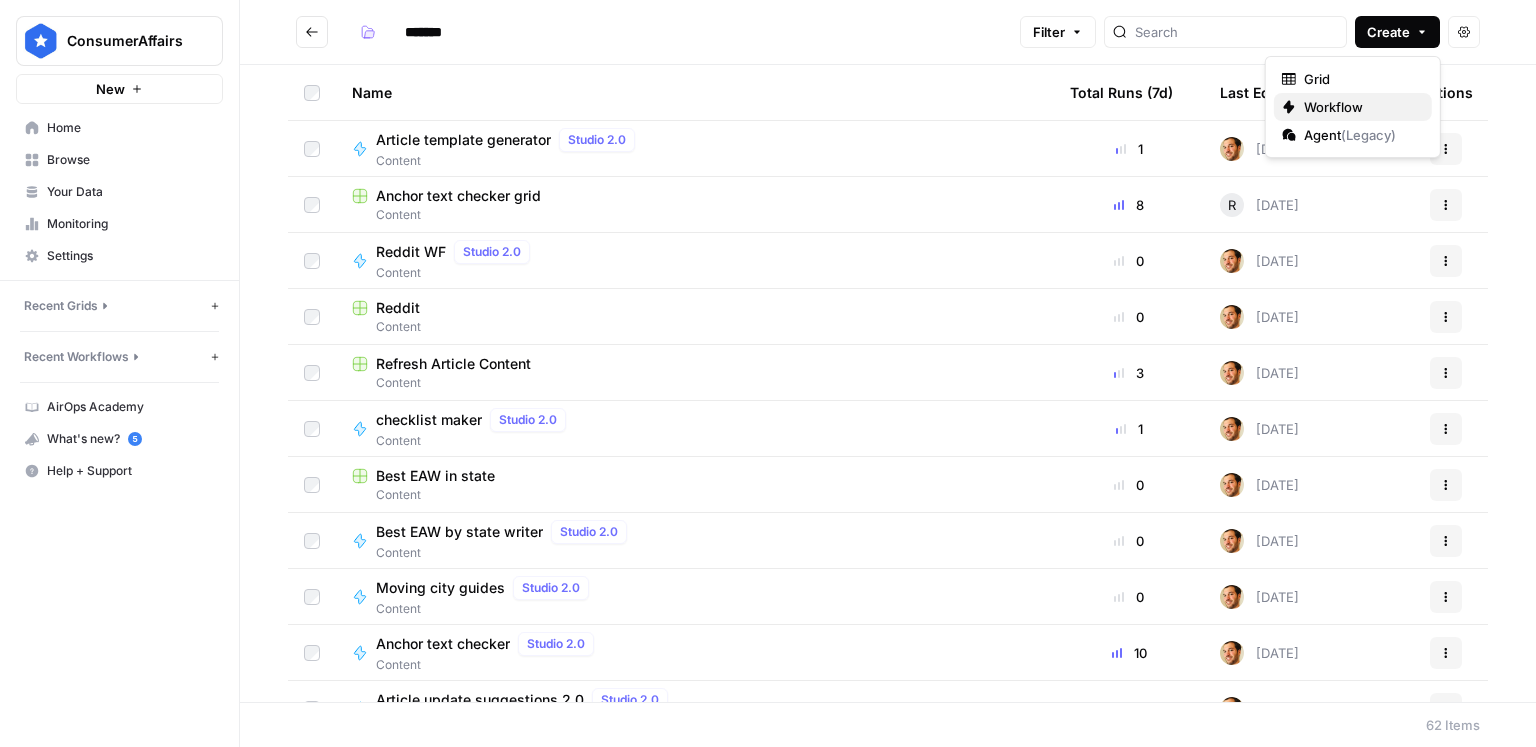 click on "Workflow" at bounding box center [1353, 107] 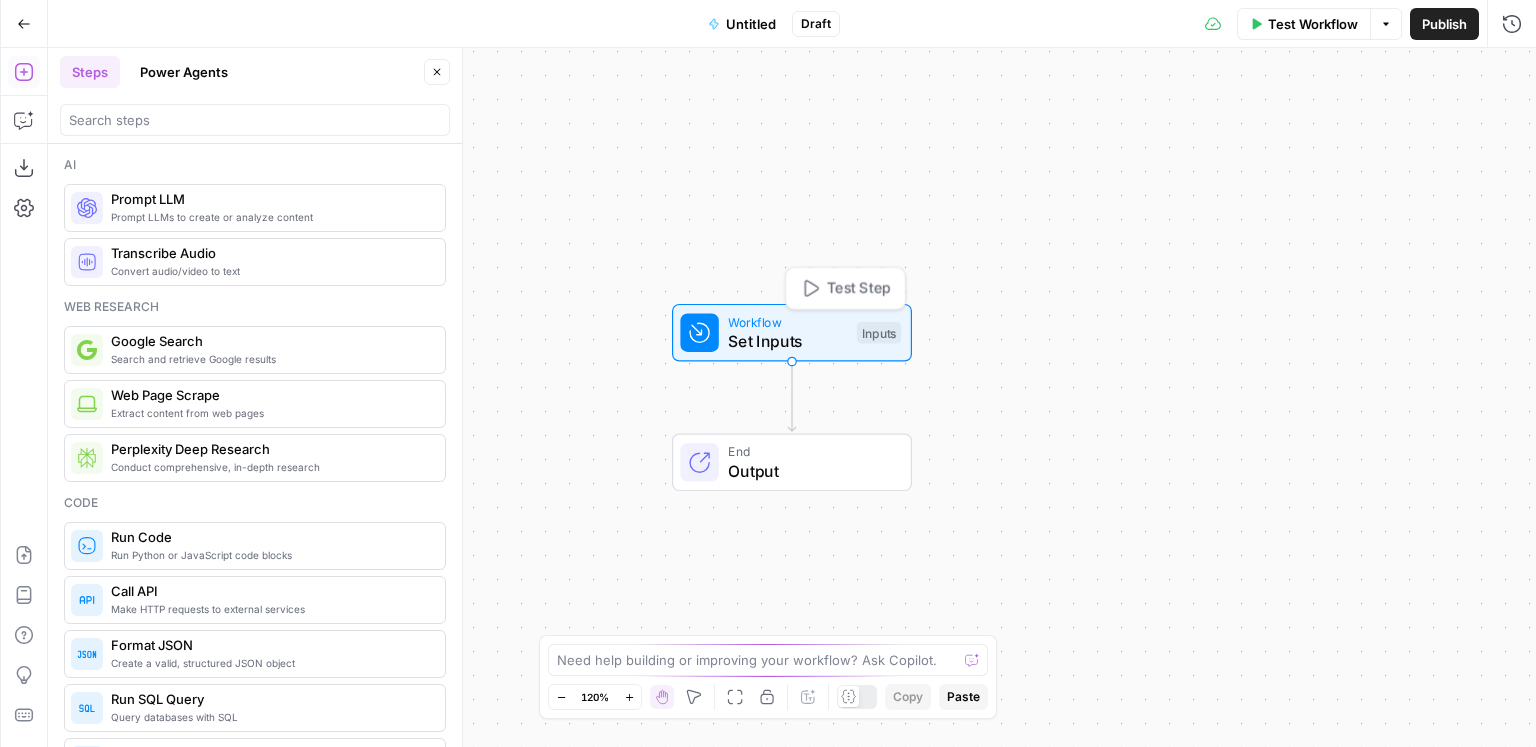 click on "Set Inputs" at bounding box center [787, 341] 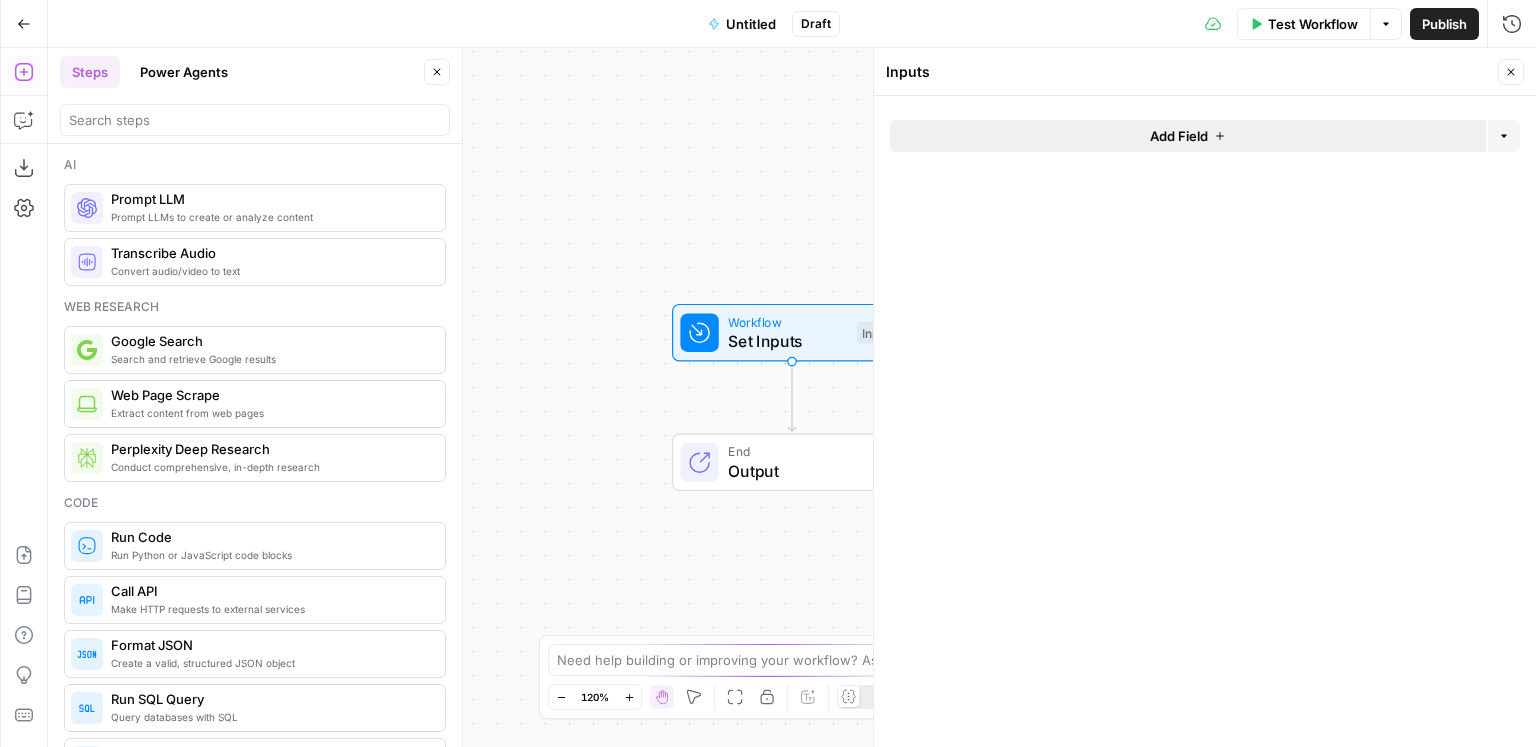 click on "Add Field" at bounding box center (1188, 136) 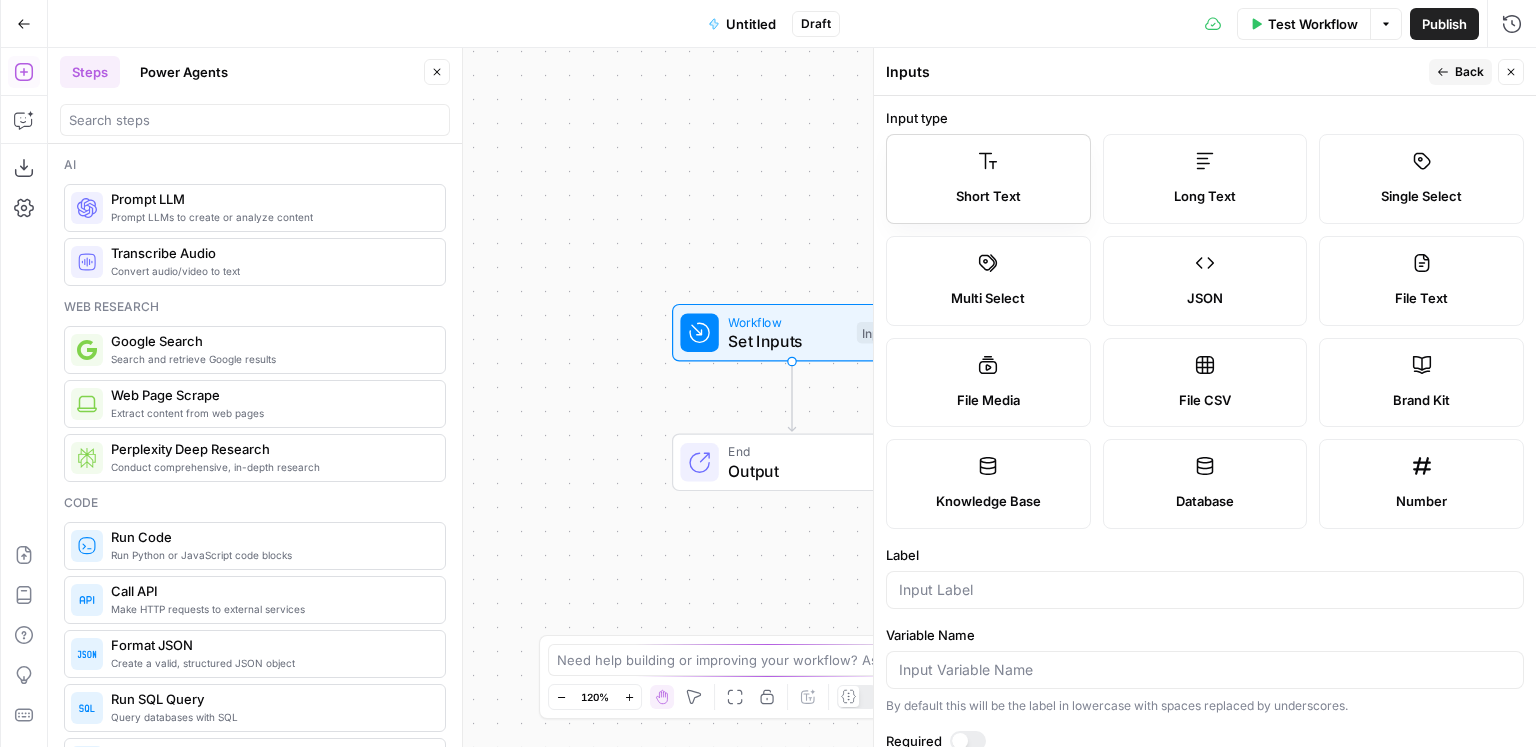 click on "Short Text" at bounding box center [988, 179] 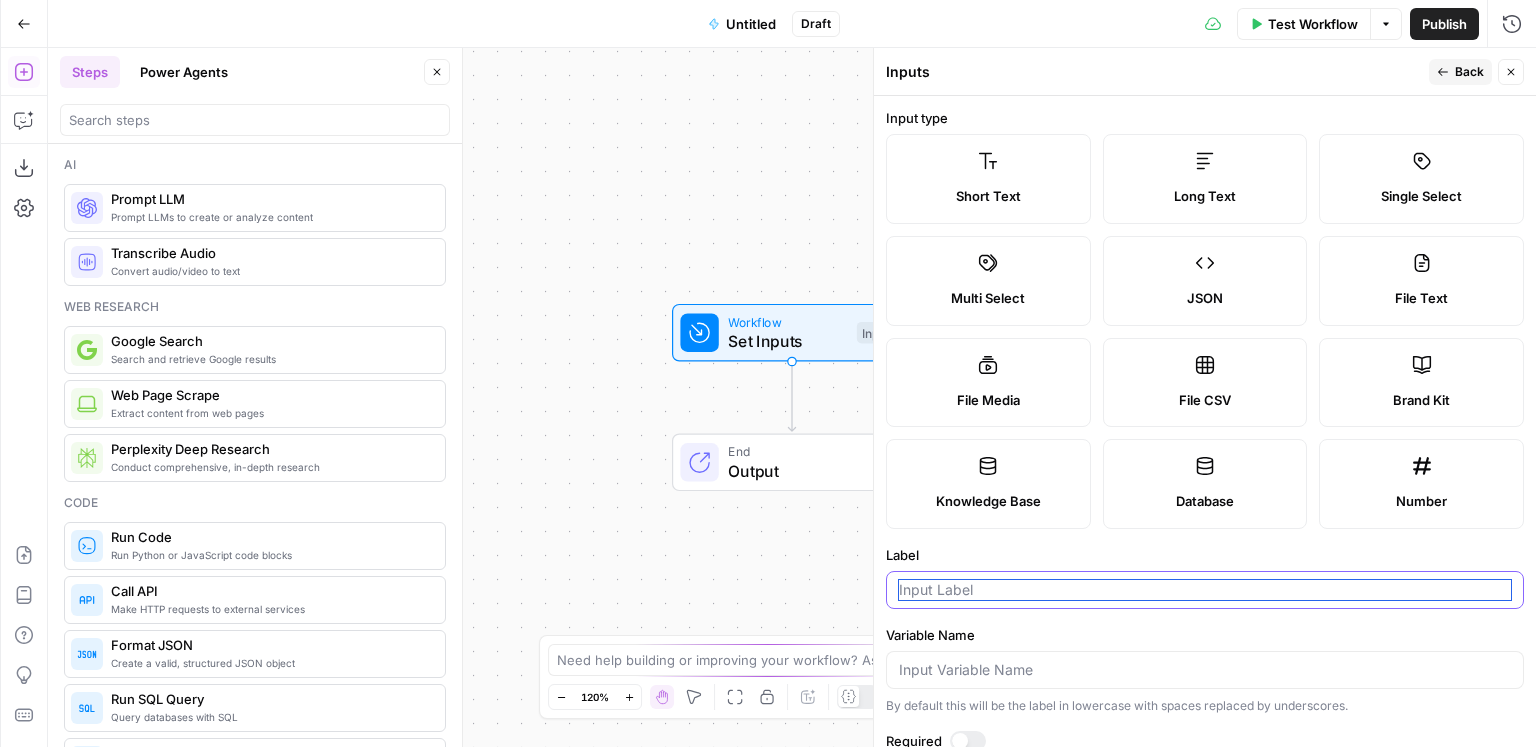click on "Label" at bounding box center [1205, 590] 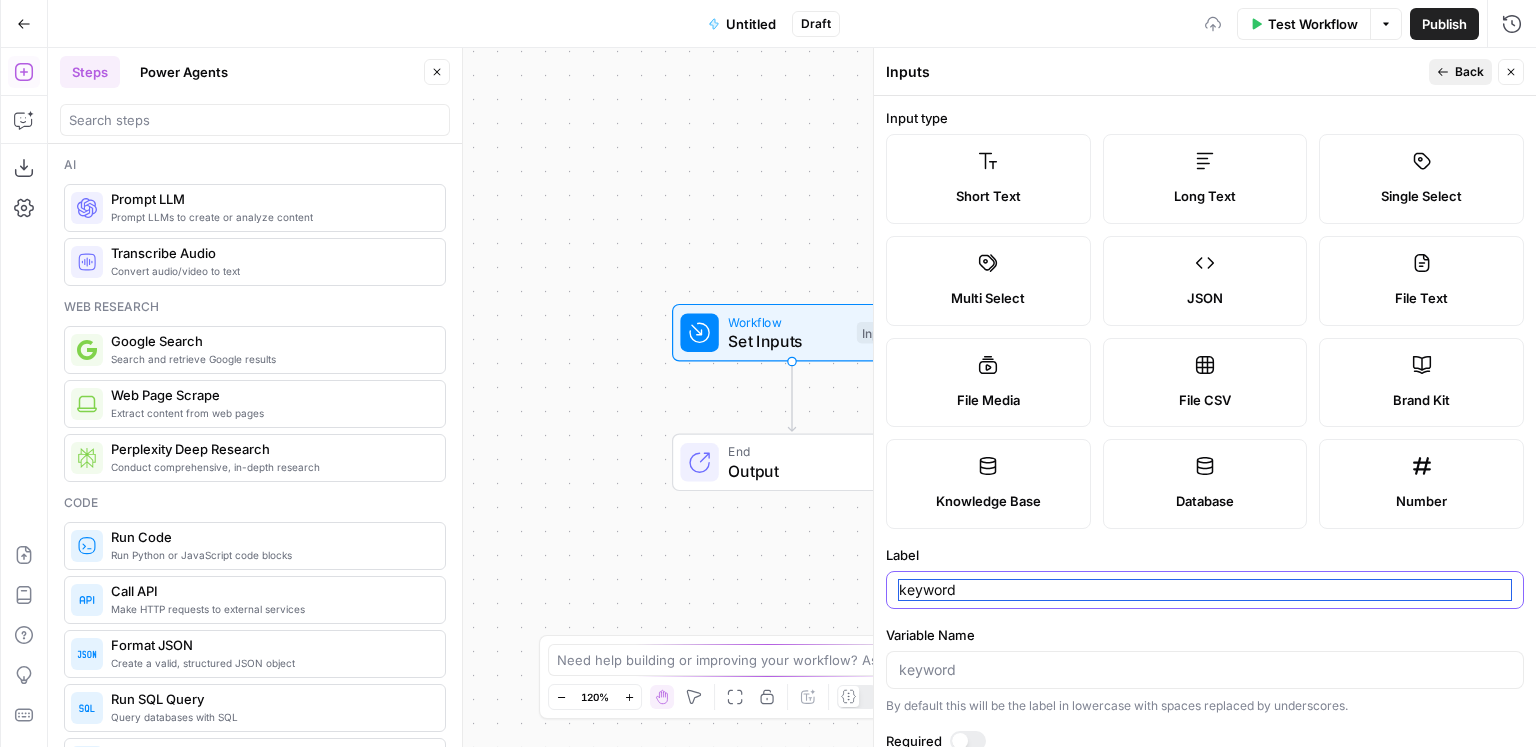 type on "keyword" 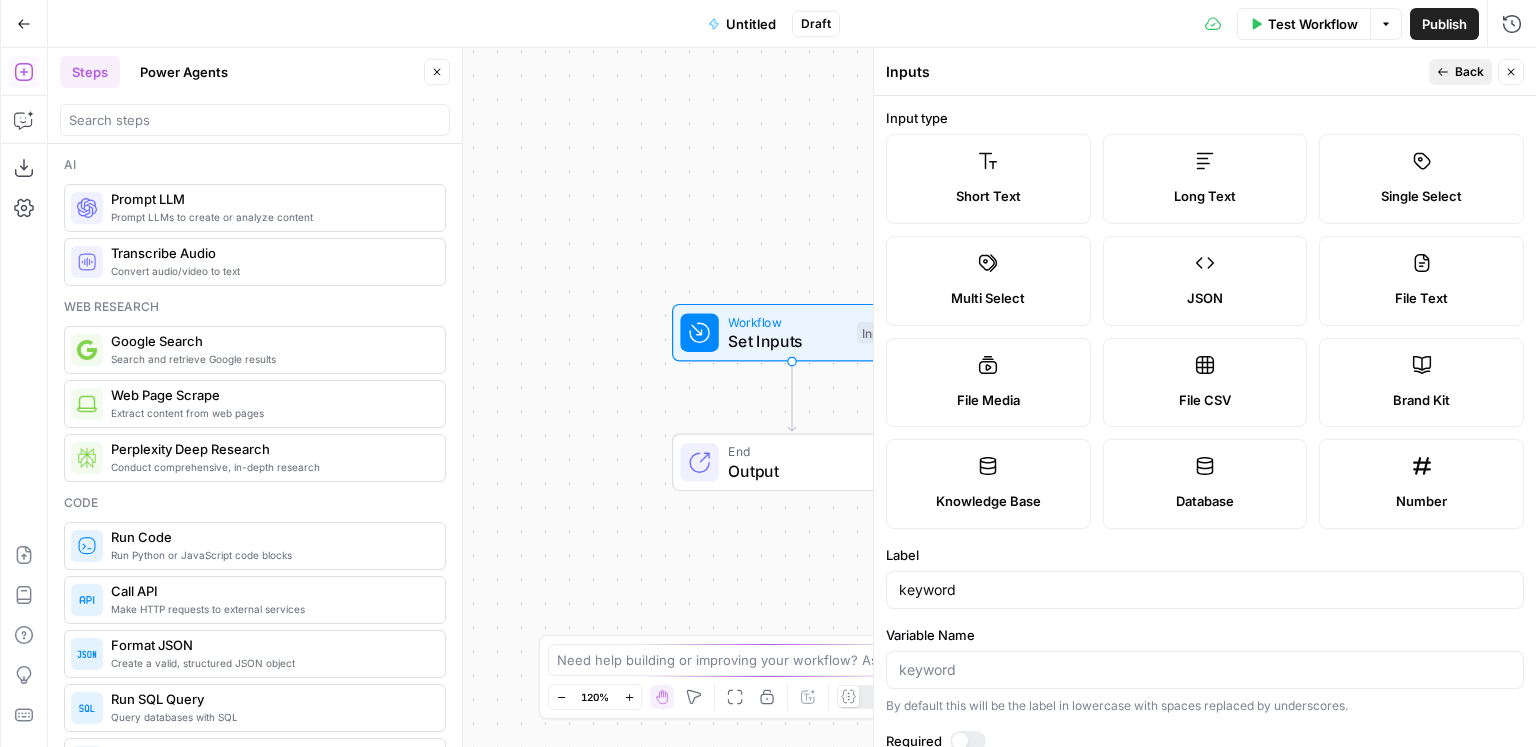 click on "Back" at bounding box center (1460, 72) 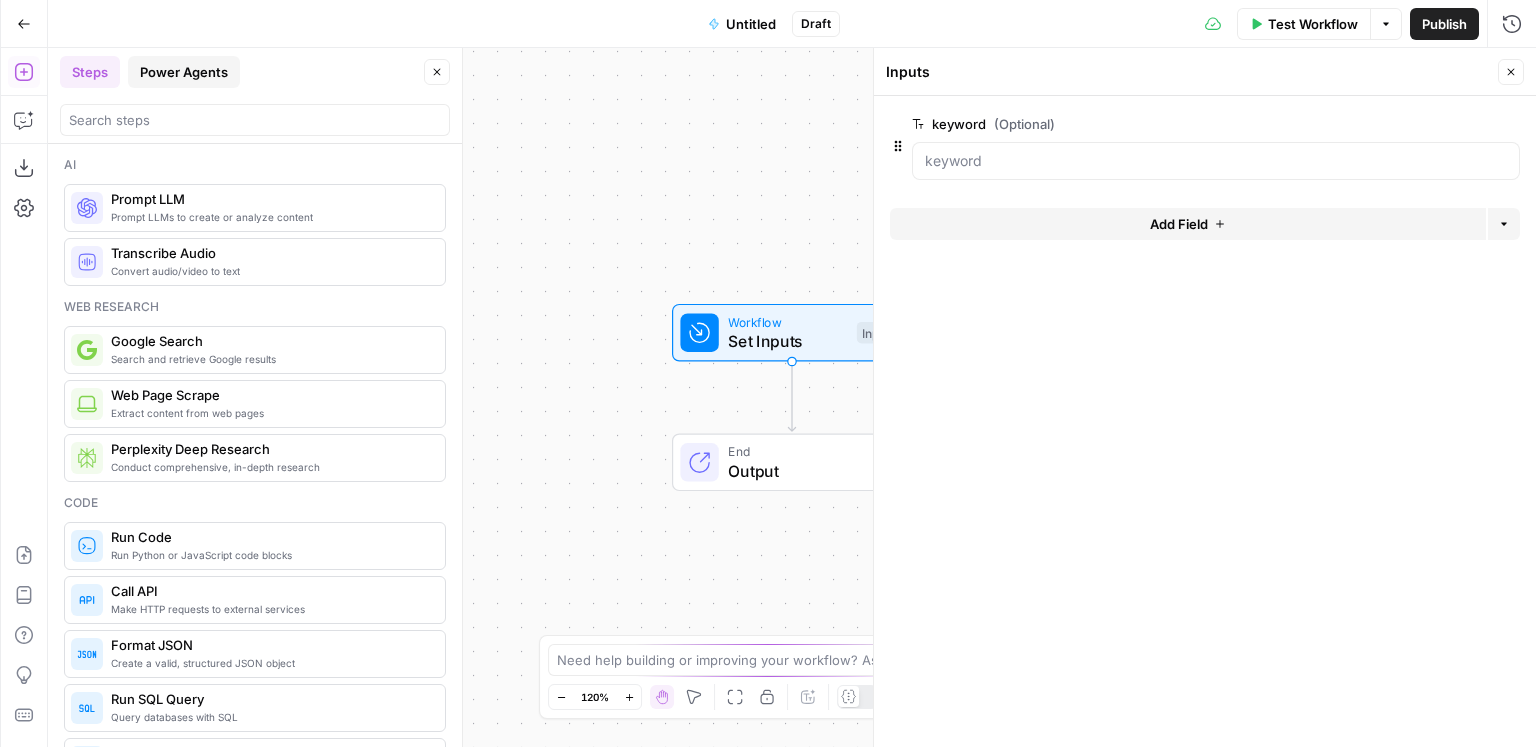 click on "Power Agents" at bounding box center (184, 72) 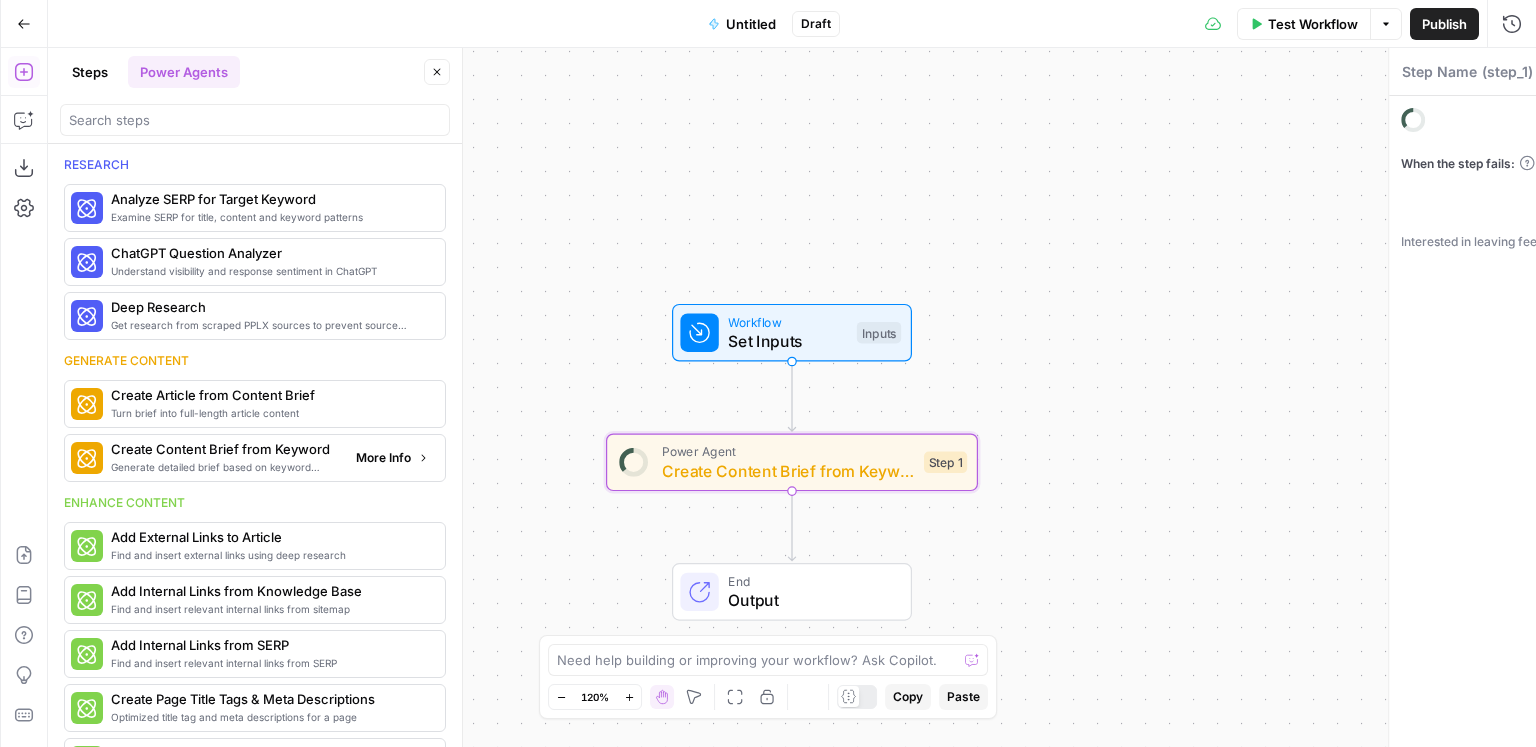 type on "Create Content Brief from Keyword" 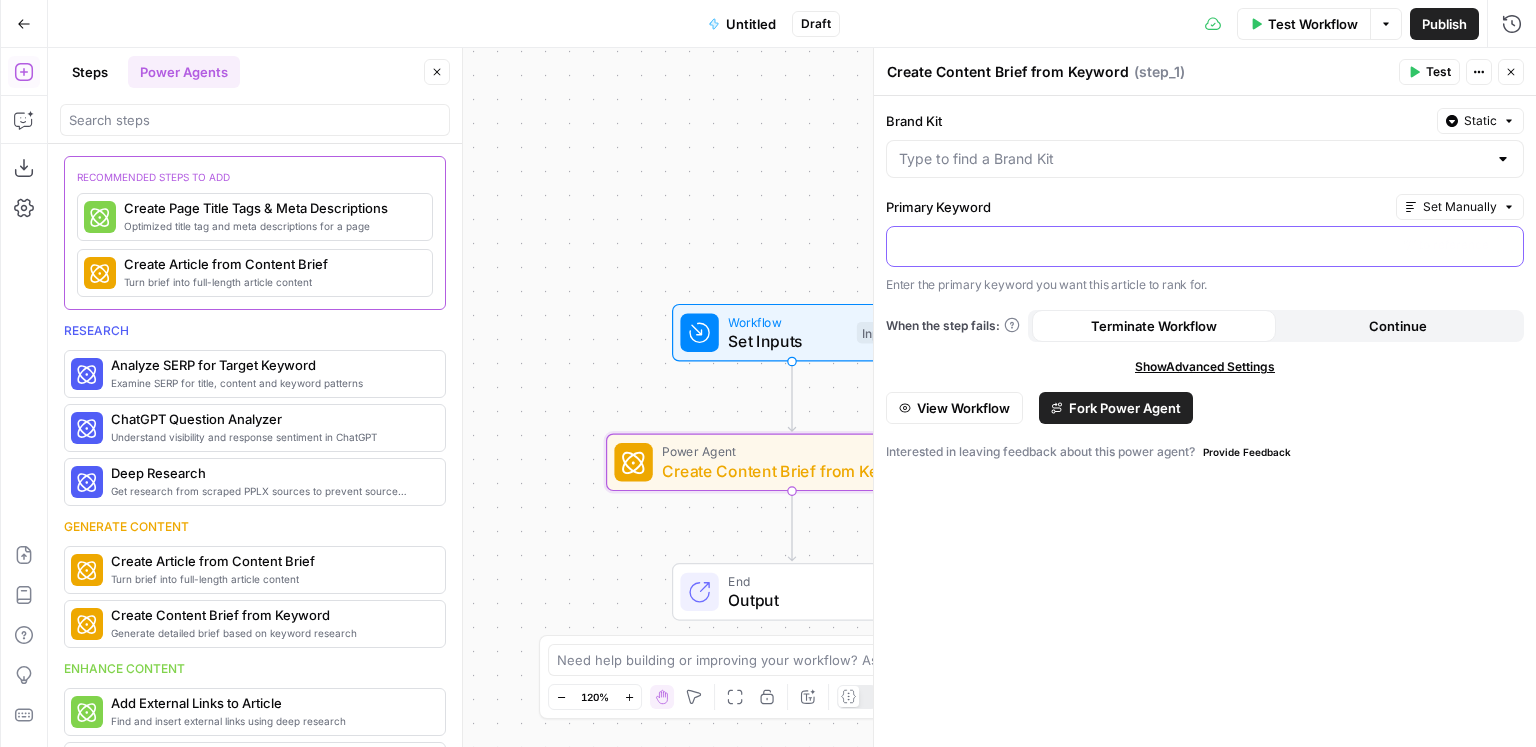 click at bounding box center (1205, 245) 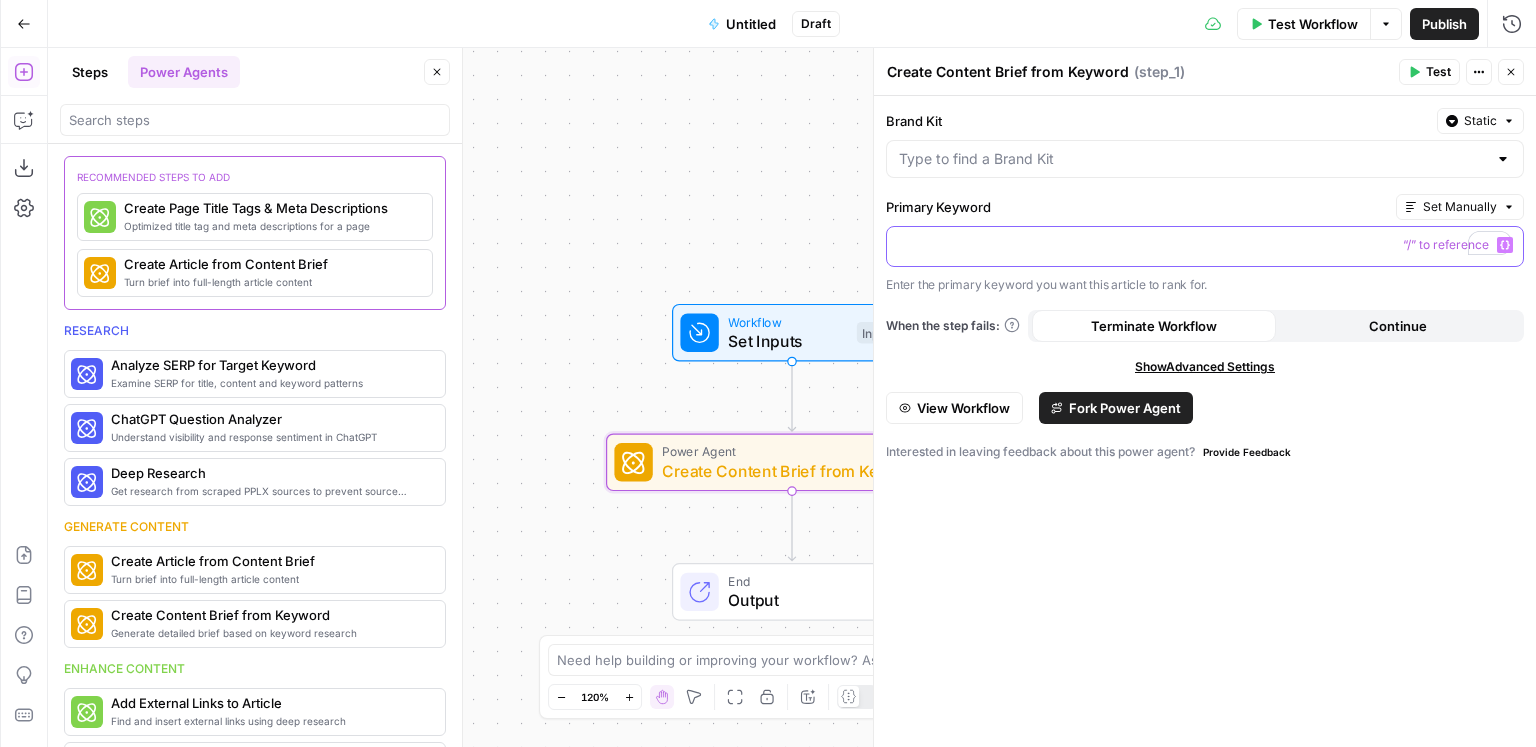 click on "Variables Menu" at bounding box center [1505, 245] 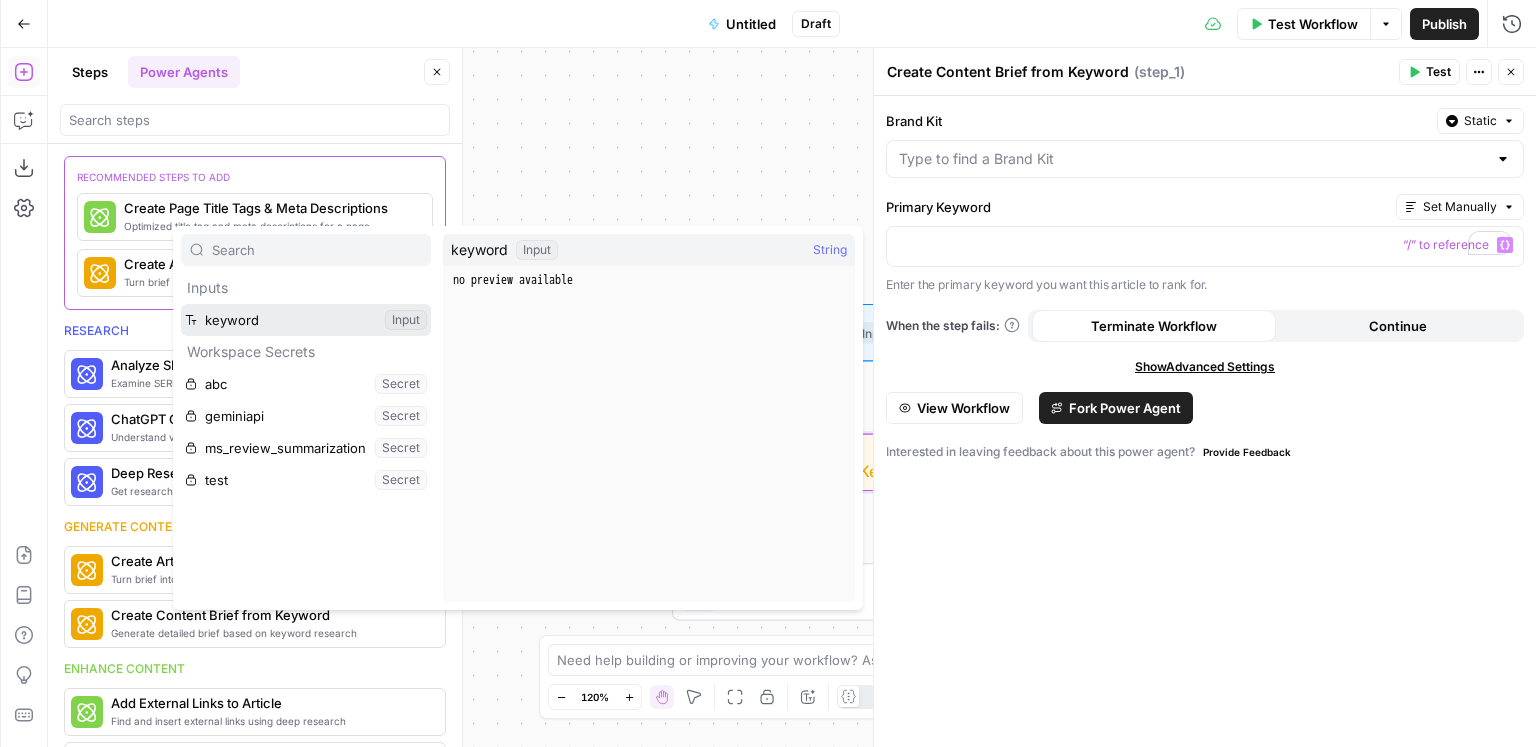 click on "Workspace Secrets" at bounding box center (306, 352) 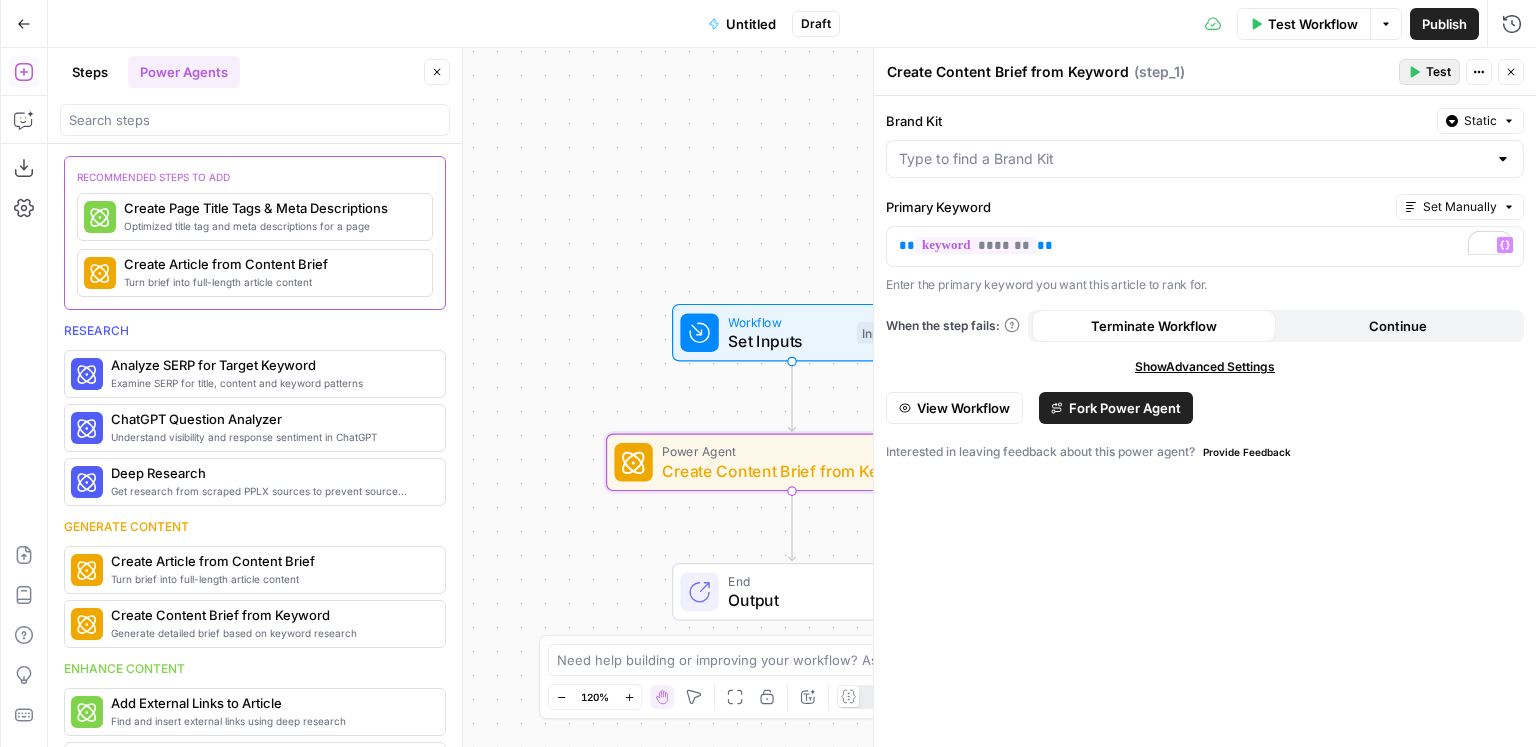 click on "Test" at bounding box center [1429, 72] 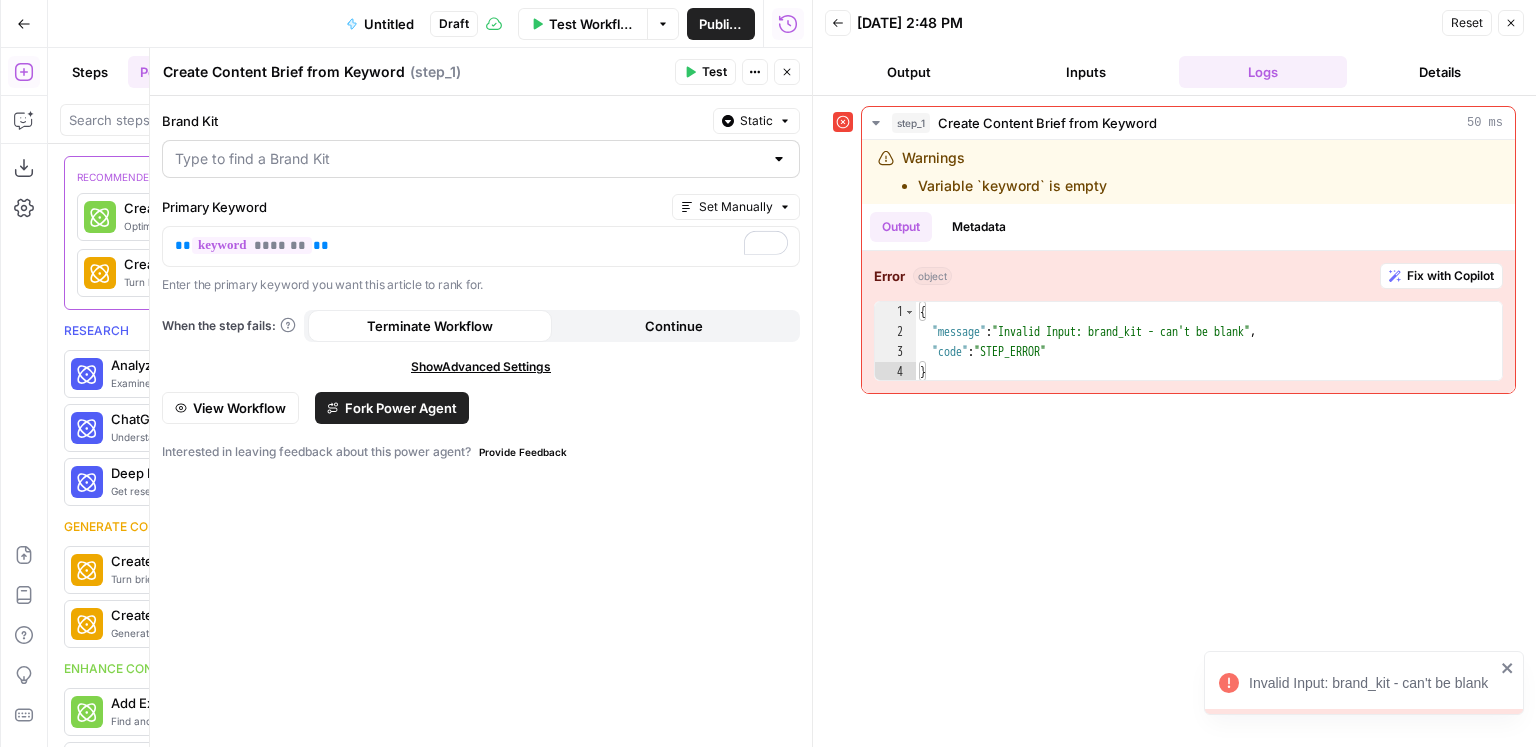 click at bounding box center [481, 159] 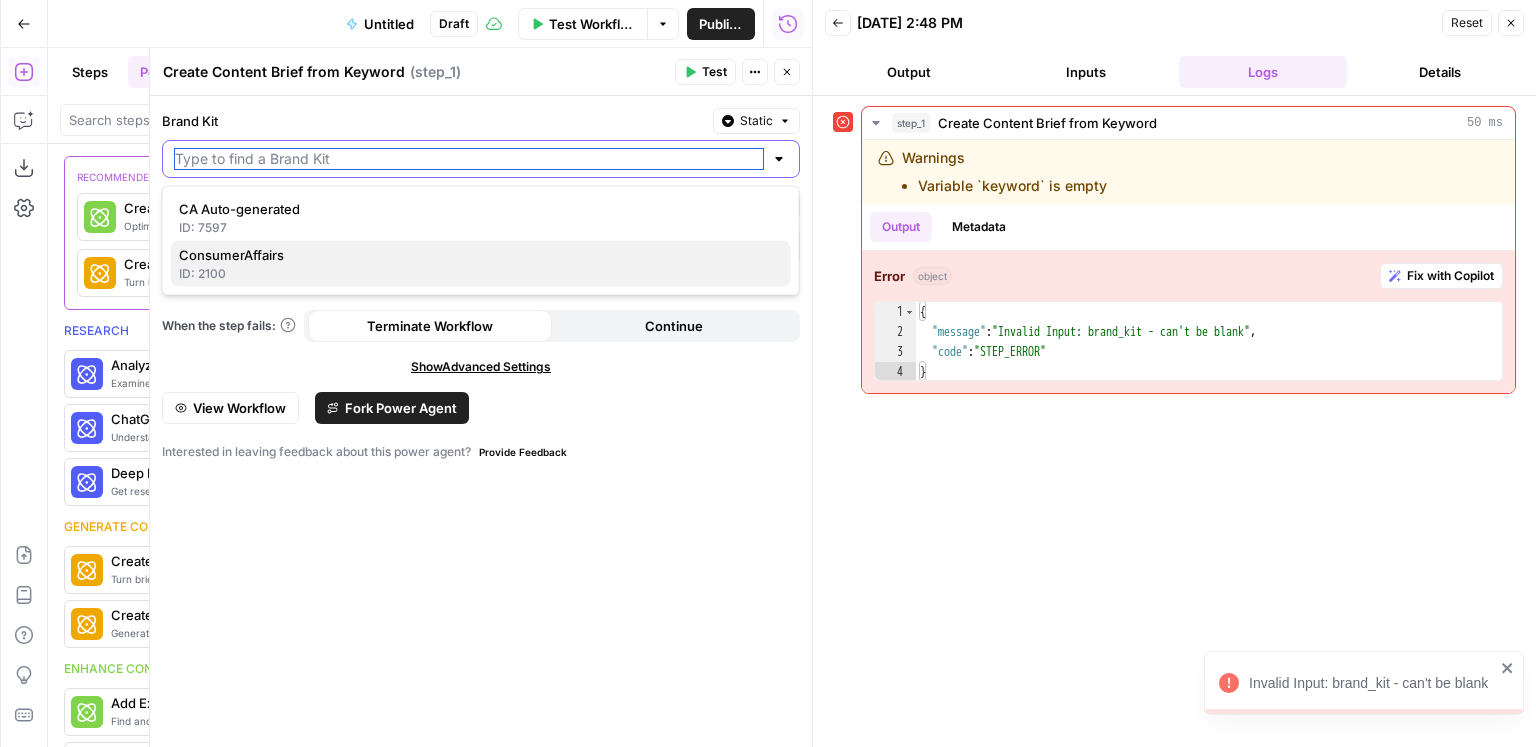 click on "Brand Kit" at bounding box center (469, 159) 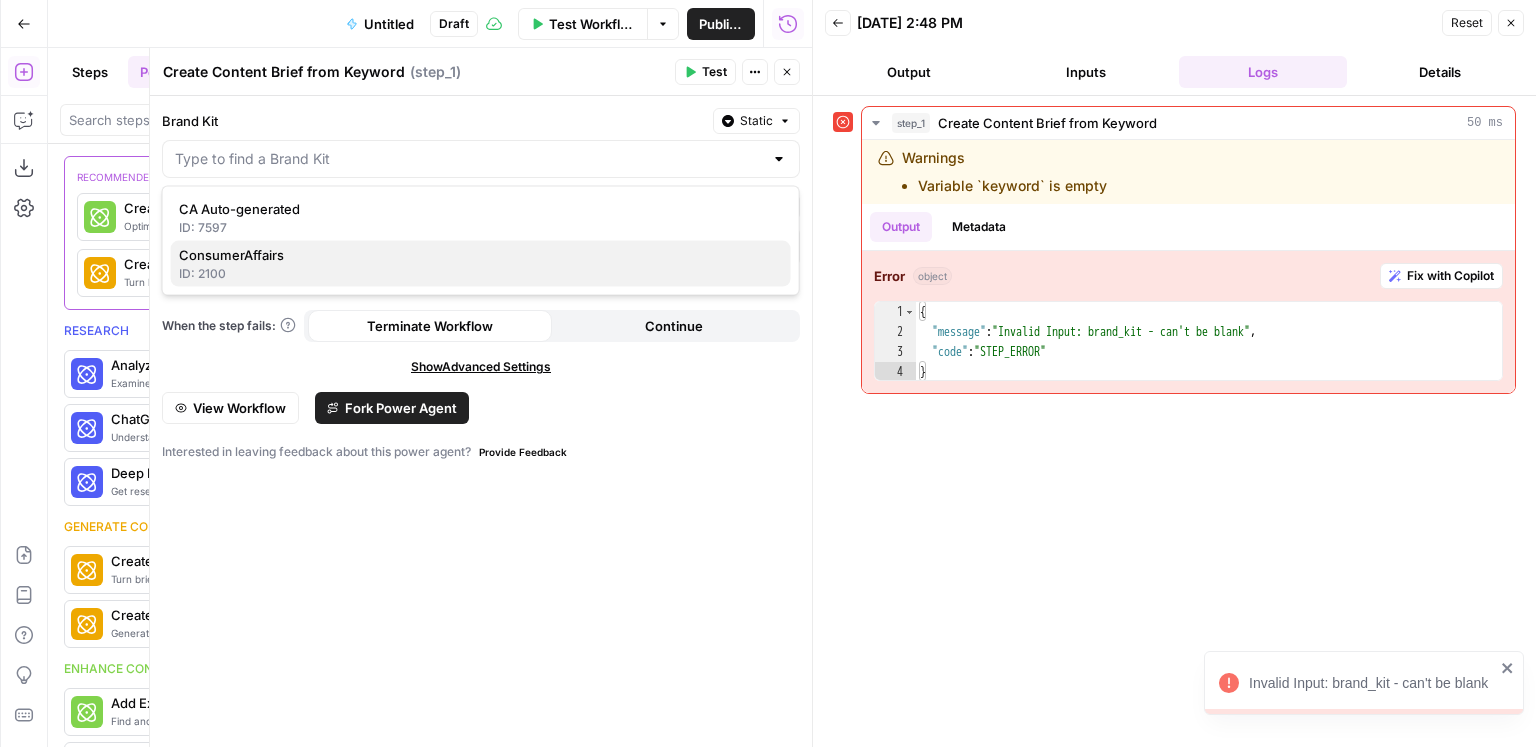 click on "ConsumerAffairs" at bounding box center (231, 255) 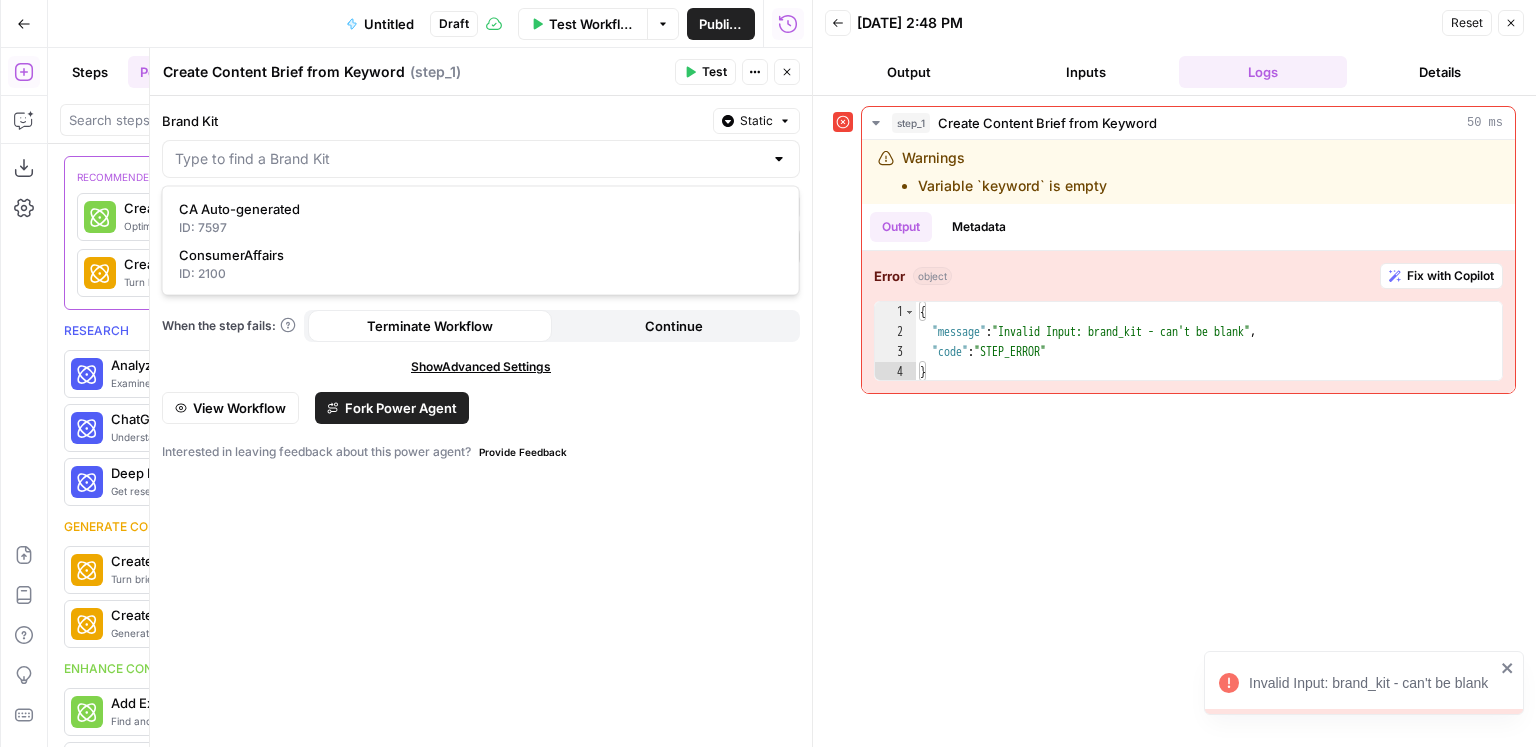 type on "ConsumerAffairs" 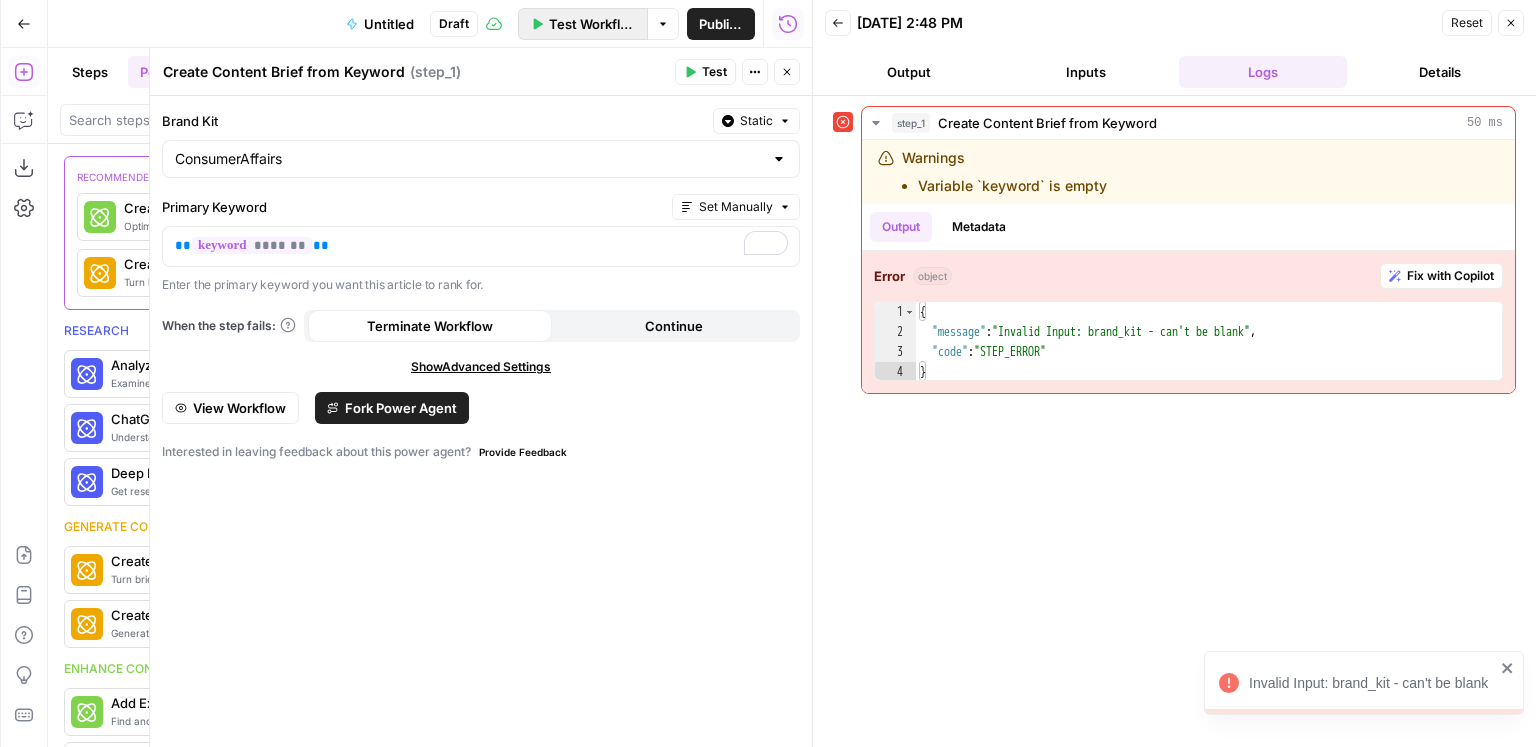 click on "Test Workflow" at bounding box center [592, 24] 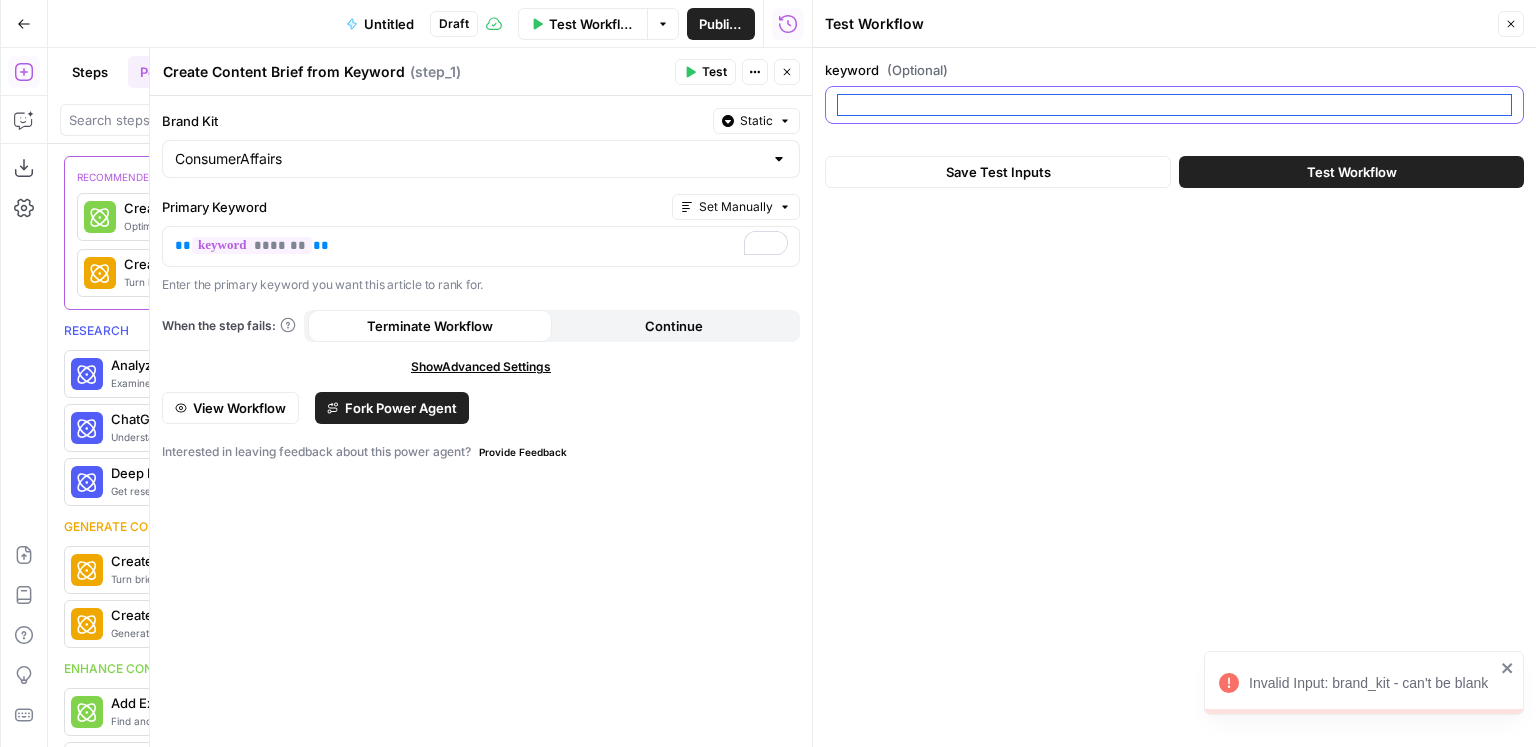 click on "keyword   (Optional)" at bounding box center [1174, 105] 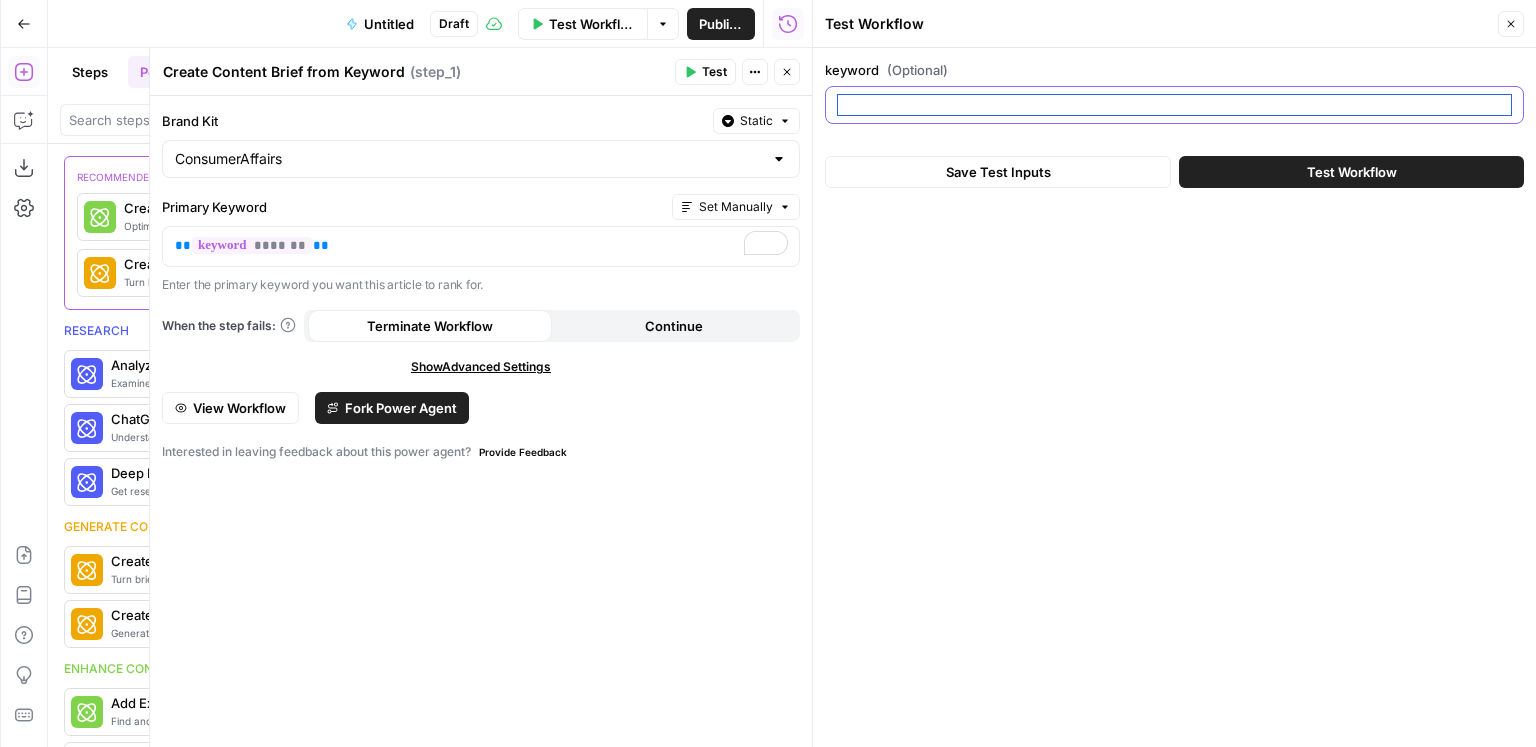 paste on "Does medicare cover walk-in tubs?" 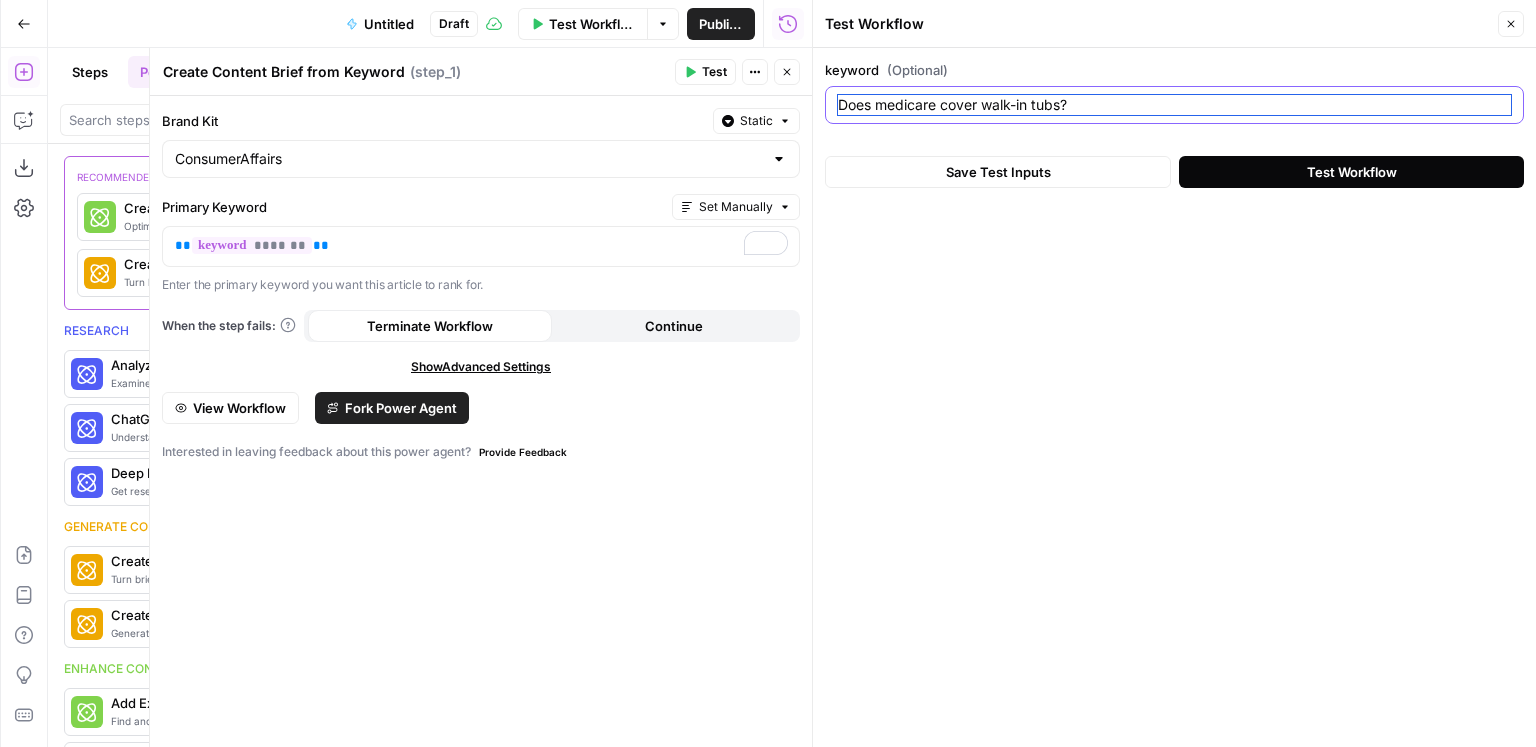 type on "Does medicare cover walk-in tubs?" 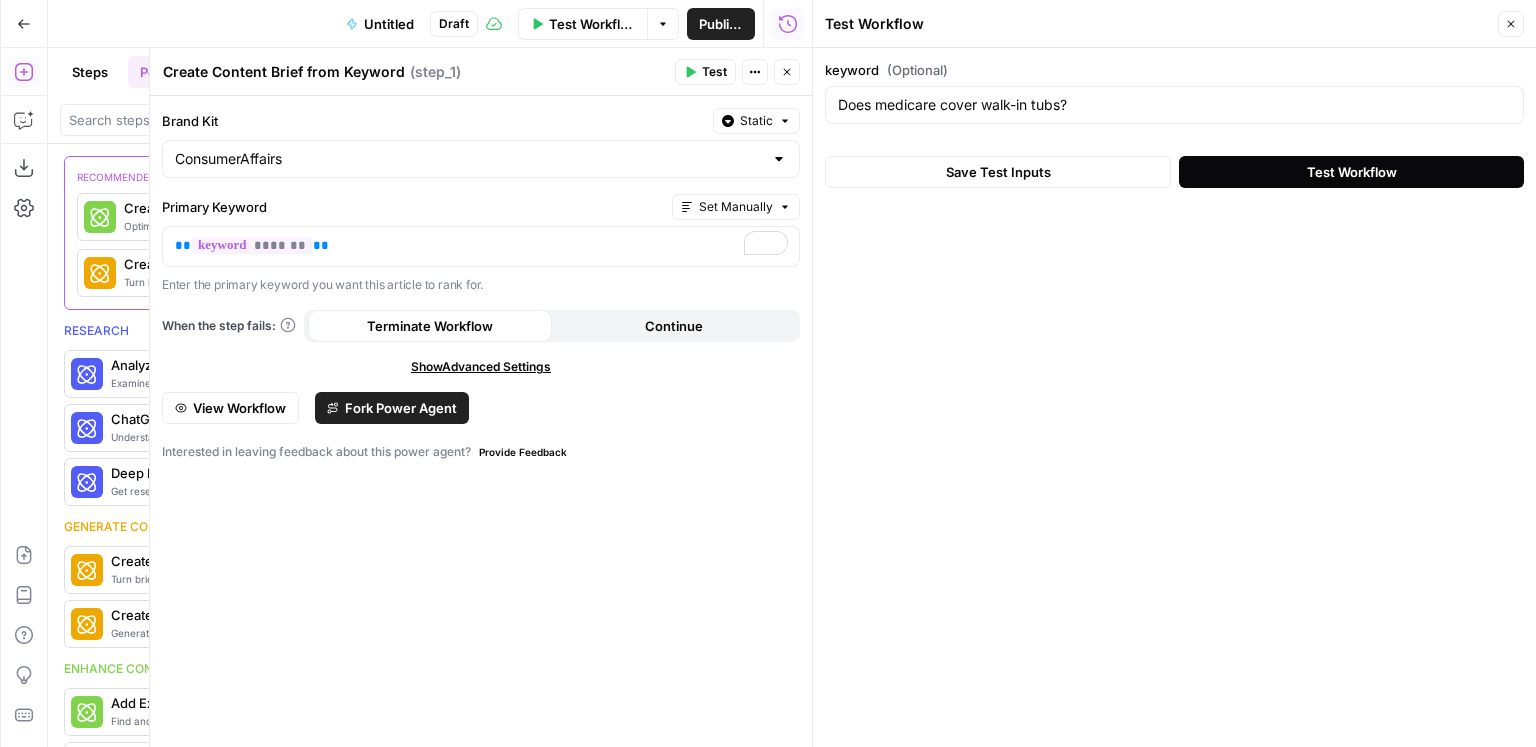 click on "Test Workflow" at bounding box center (1352, 172) 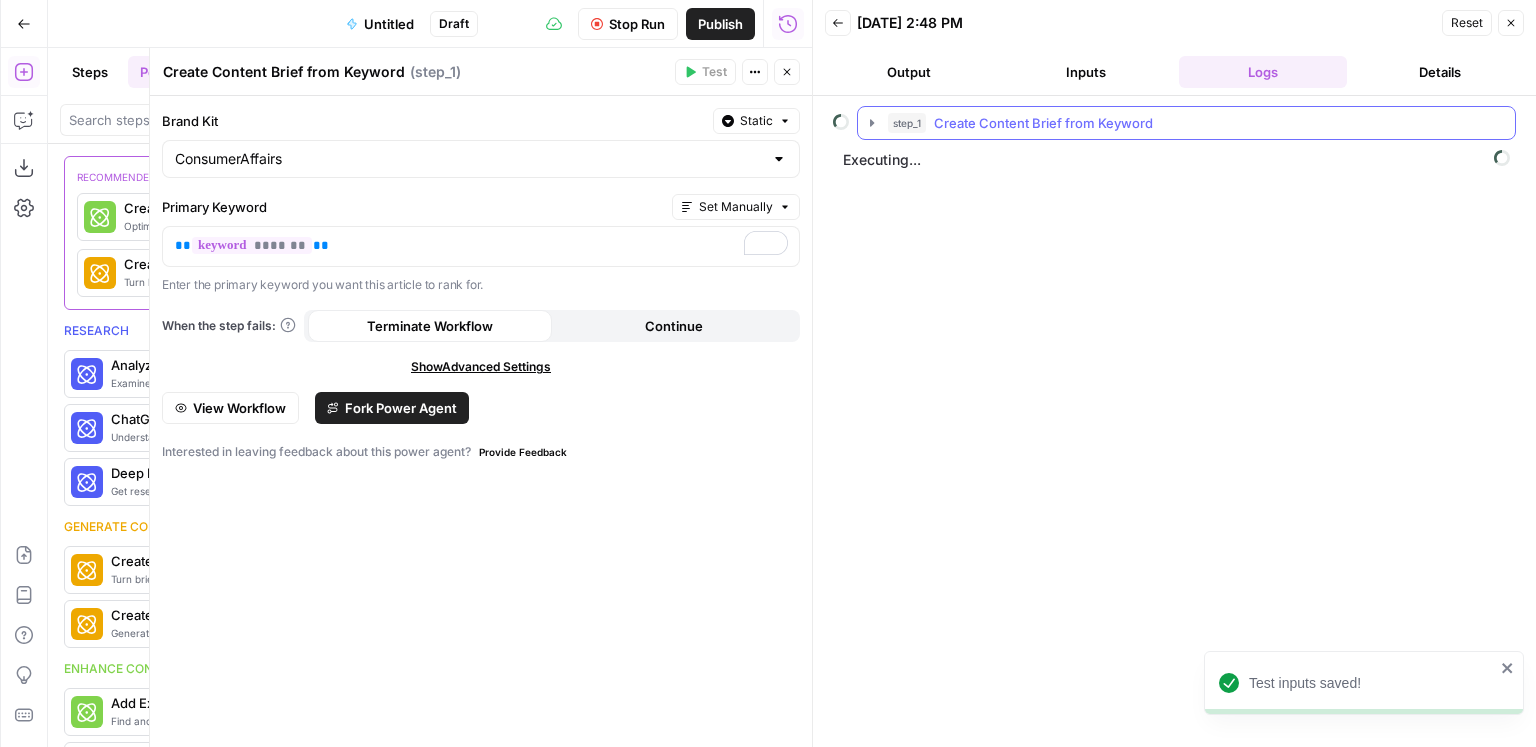 click on "Create Content Brief from Keyword" at bounding box center (1043, 123) 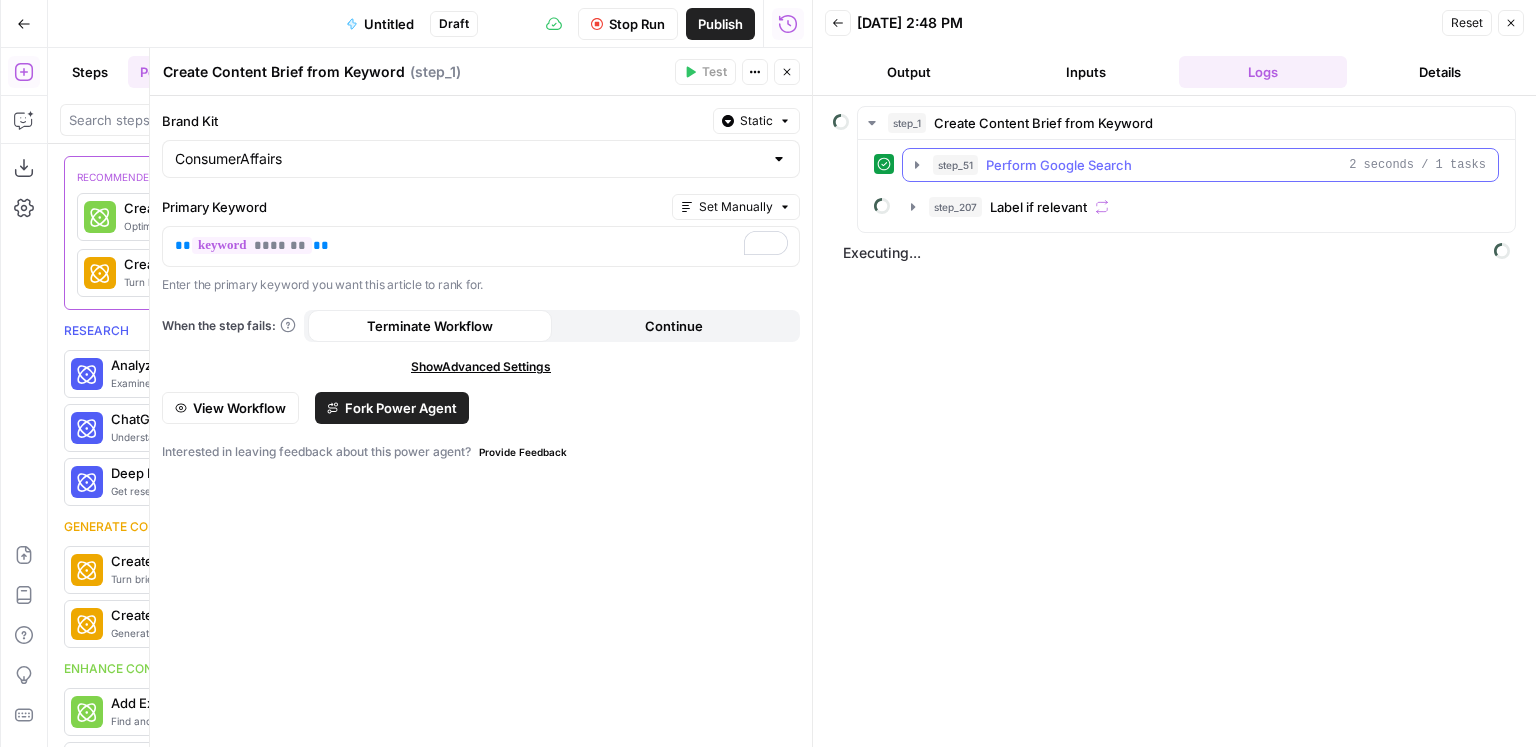 click on "step_51 Perform Google Search 2 seconds / 1 tasks" at bounding box center [1200, 165] 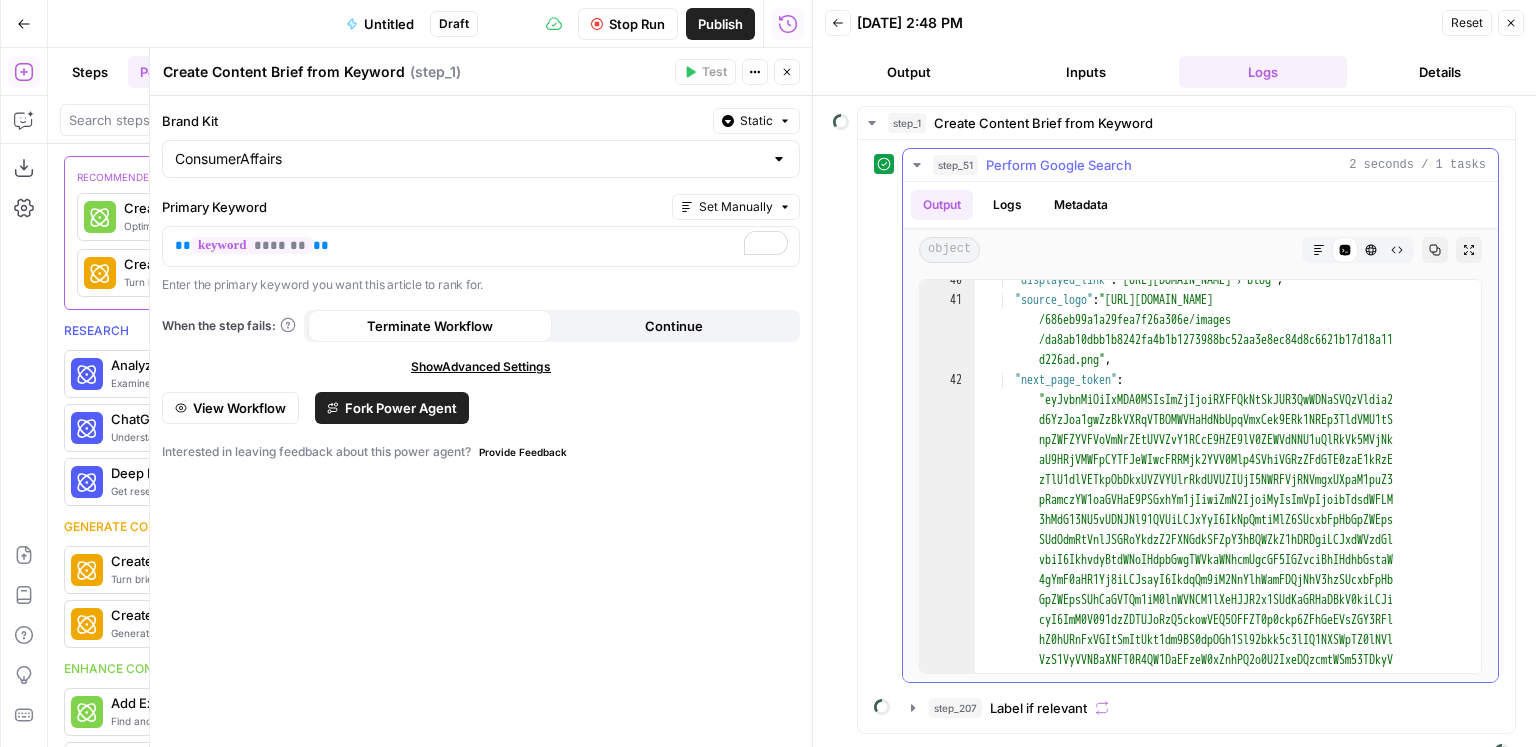 scroll, scrollTop: 1972, scrollLeft: 0, axis: vertical 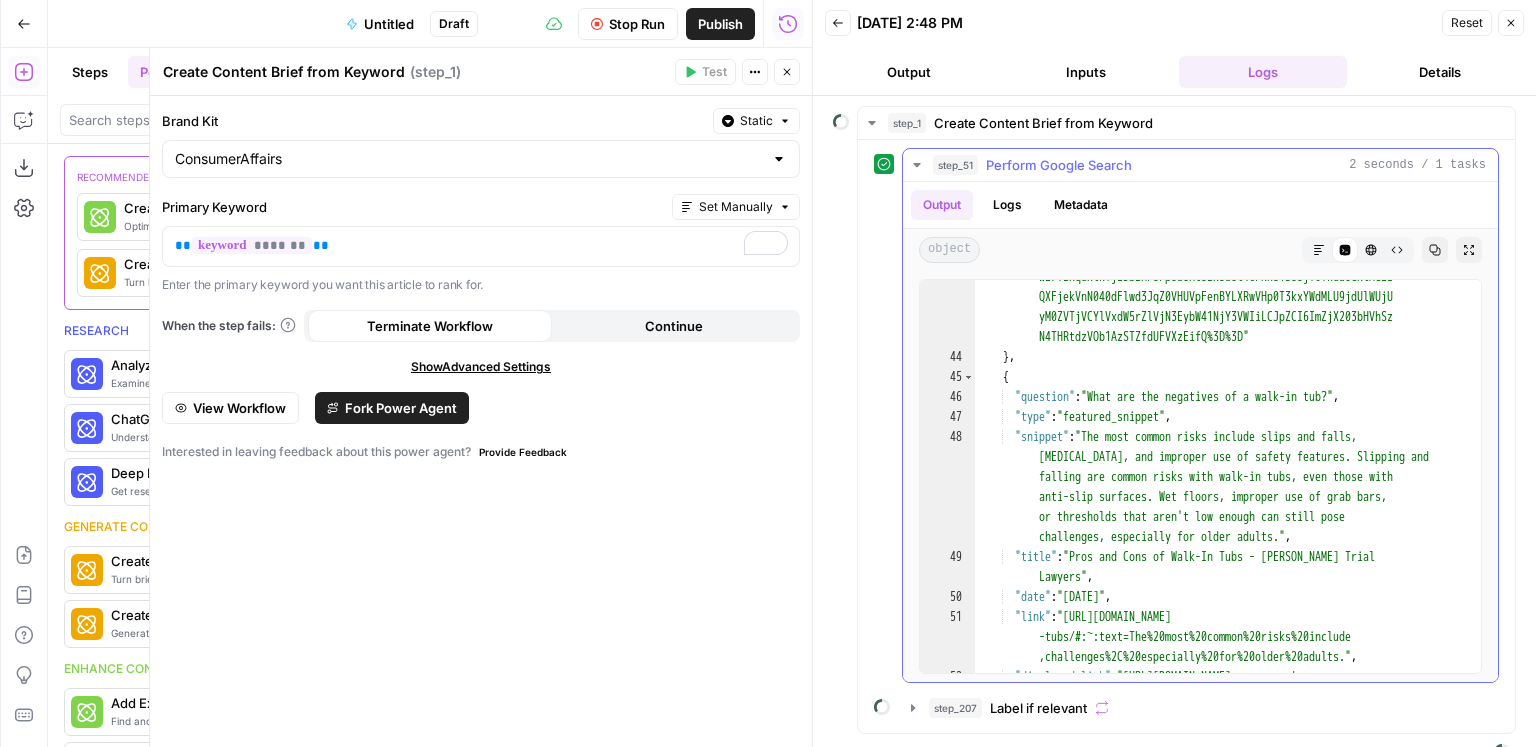 click on "step_51 Perform Google Search 2 seconds / 1 tasks" at bounding box center [1200, 165] 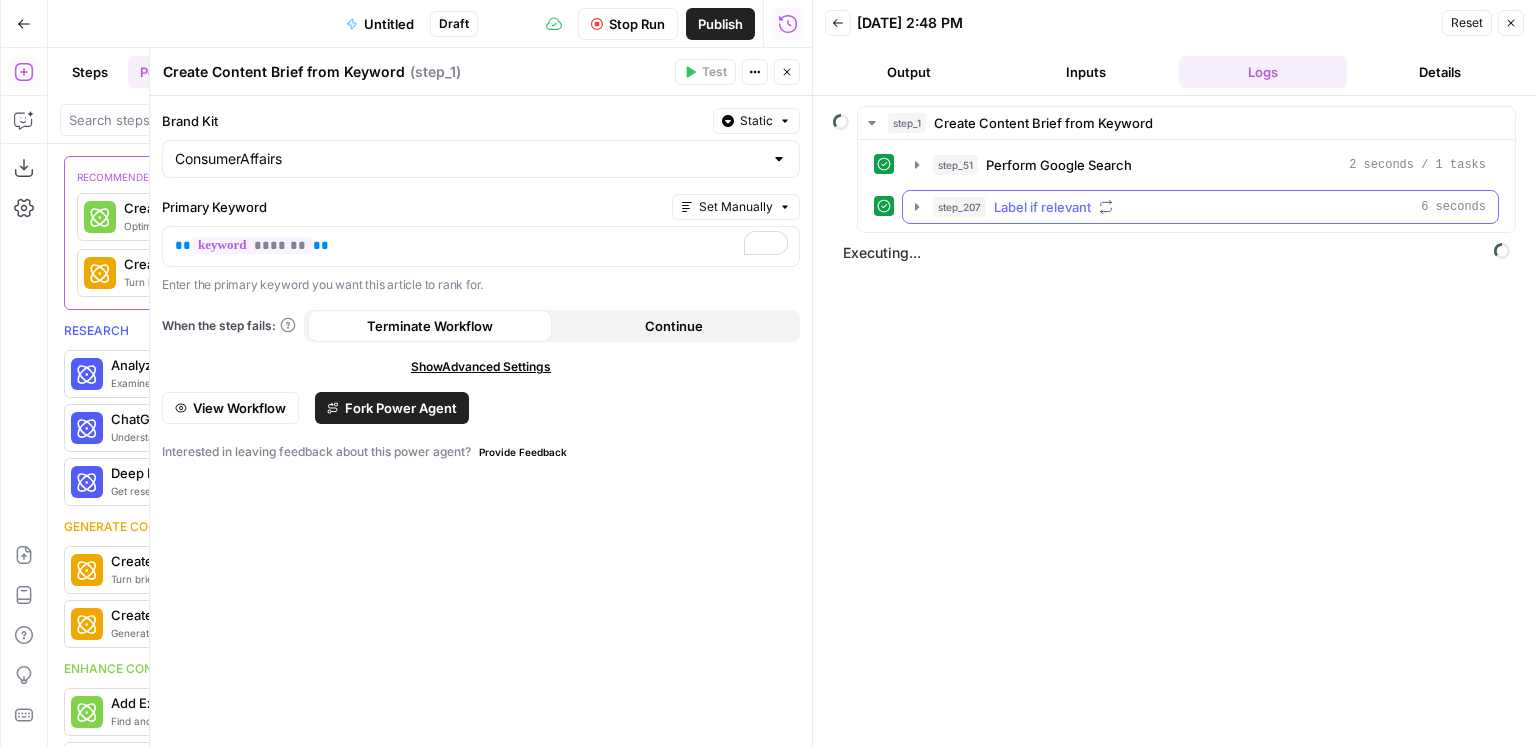 click on "Label if relevant" at bounding box center [1042, 207] 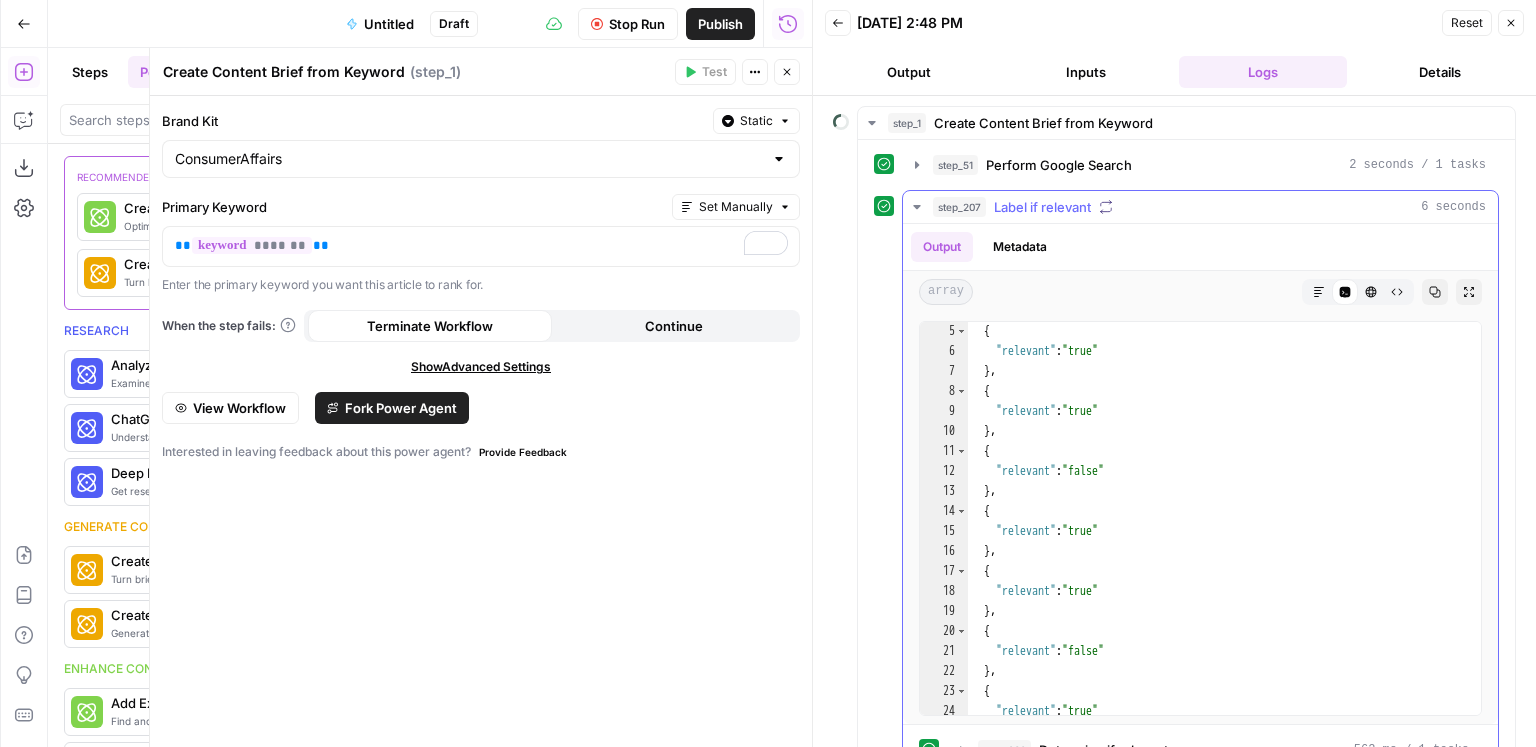 scroll, scrollTop: 185, scrollLeft: 0, axis: vertical 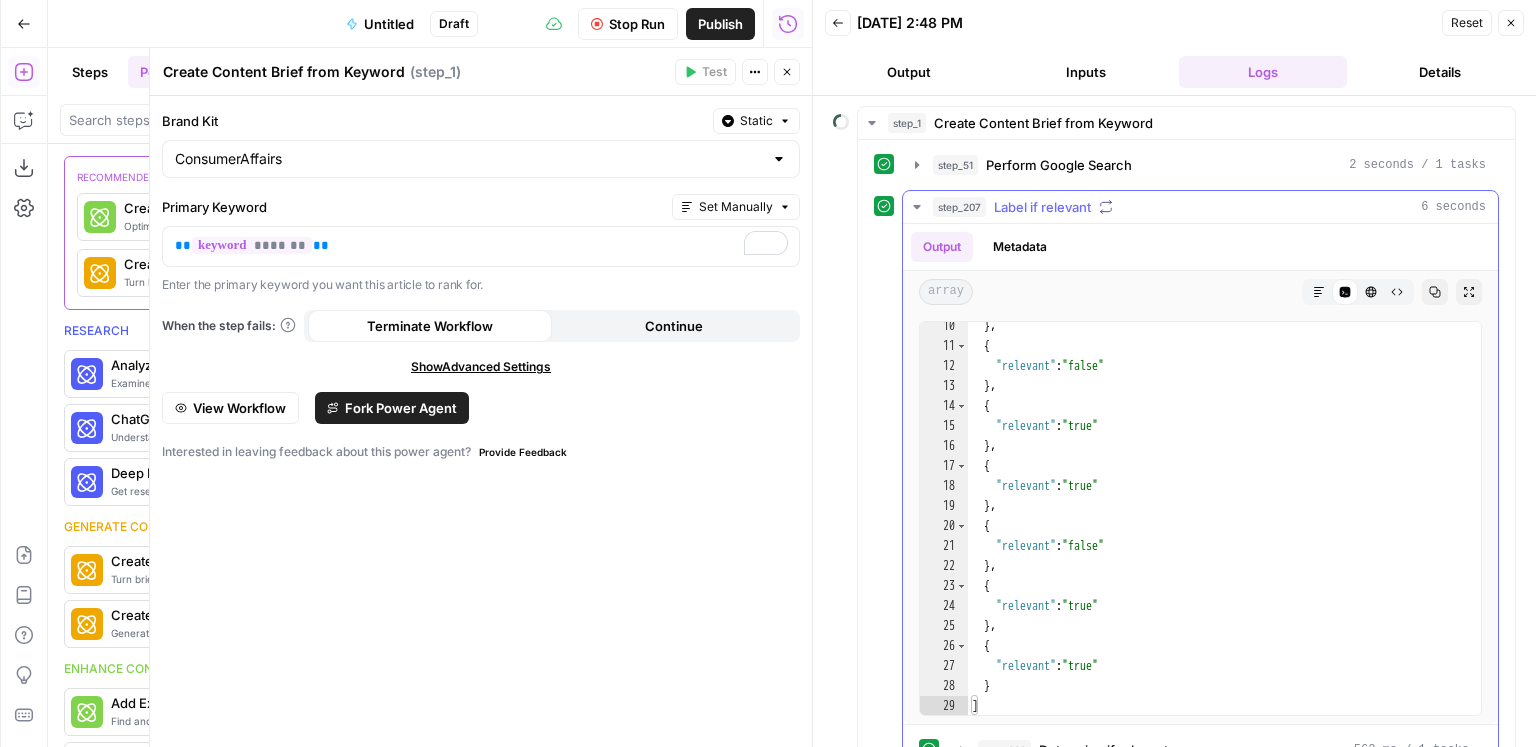 type on "**********" 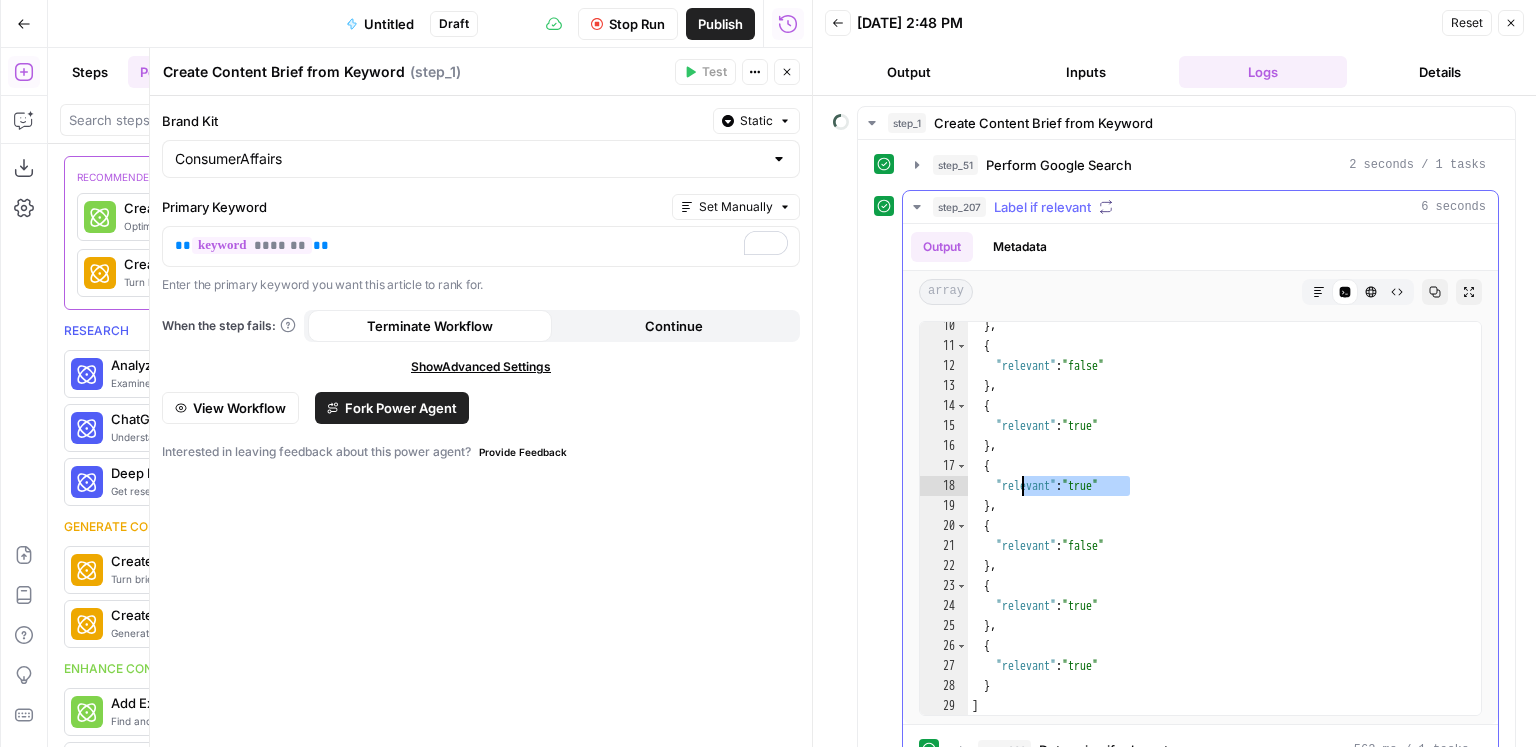 drag, startPoint x: 1117, startPoint y: 483, endPoint x: 1028, endPoint y: 460, distance: 91.92388 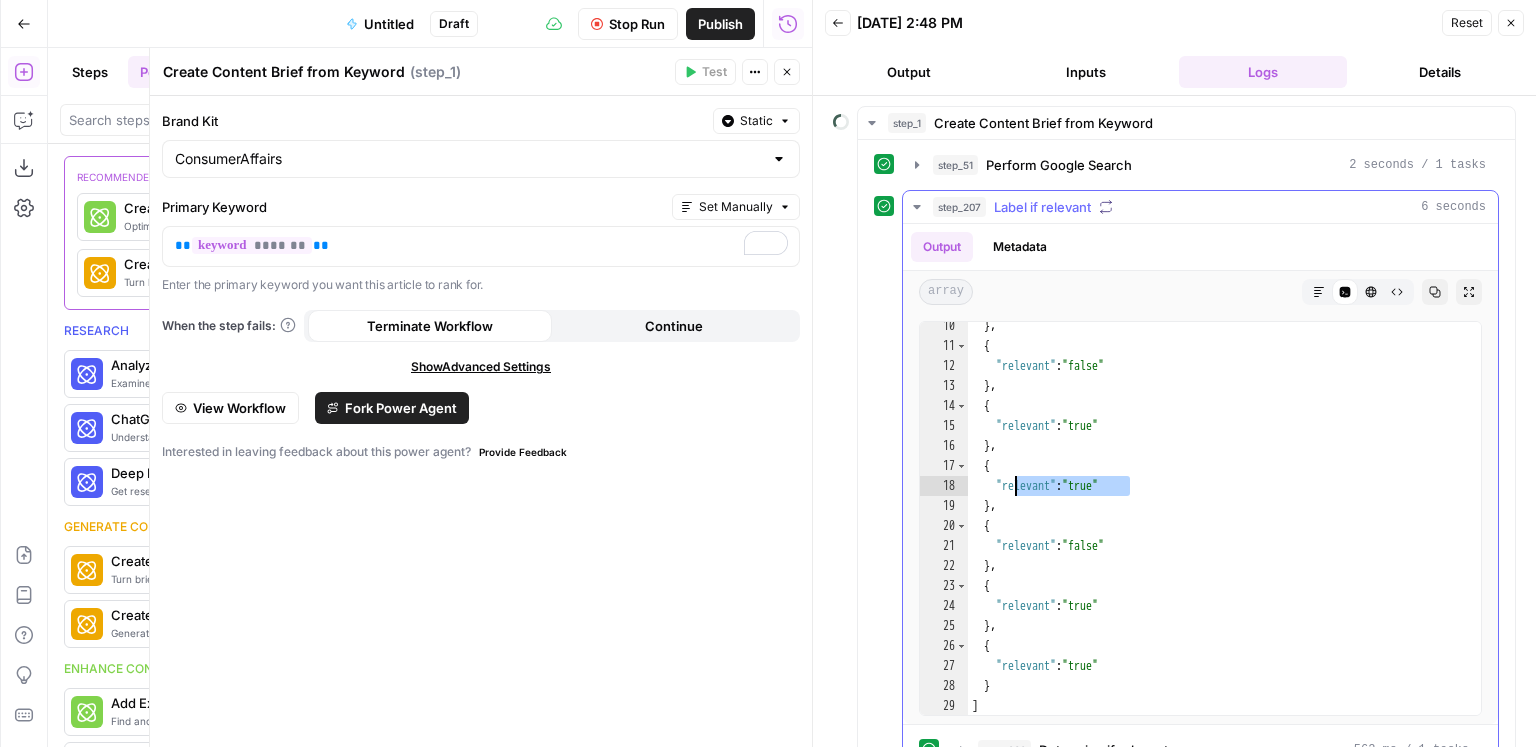 click on "Label if relevant" at bounding box center (1042, 207) 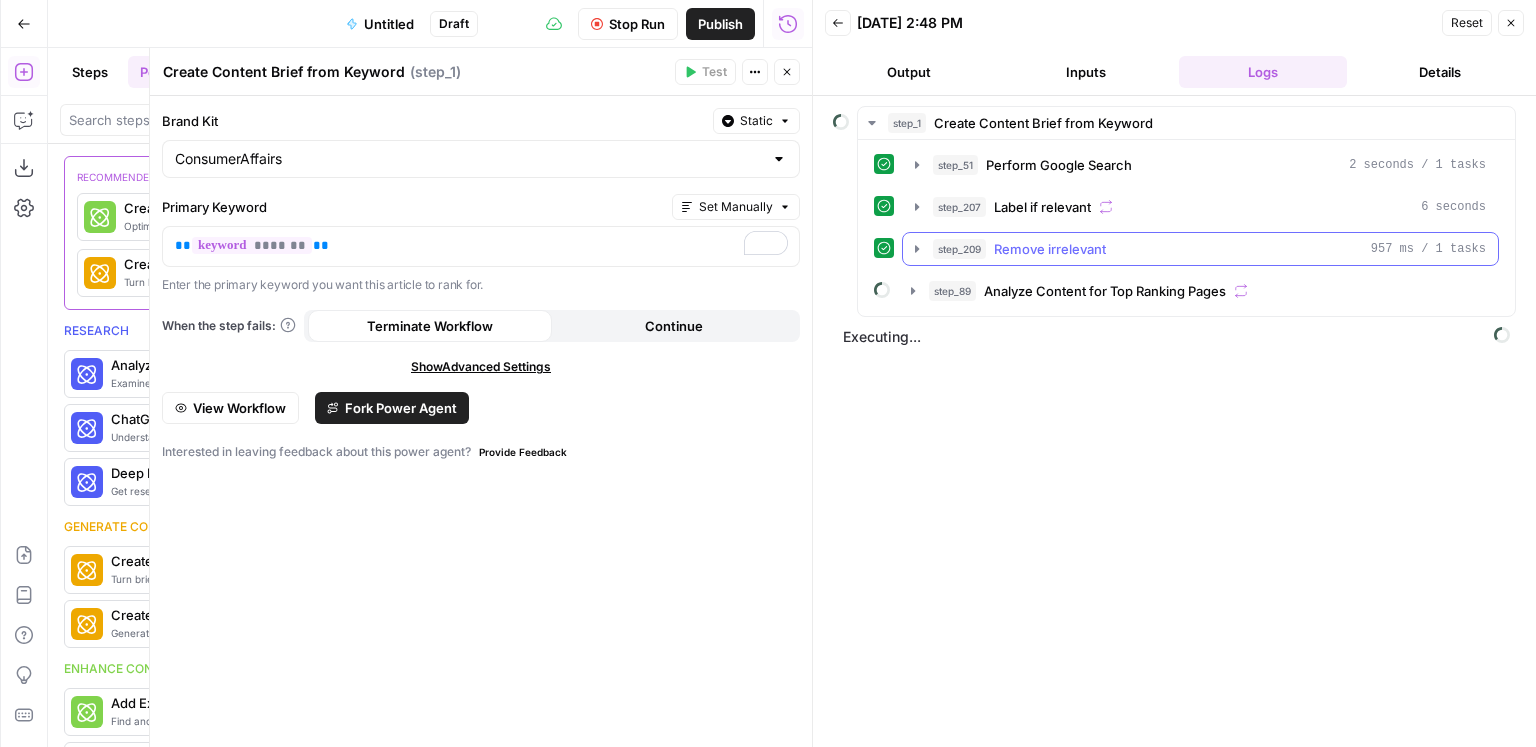 click on "Remove irrelevant" at bounding box center (1050, 249) 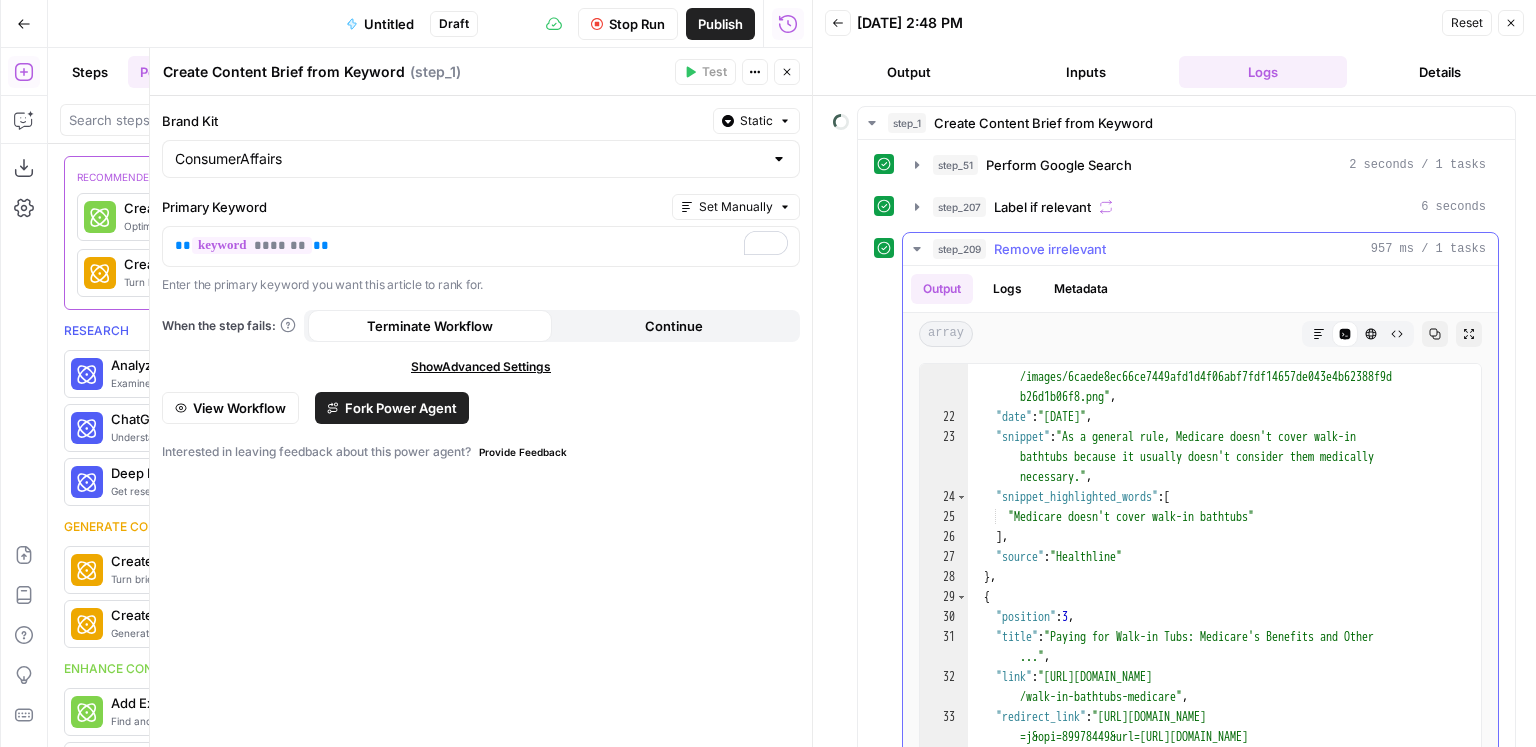 scroll, scrollTop: 704, scrollLeft: 0, axis: vertical 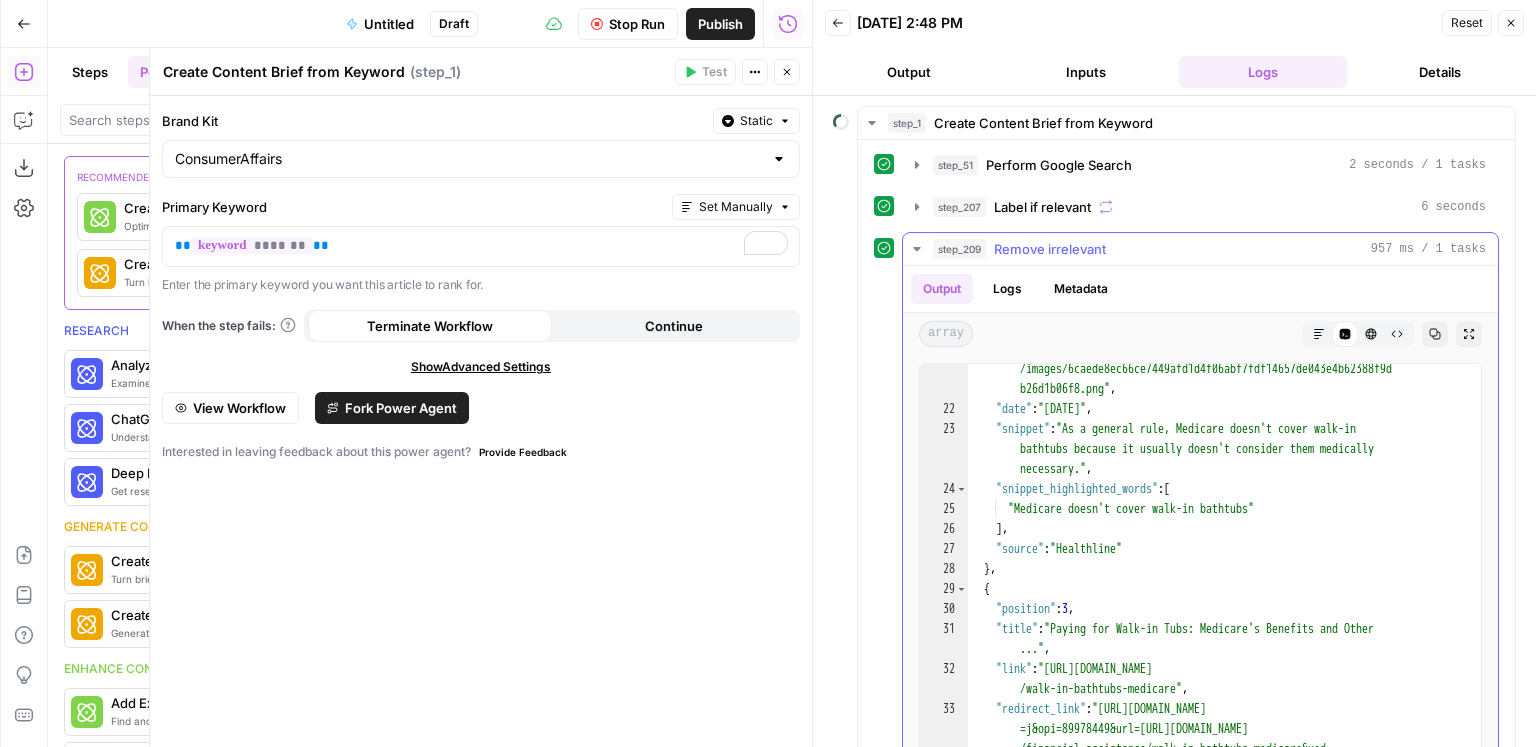 click on "Remove irrelevant" at bounding box center [1050, 249] 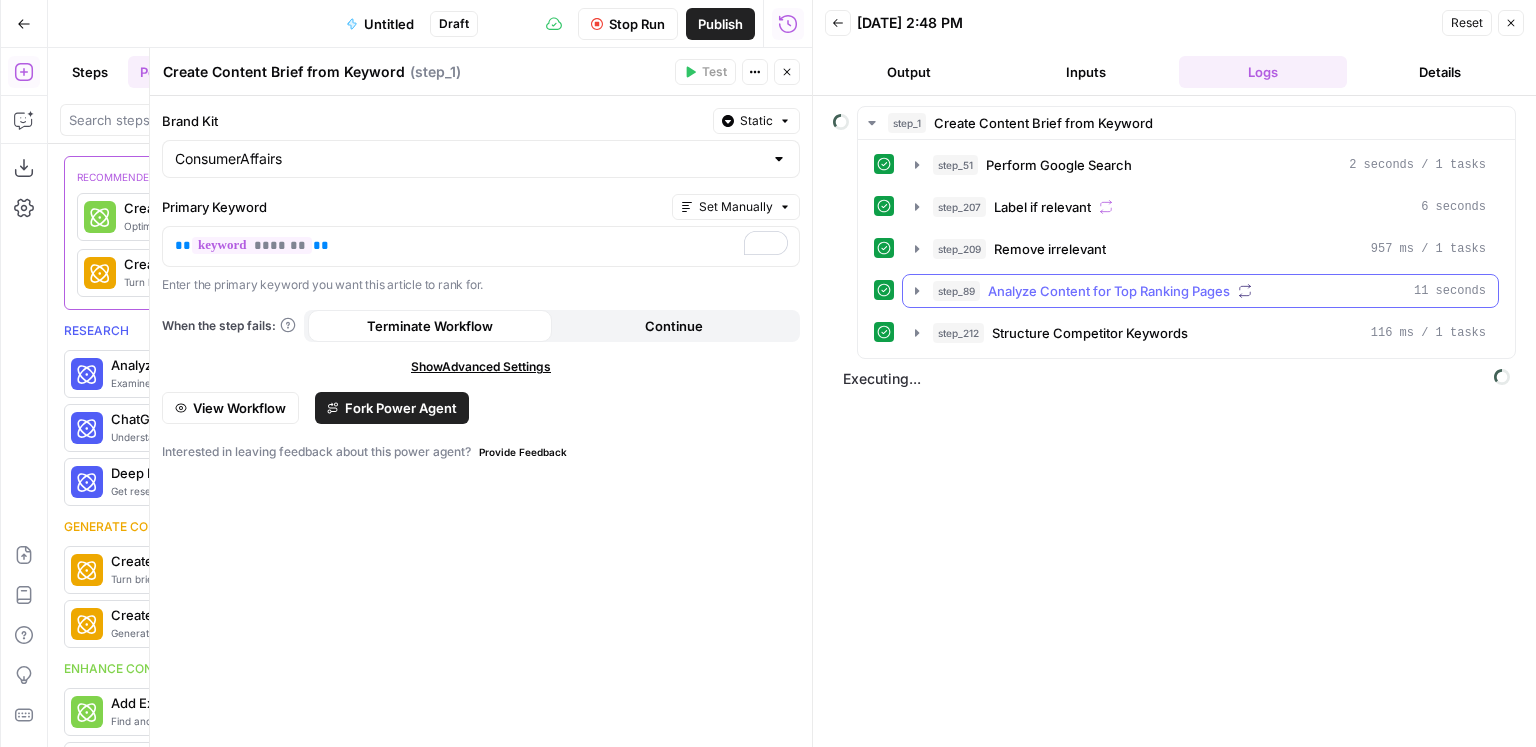 click on "Analyze Content for Top Ranking Pages" at bounding box center (1109, 291) 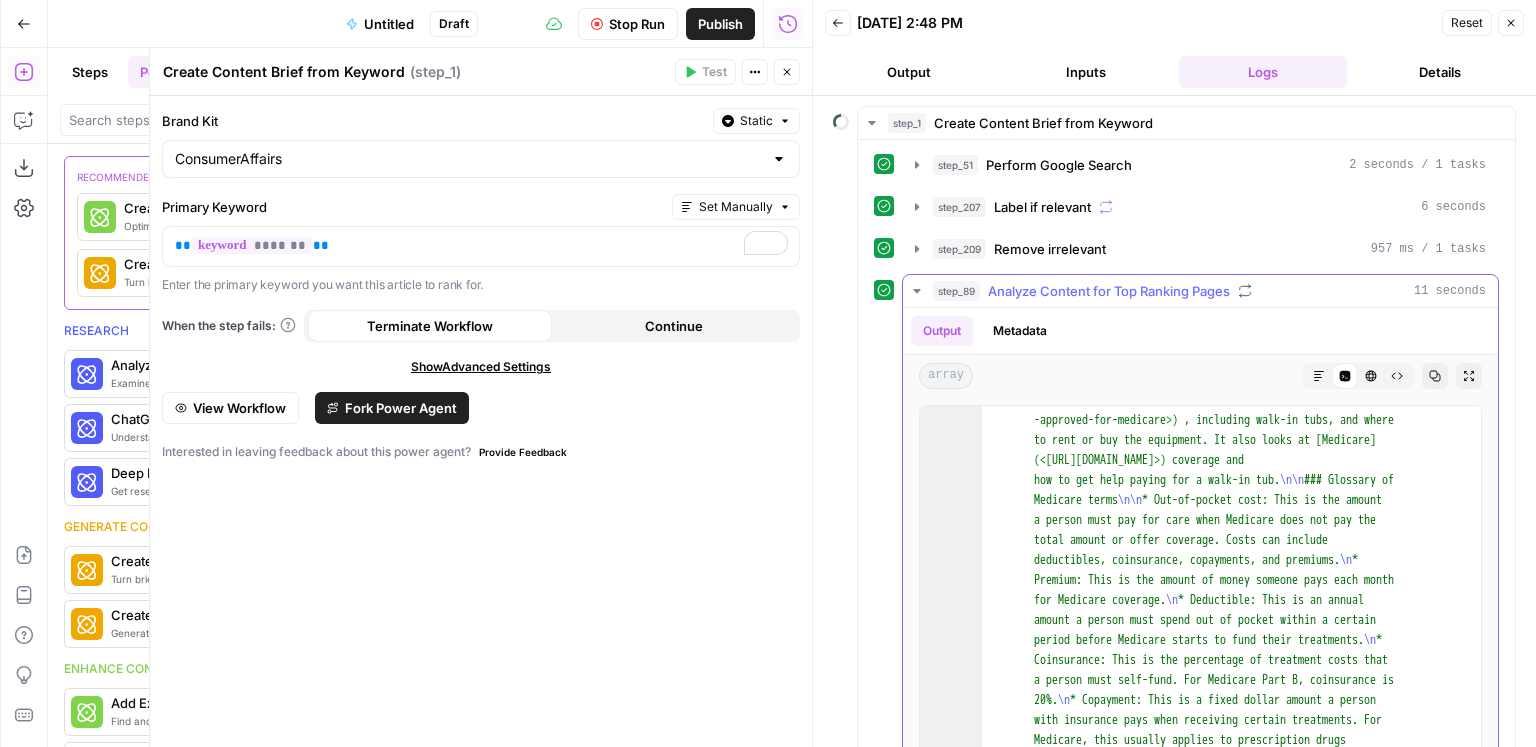 scroll, scrollTop: 844, scrollLeft: 0, axis: vertical 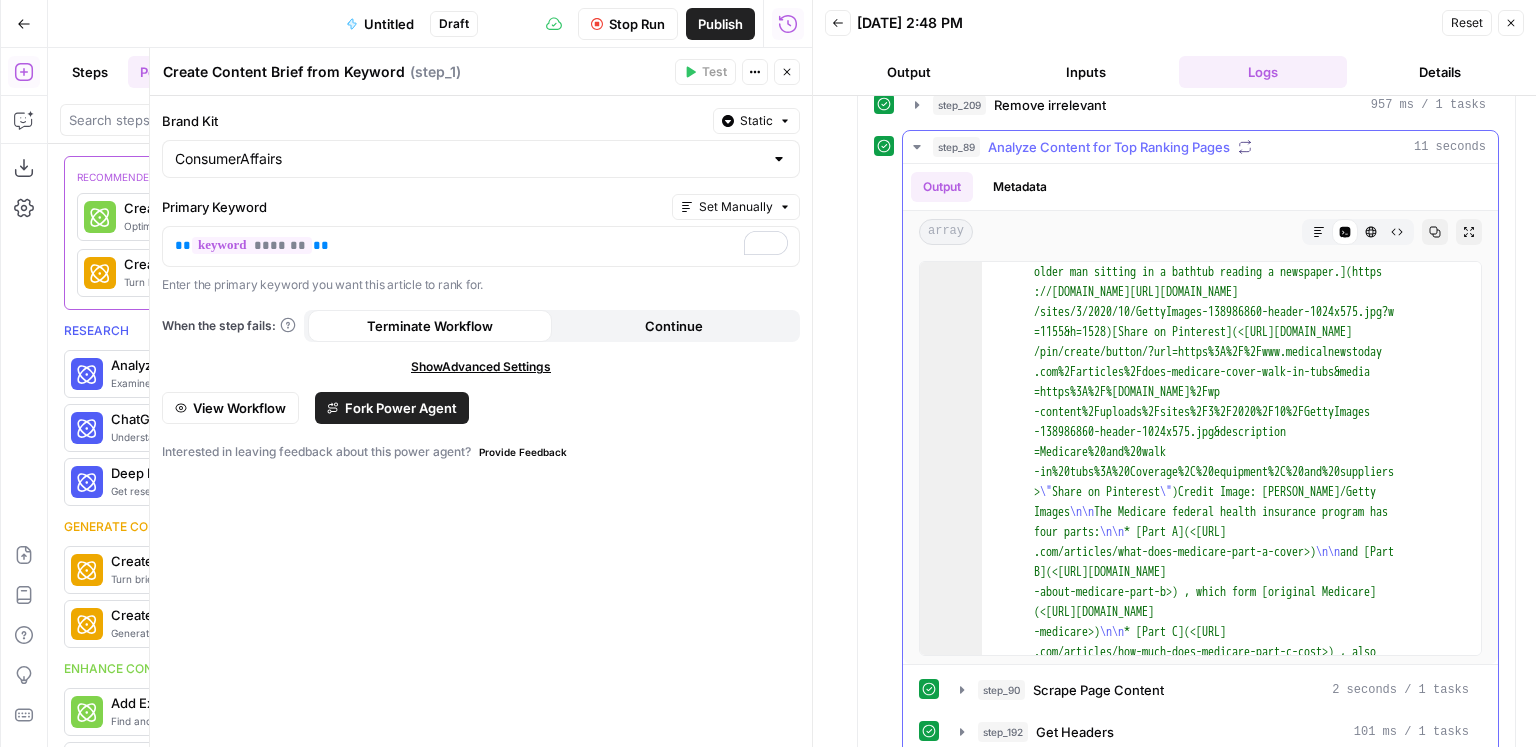 click on "Analyze Content for Top Ranking Pages" at bounding box center (1109, 147) 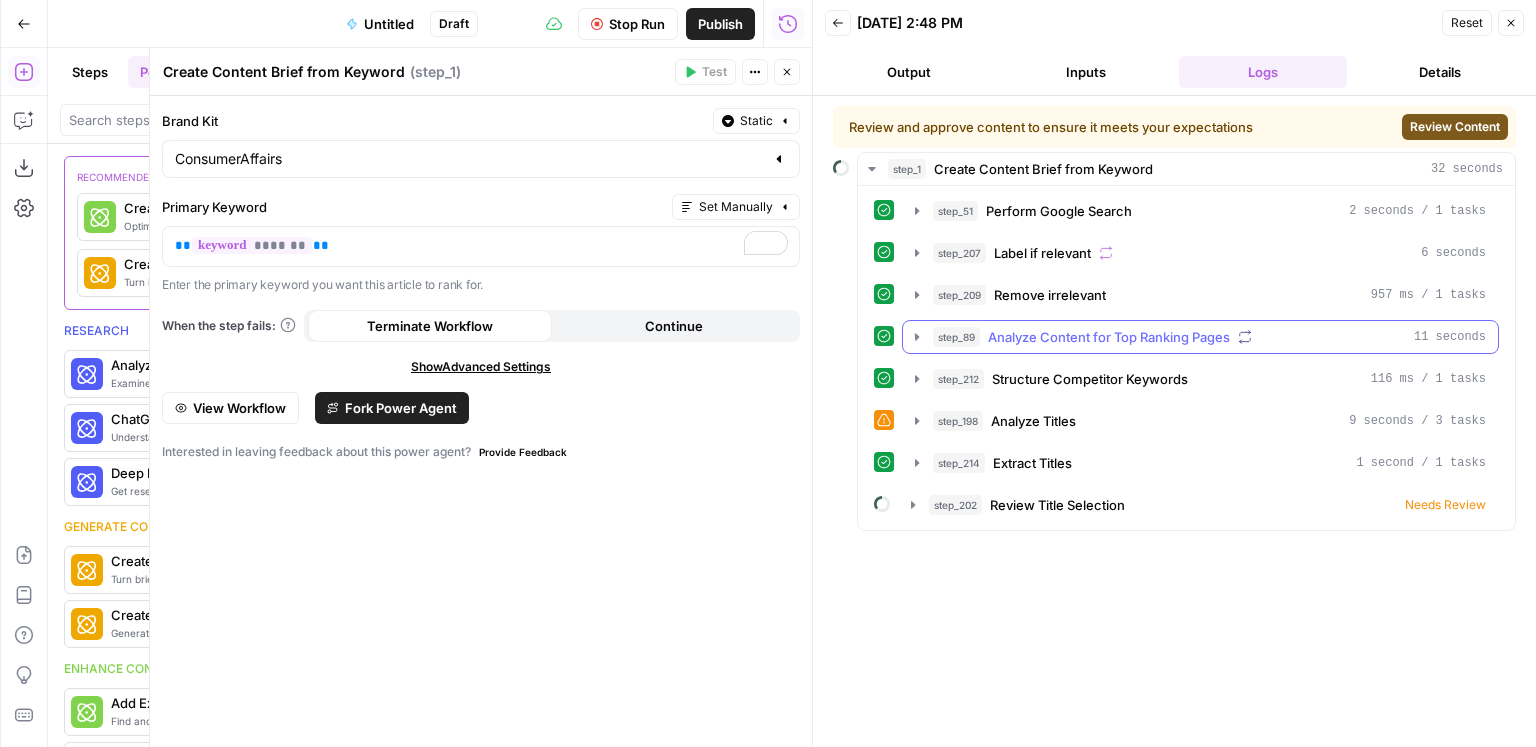 scroll, scrollTop: 0, scrollLeft: 0, axis: both 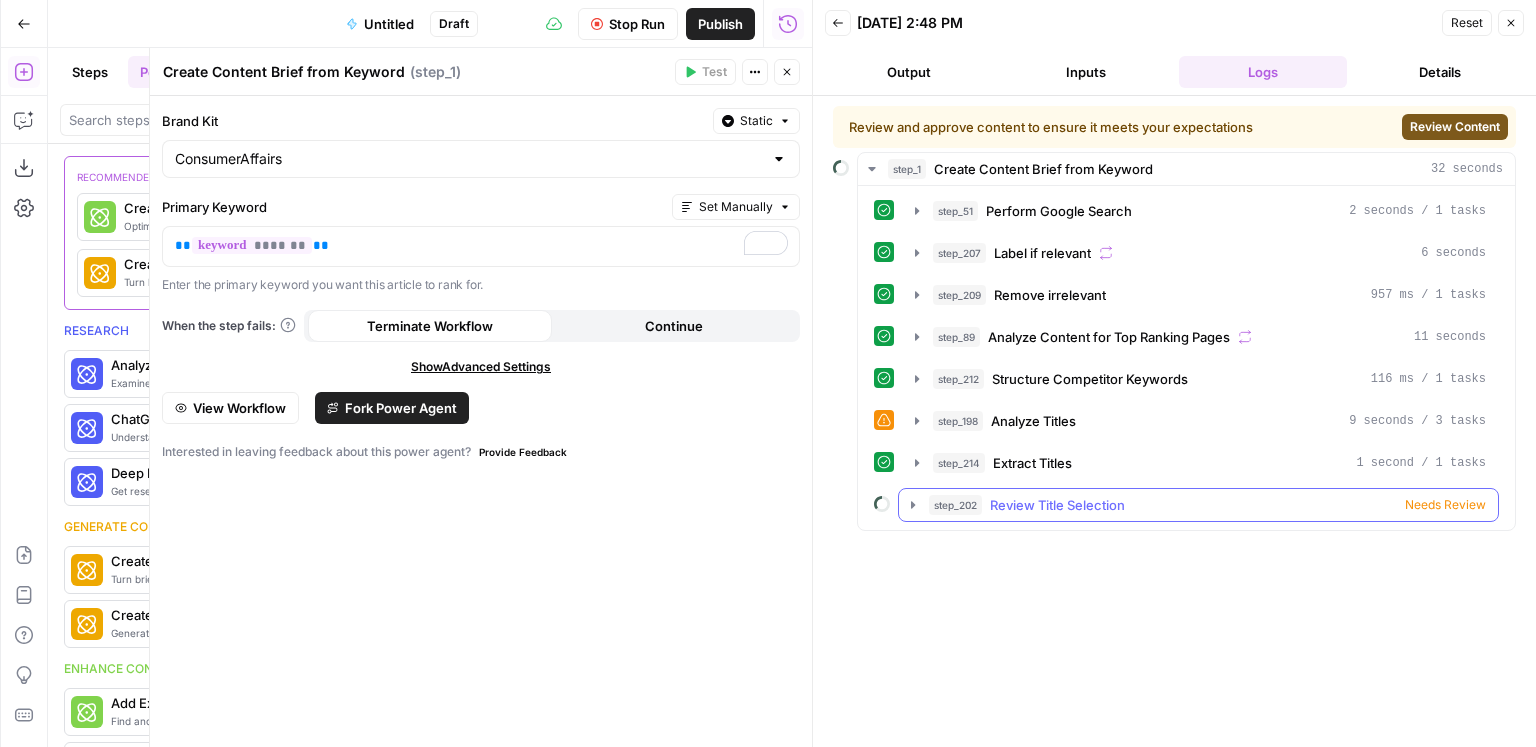 click on "step_202 Review Title Selection Needs Review" at bounding box center [1198, 505] 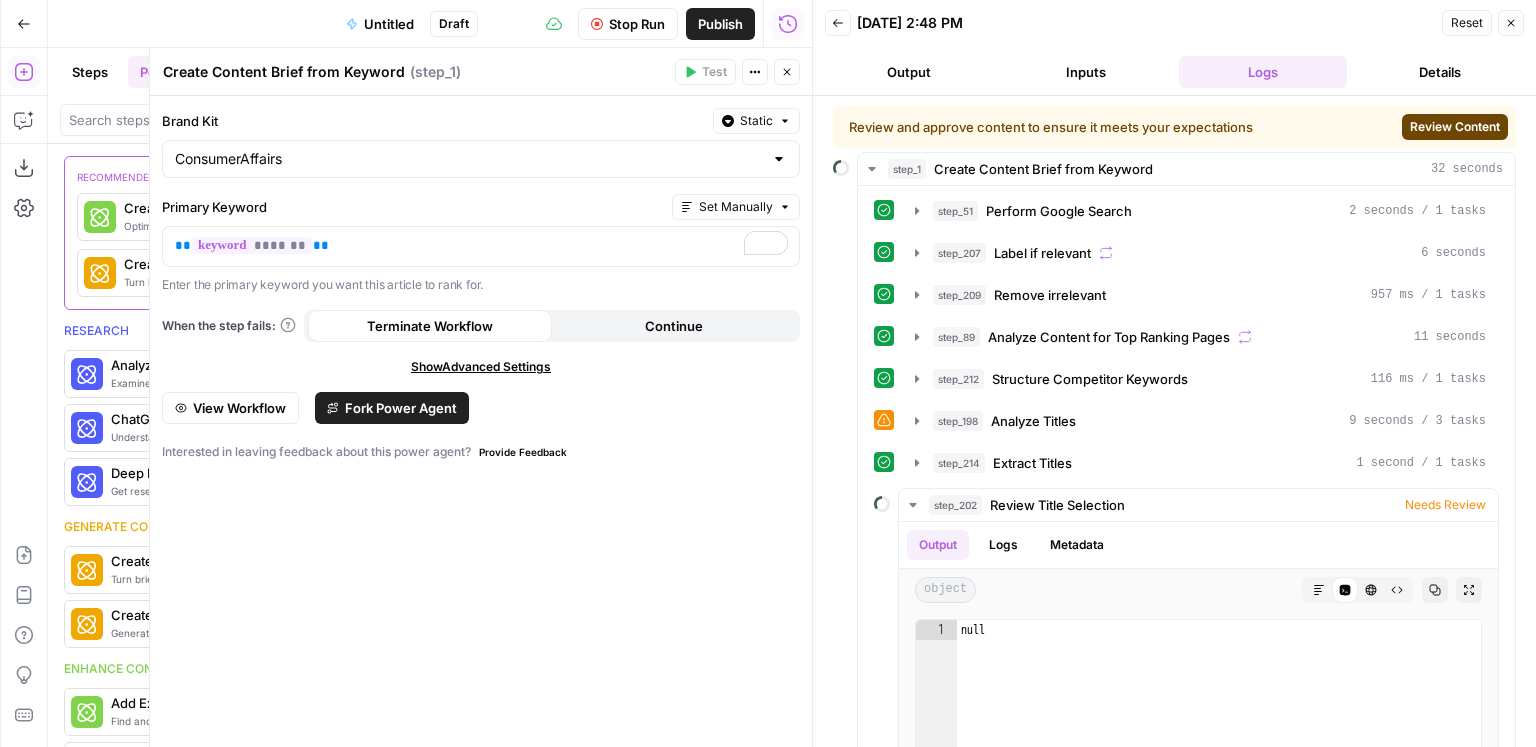 click on "Review Content" at bounding box center [1455, 127] 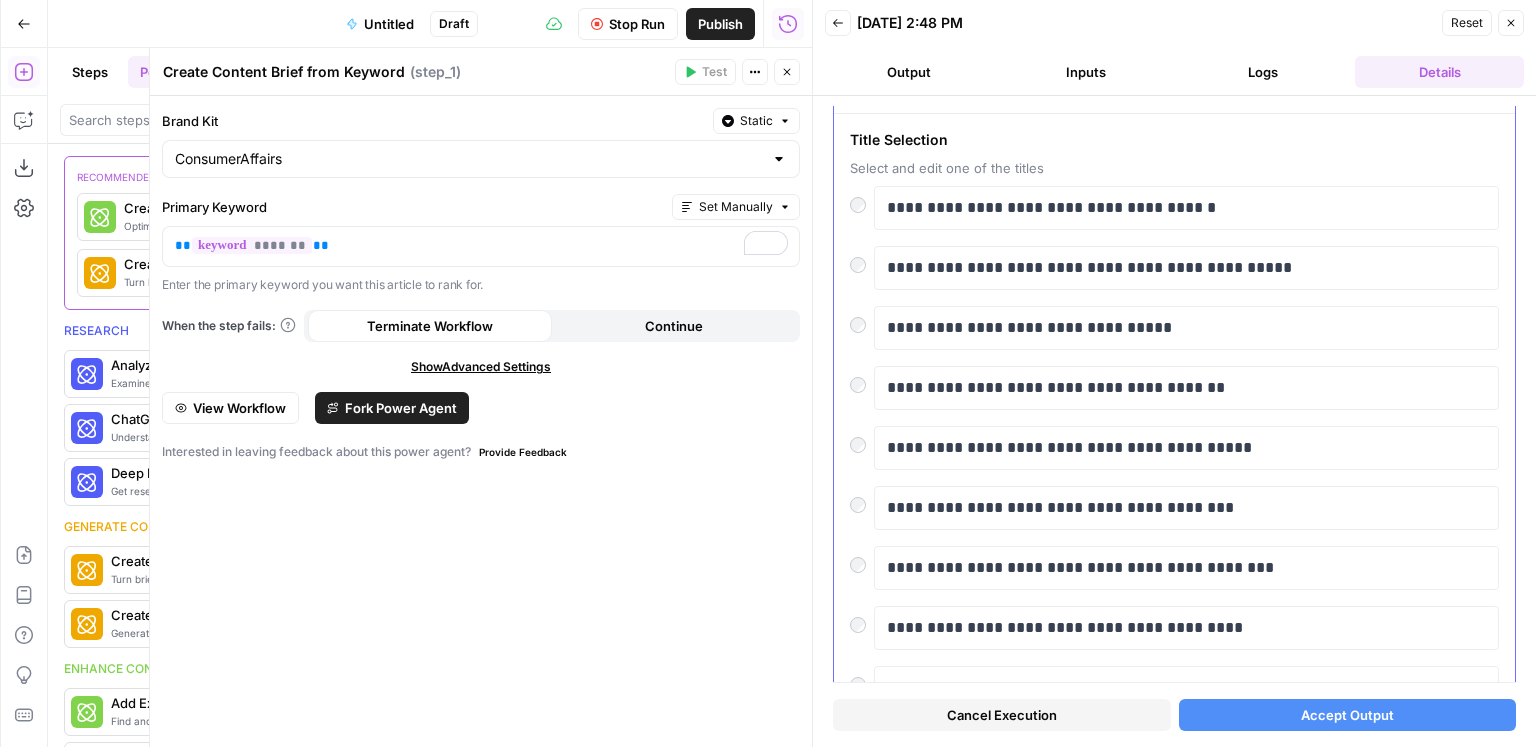 scroll, scrollTop: 0, scrollLeft: 0, axis: both 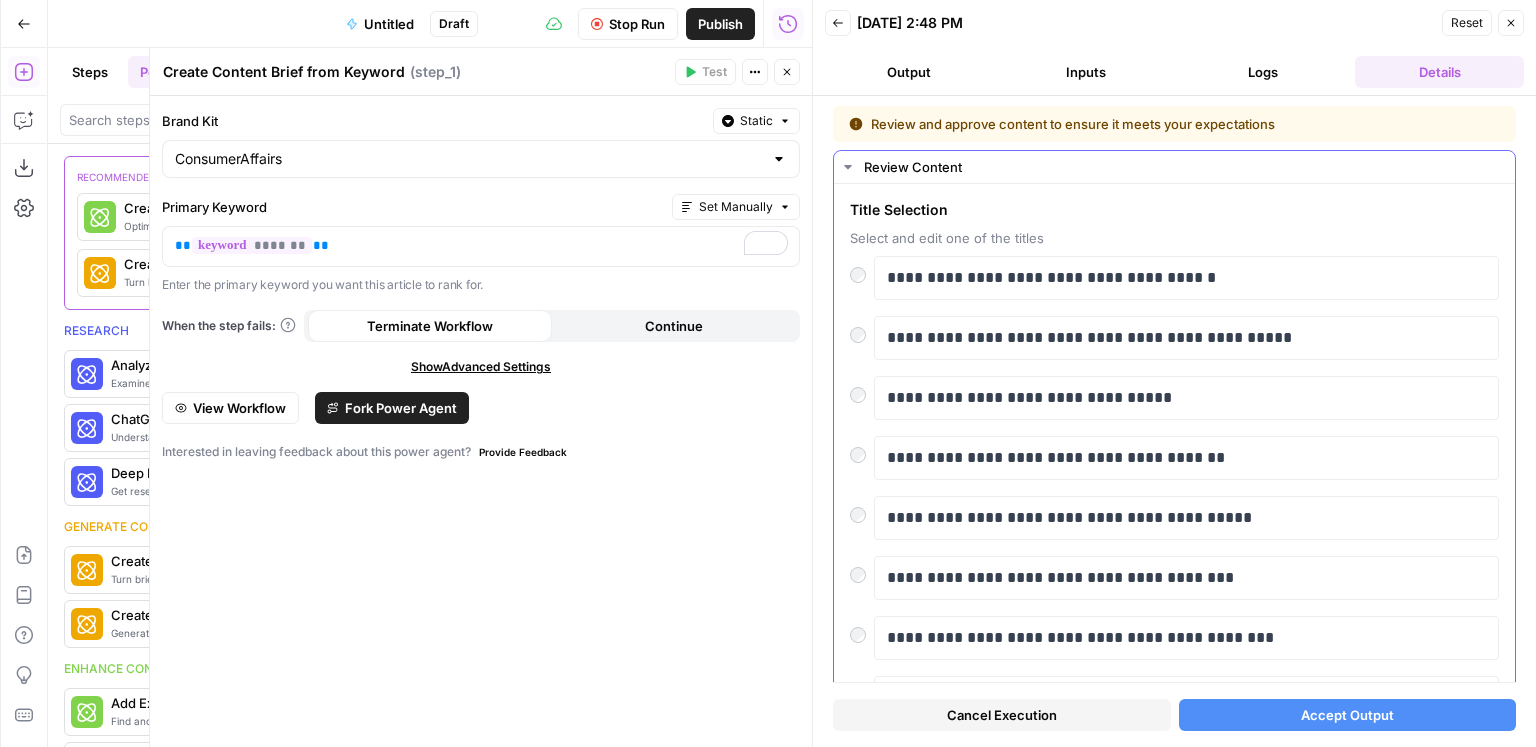 click at bounding box center [862, 270] 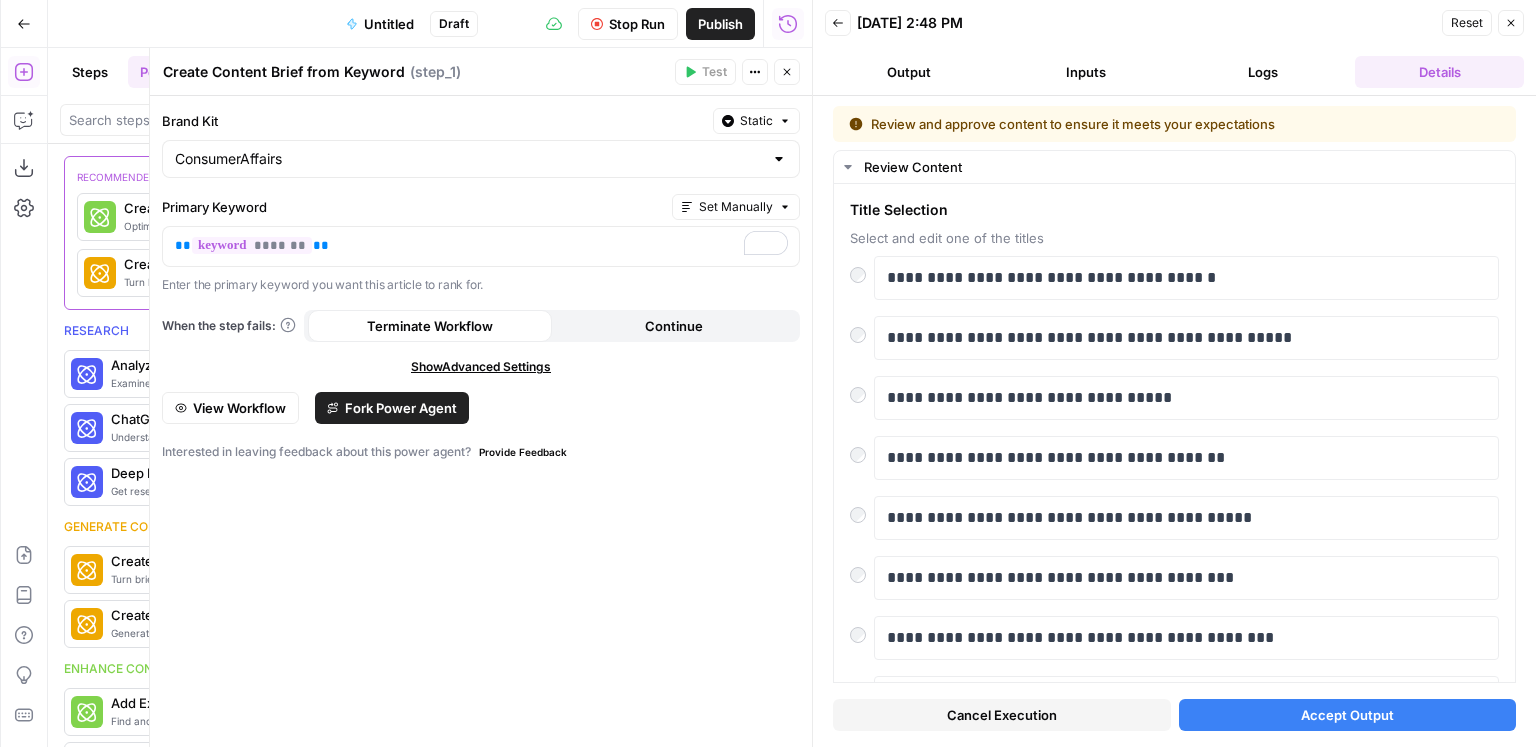 click on "Accept Output" at bounding box center [1348, 715] 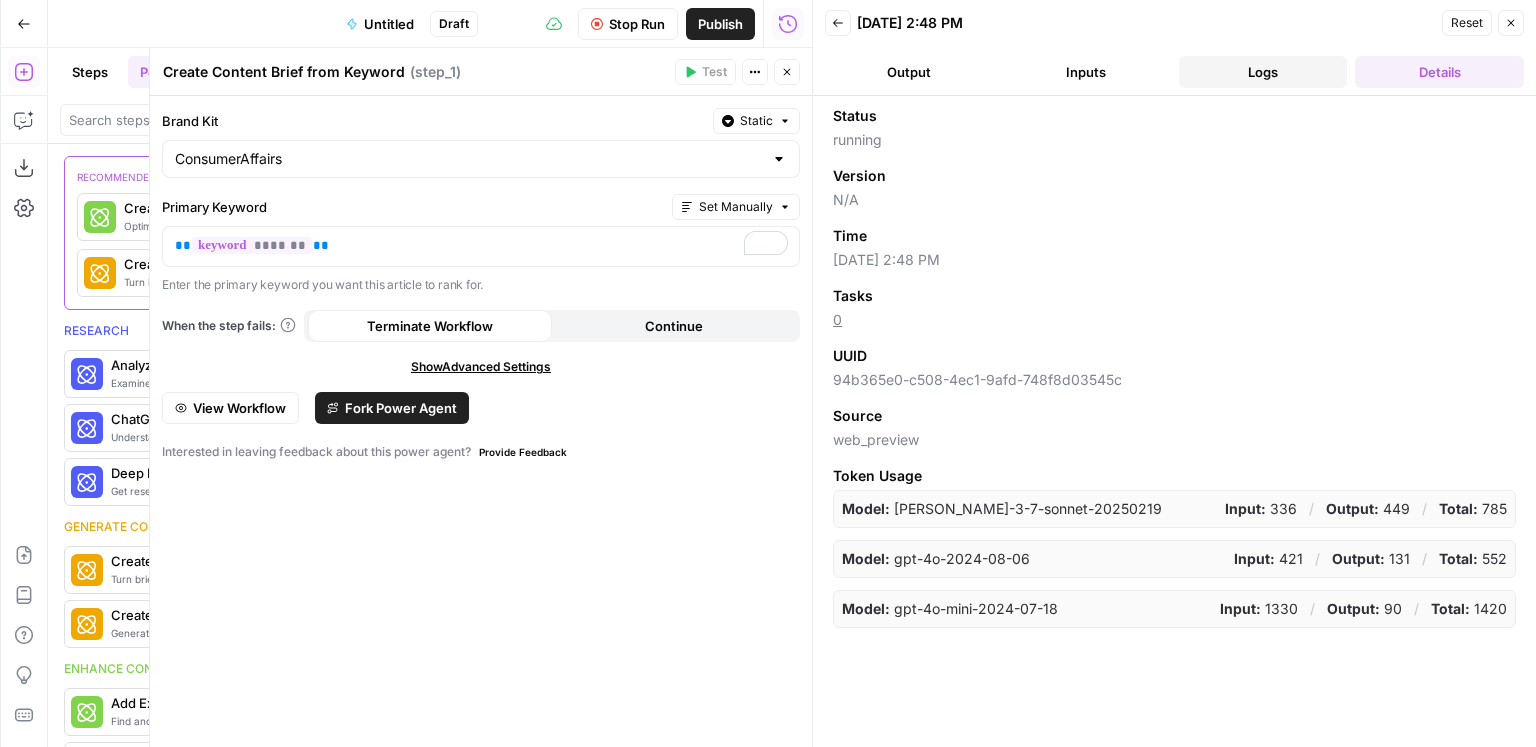 click on "Logs" at bounding box center (1263, 72) 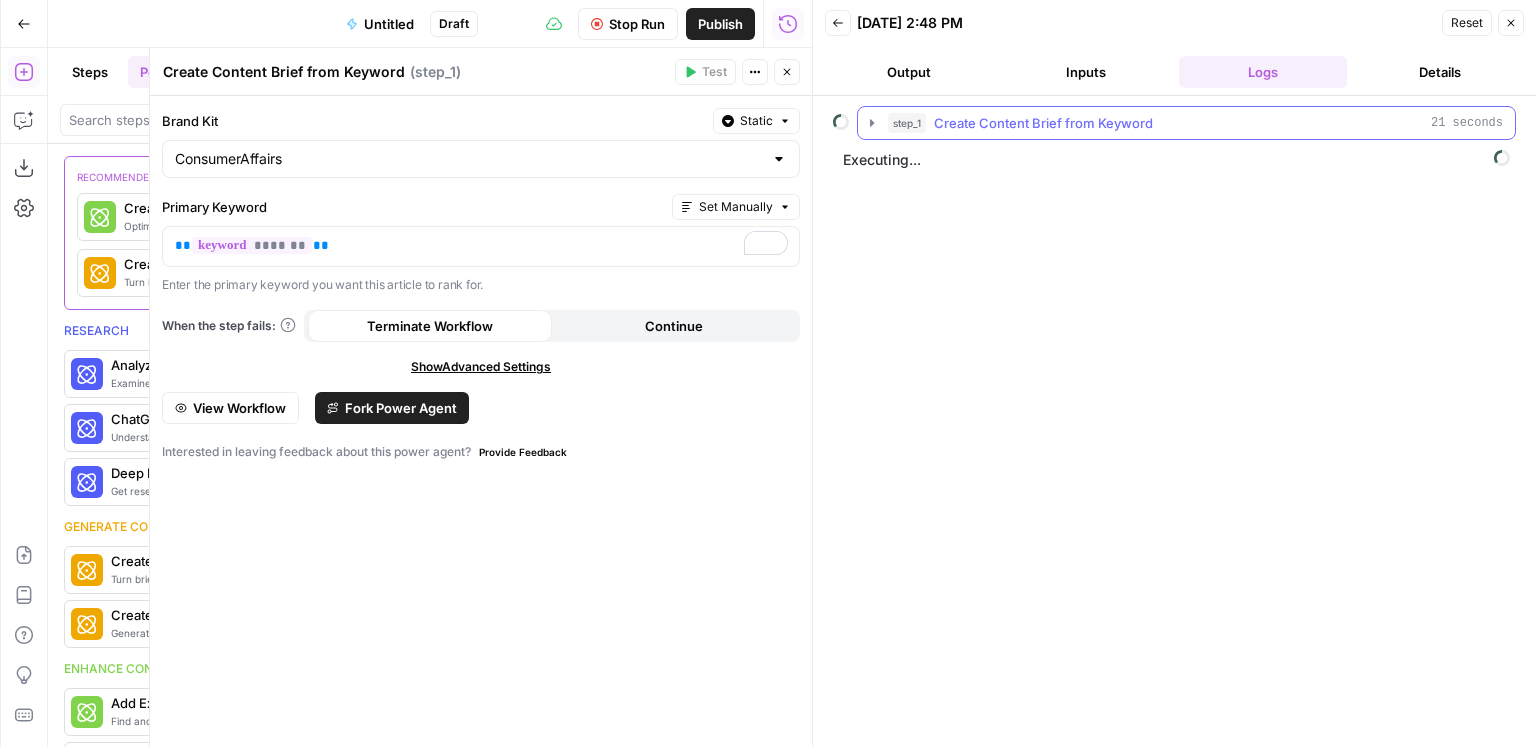 click on "Create Content Brief from Keyword" at bounding box center (1043, 123) 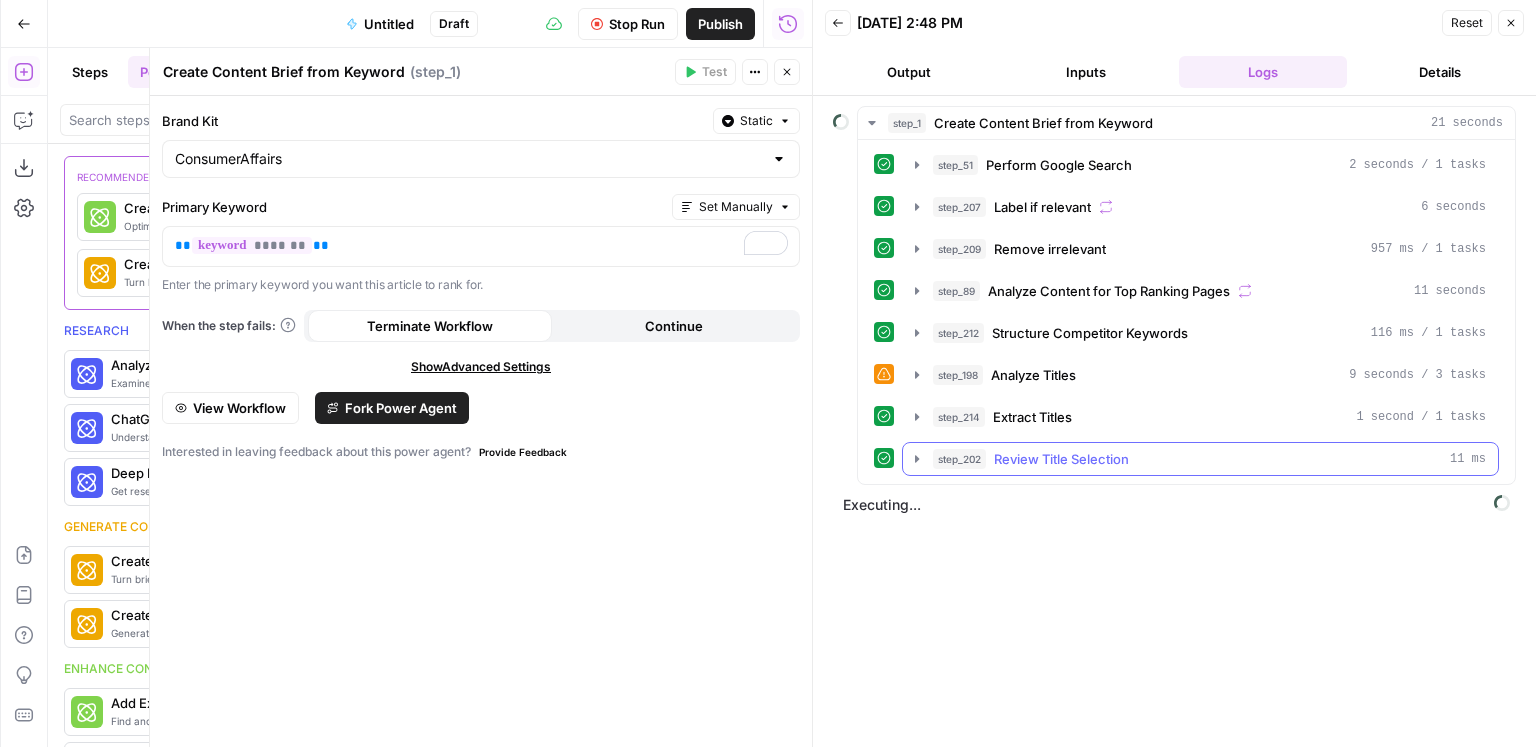 click on "Review Title Selection" at bounding box center [1061, 459] 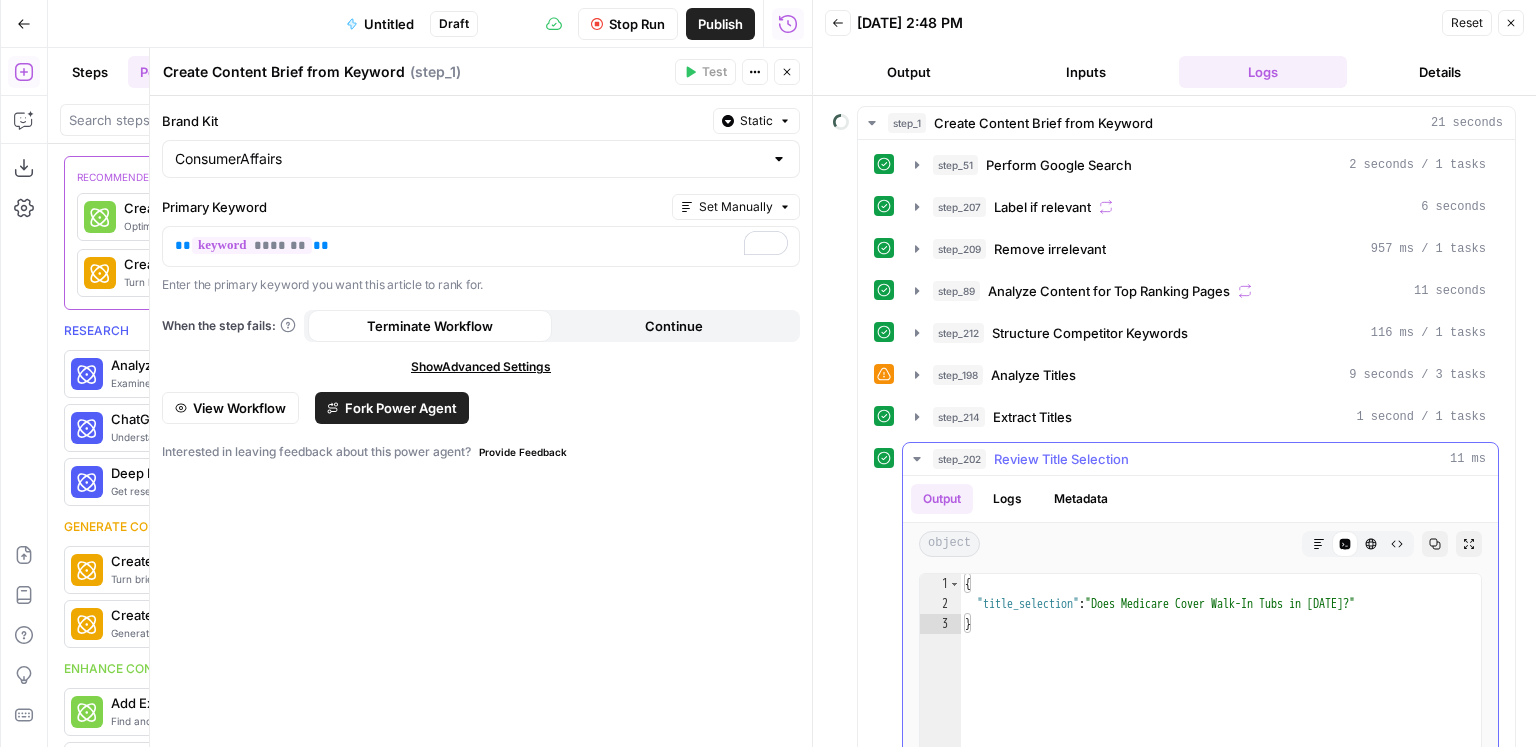 click on "Review Title Selection" at bounding box center [1061, 459] 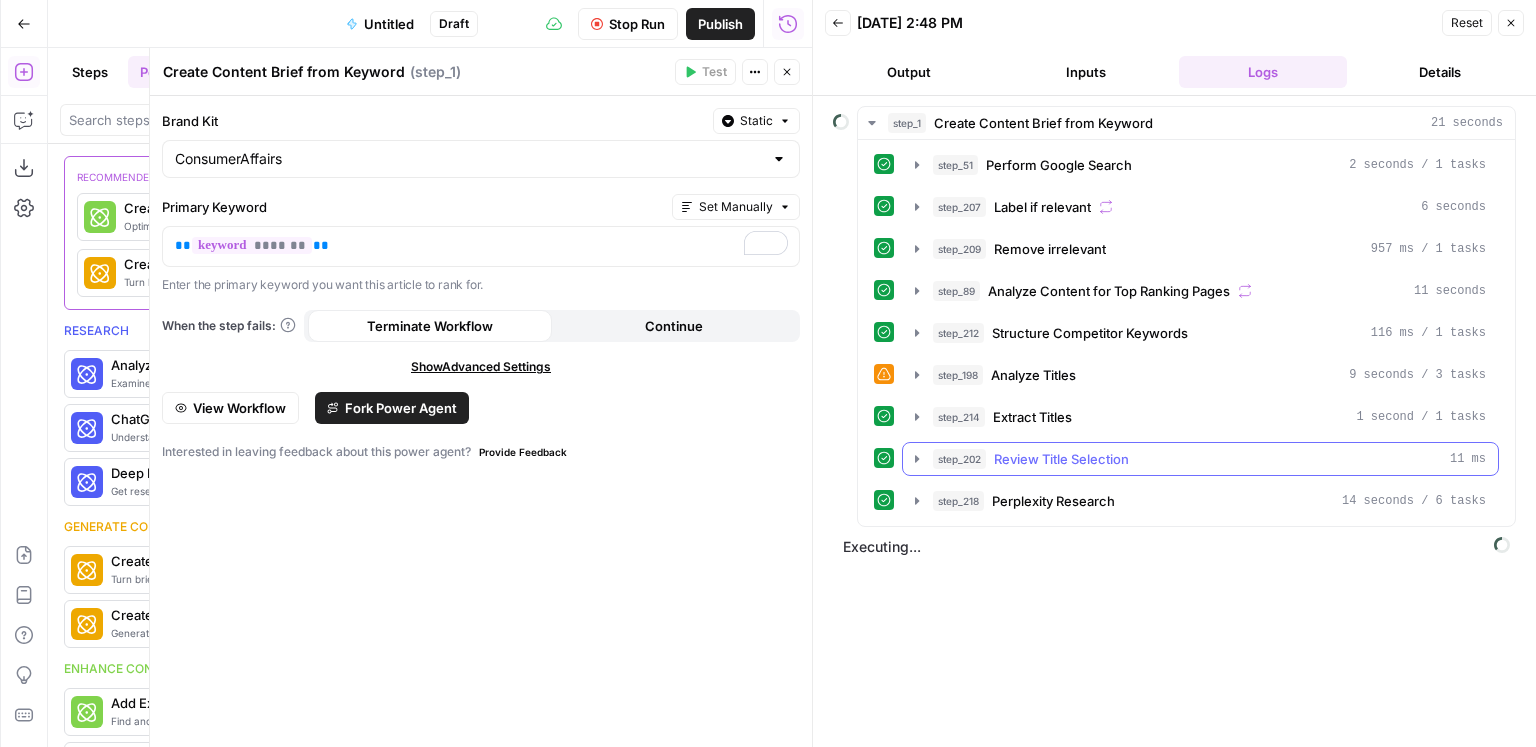 click on "step_202 Review Title Selection 11 ms" at bounding box center [1200, 459] 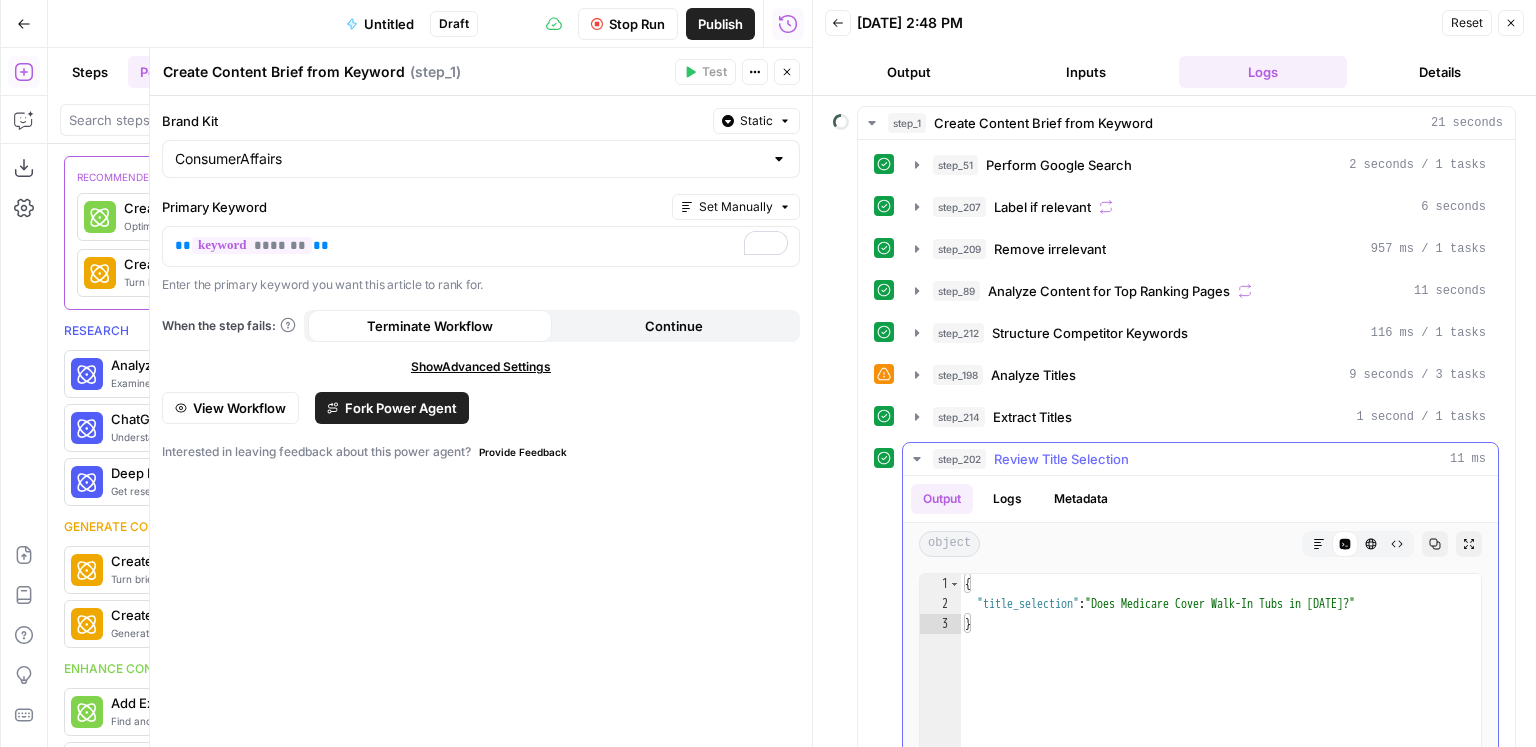 click on "step_202 Review Title Selection 11 ms" at bounding box center [1200, 459] 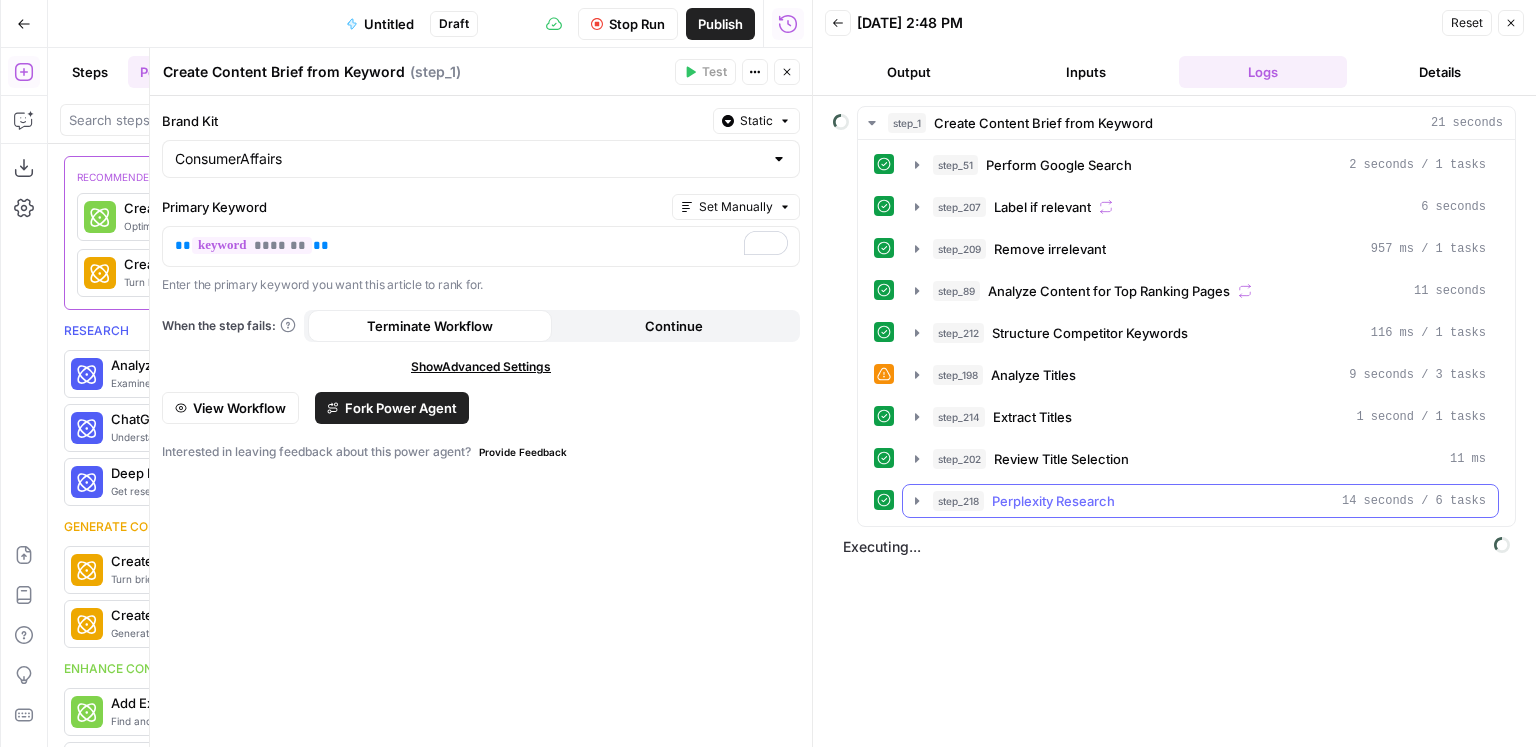 click on "Perplexity Research" at bounding box center [1053, 501] 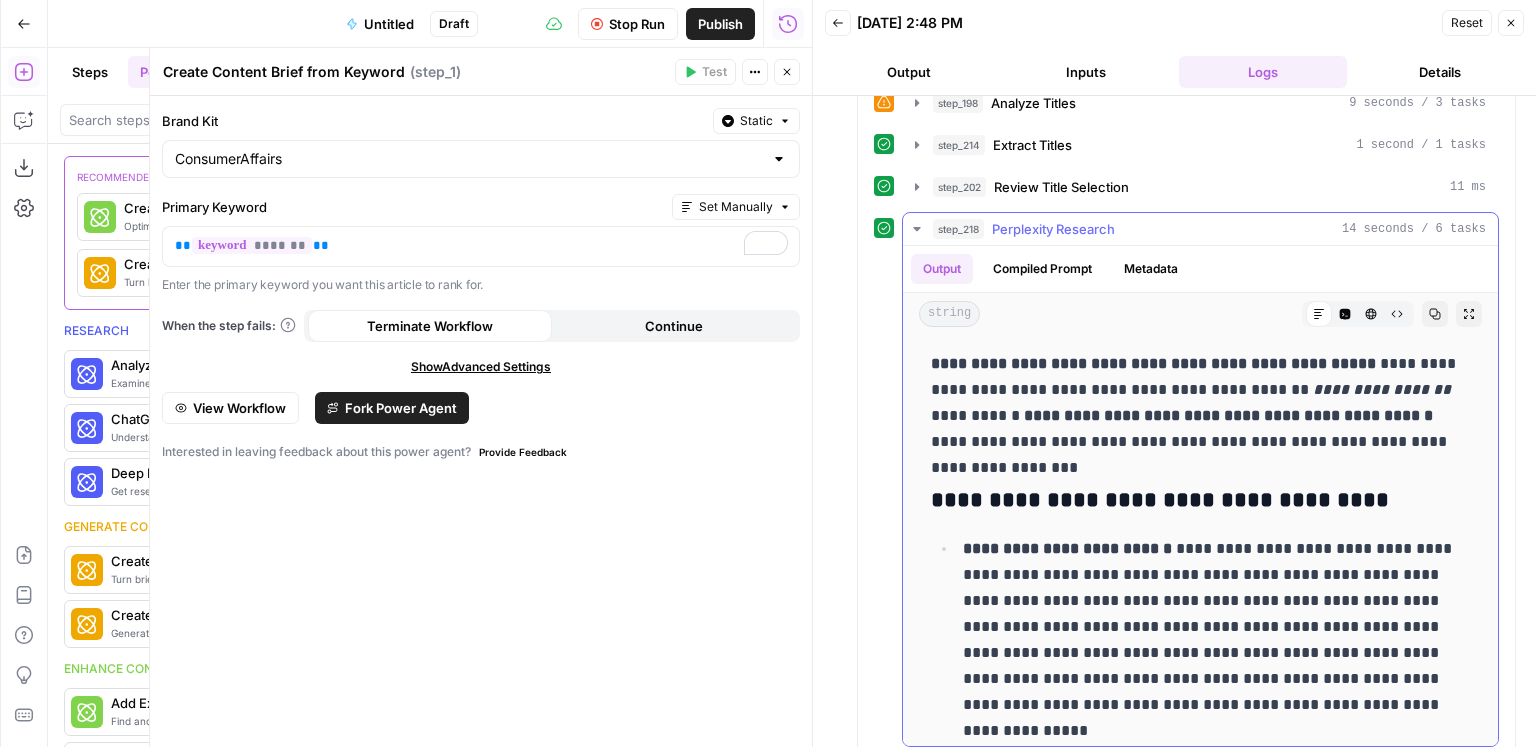 scroll, scrollTop: 321, scrollLeft: 0, axis: vertical 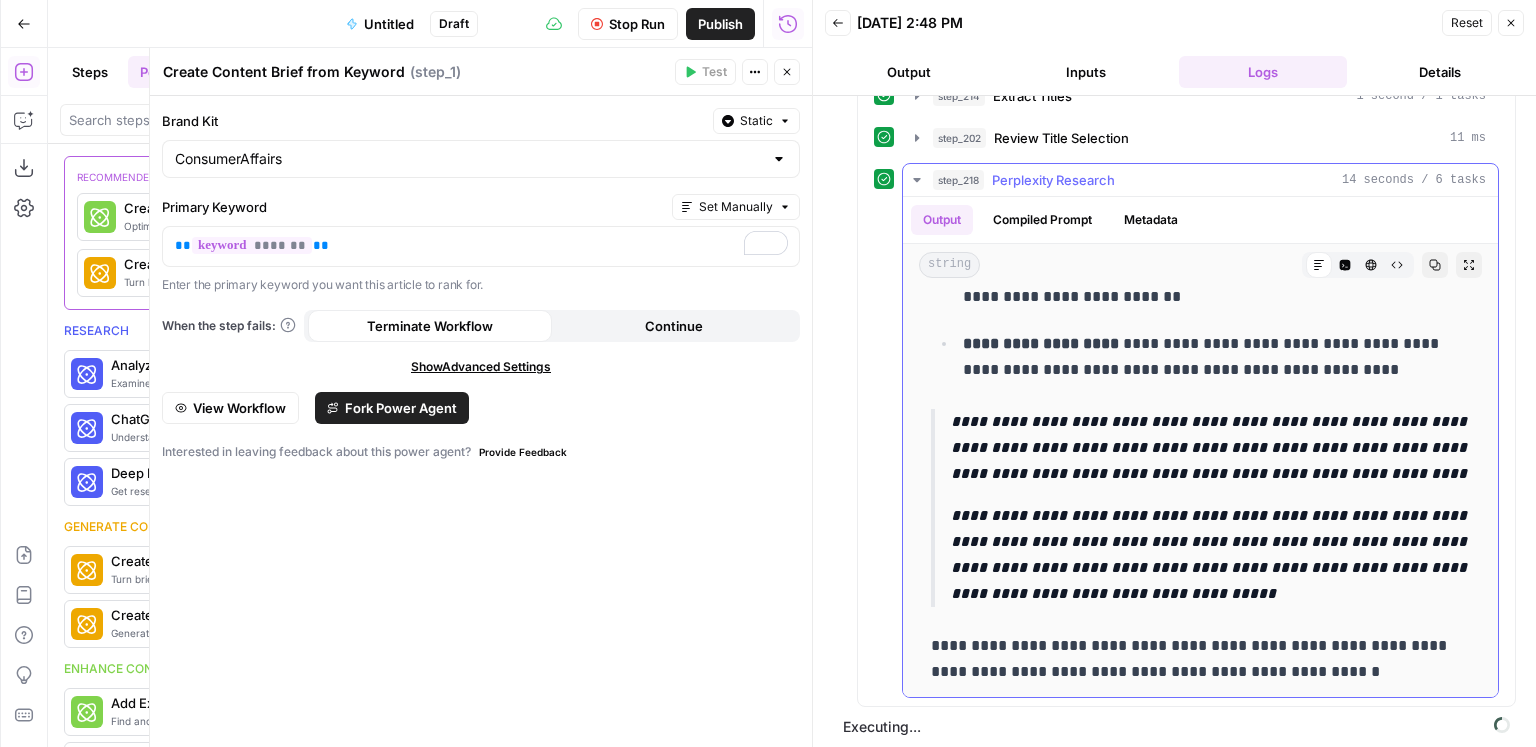 click on "Perplexity Research" at bounding box center [1053, 180] 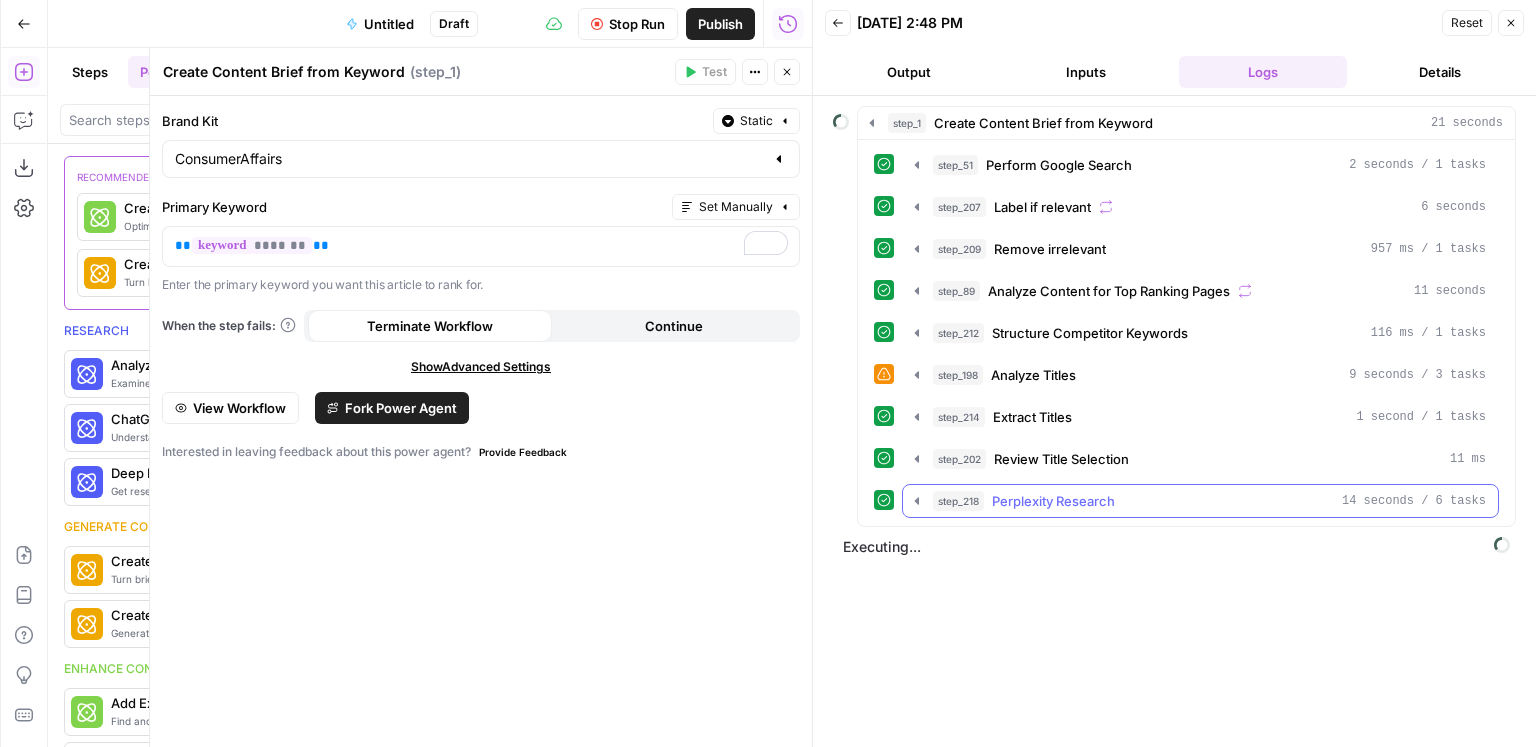 scroll, scrollTop: 0, scrollLeft: 0, axis: both 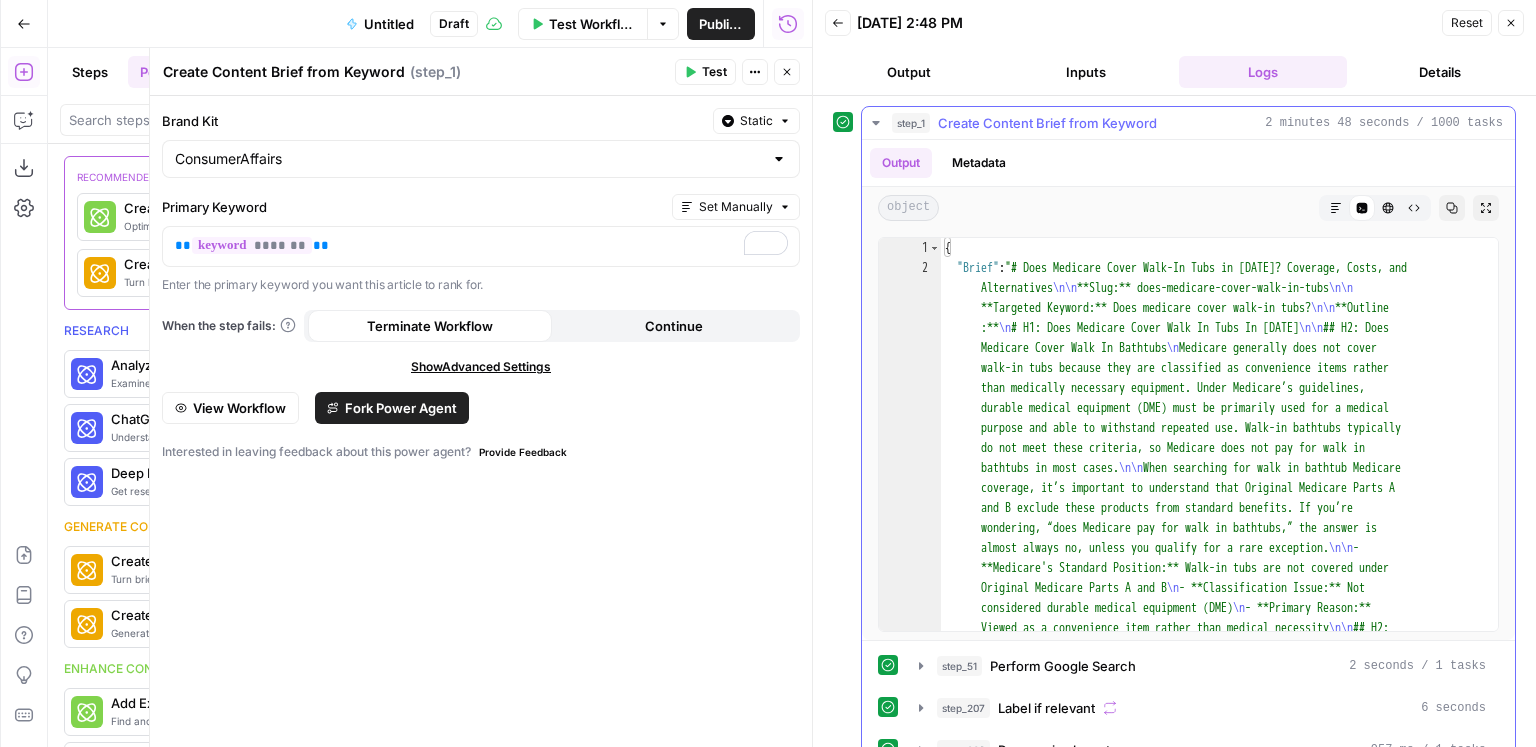 drag, startPoint x: 1436, startPoint y: 126, endPoint x: 1074, endPoint y: 136, distance: 362.1381 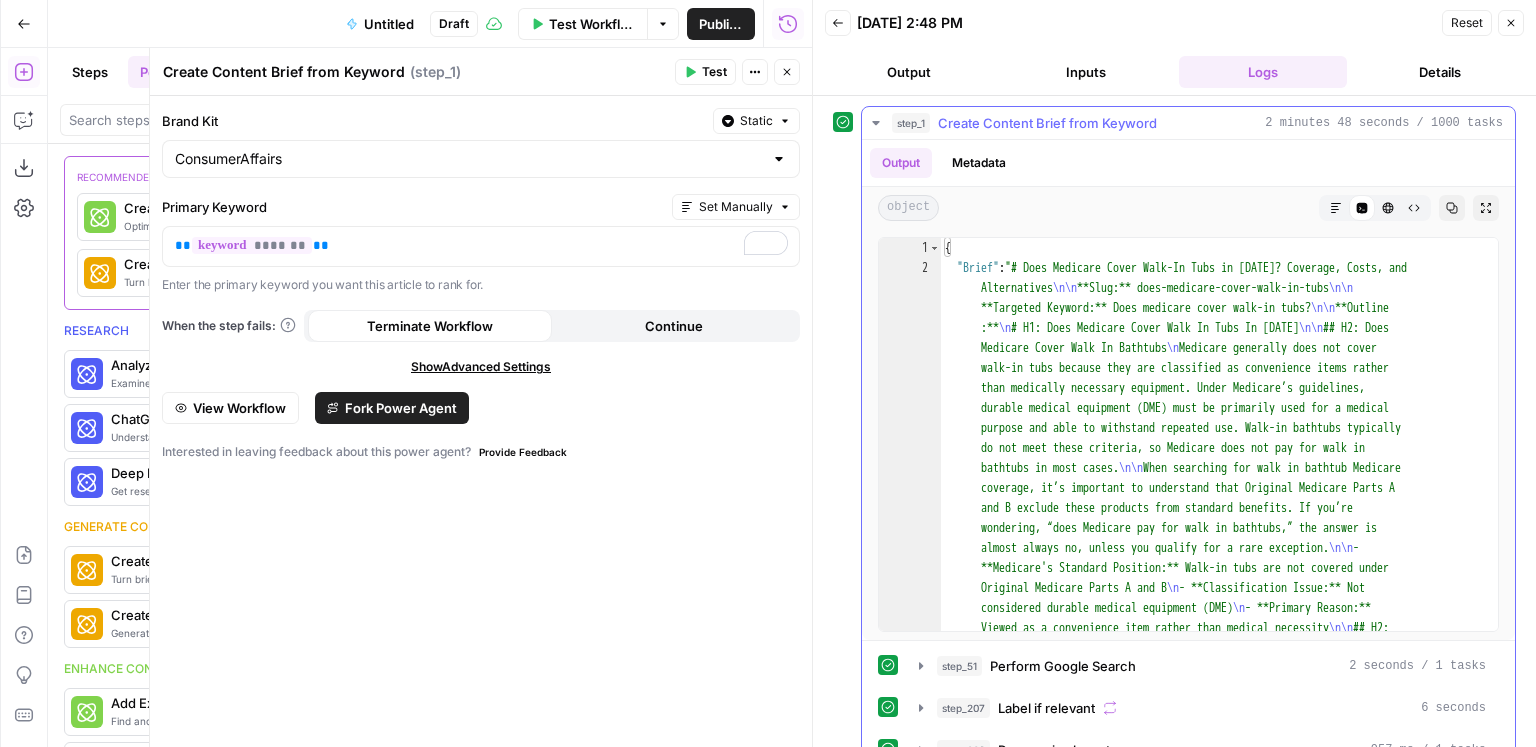 click on "step_1 Create Content Brief from Keyword 2 minutes 48 seconds / 1000 tasks" at bounding box center [1188, 123] 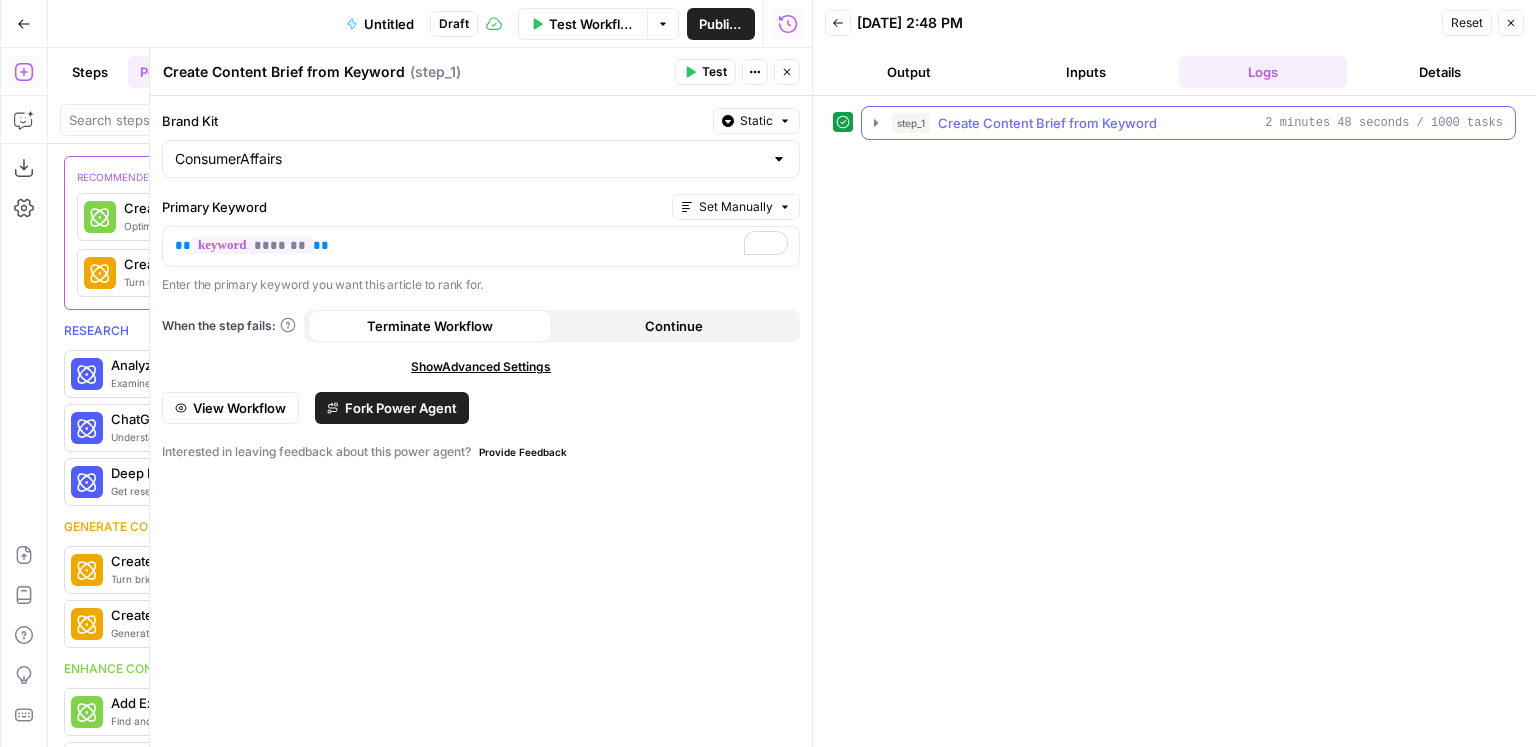 click on "Create Content Brief from Keyword" at bounding box center (1047, 123) 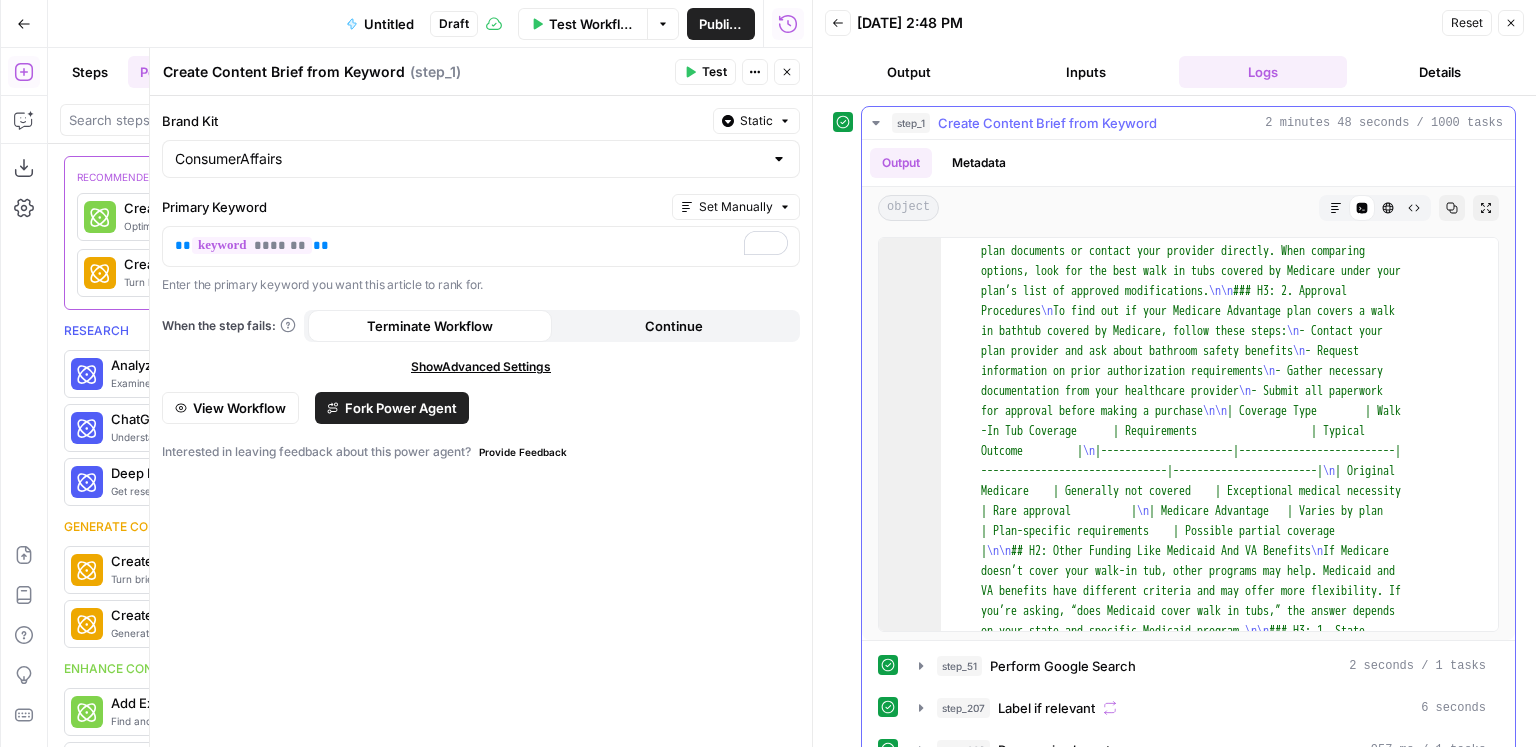 scroll, scrollTop: 267, scrollLeft: 0, axis: vertical 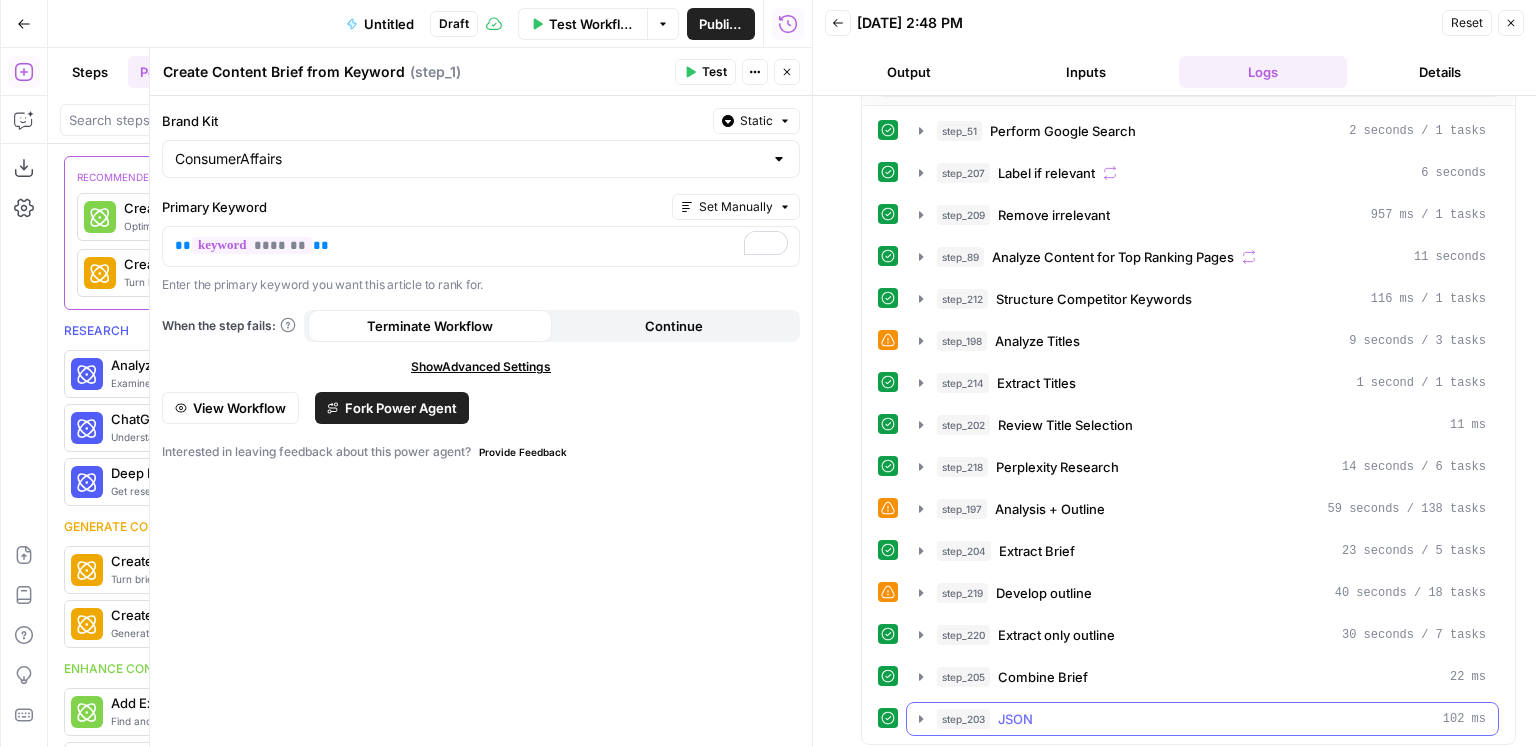 click on "step_203 JSON 102 ms" at bounding box center [1211, 719] 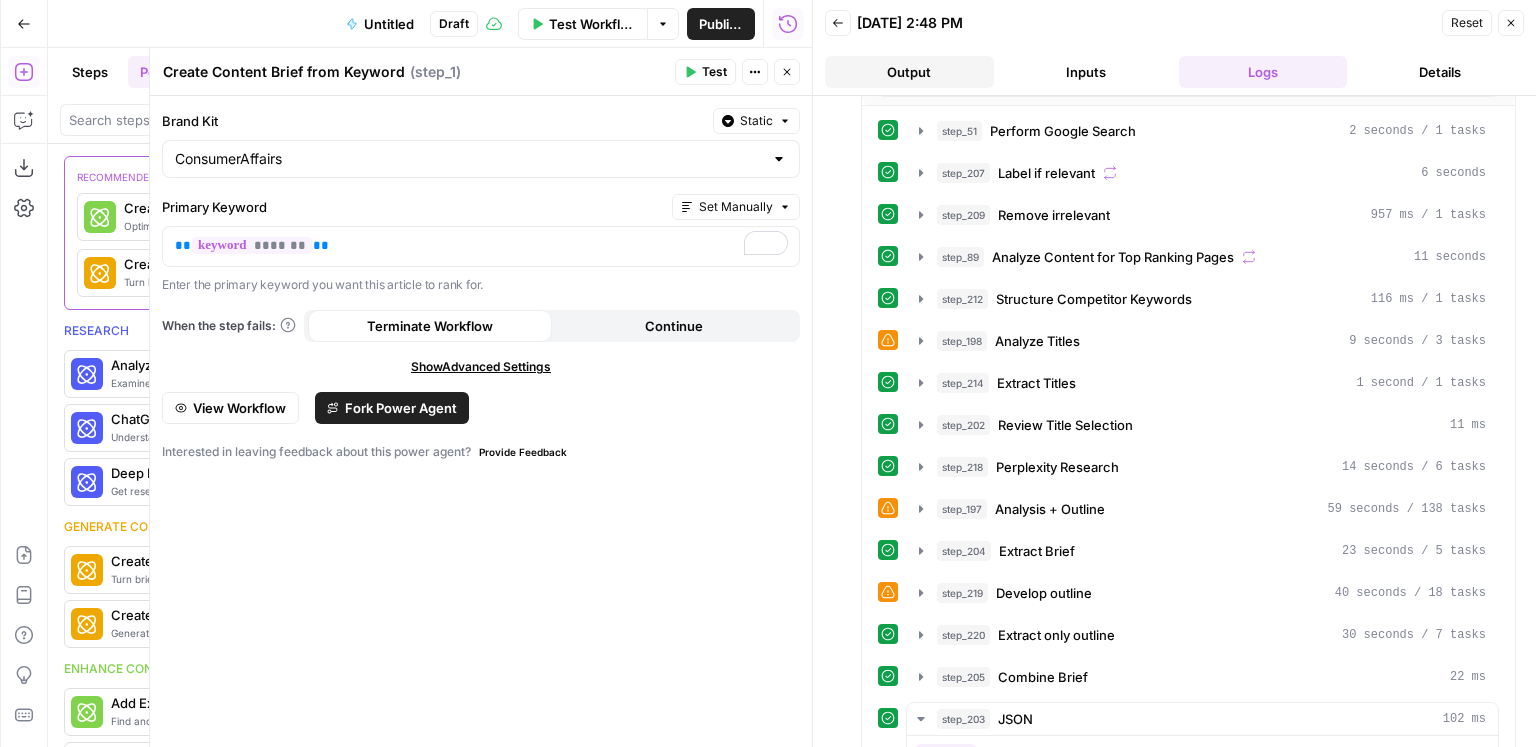 click on "Output" at bounding box center (909, 72) 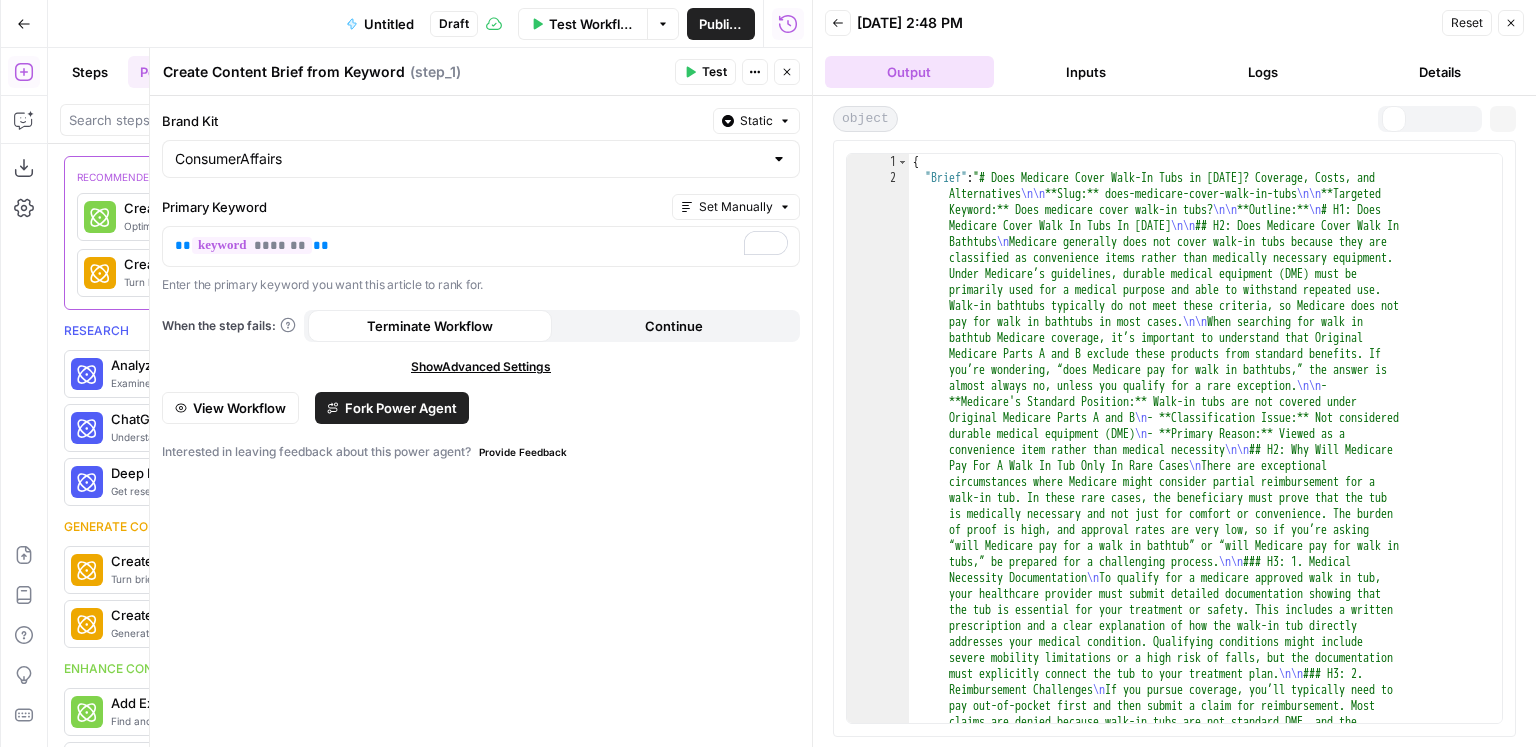 scroll, scrollTop: 0, scrollLeft: 0, axis: both 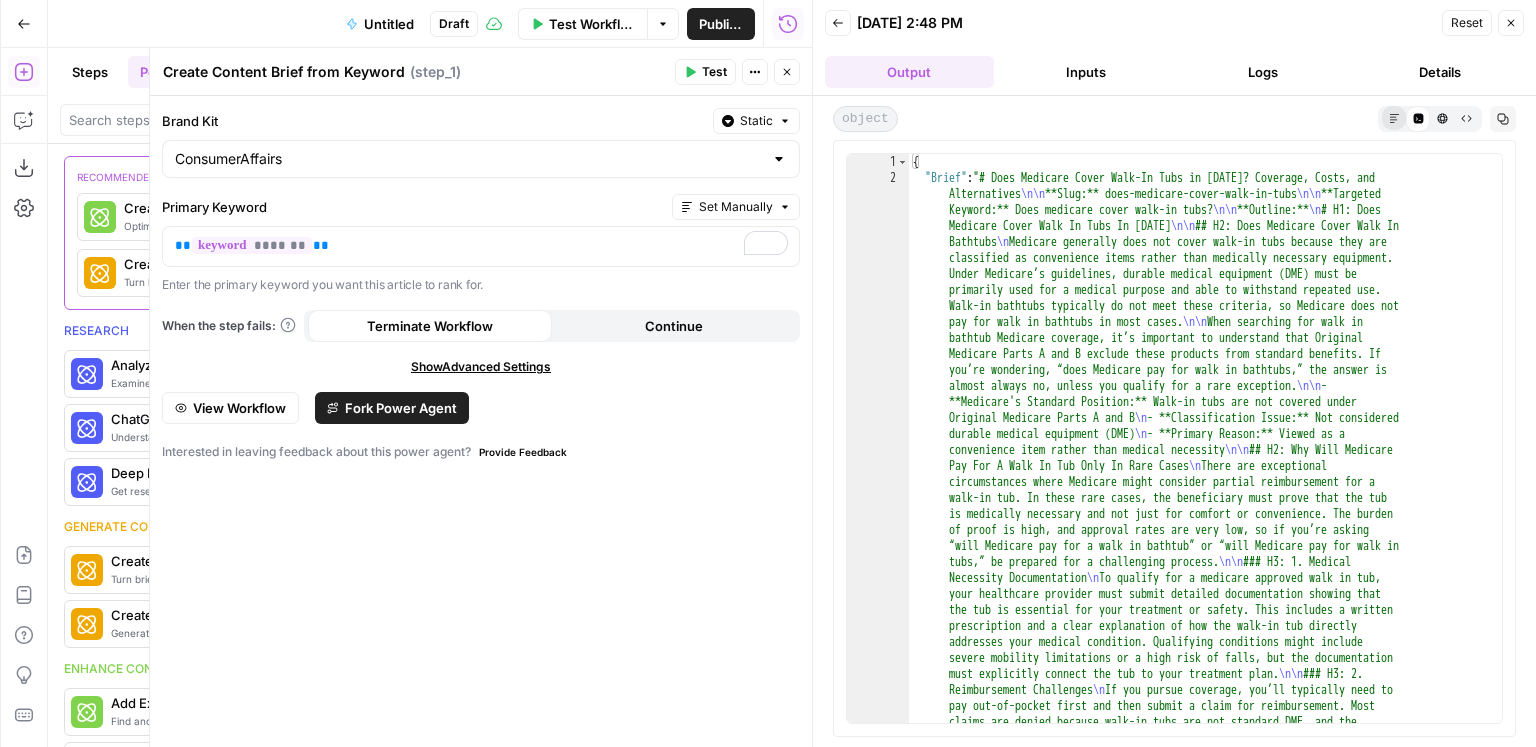 click on "Markdown" at bounding box center (1394, 118) 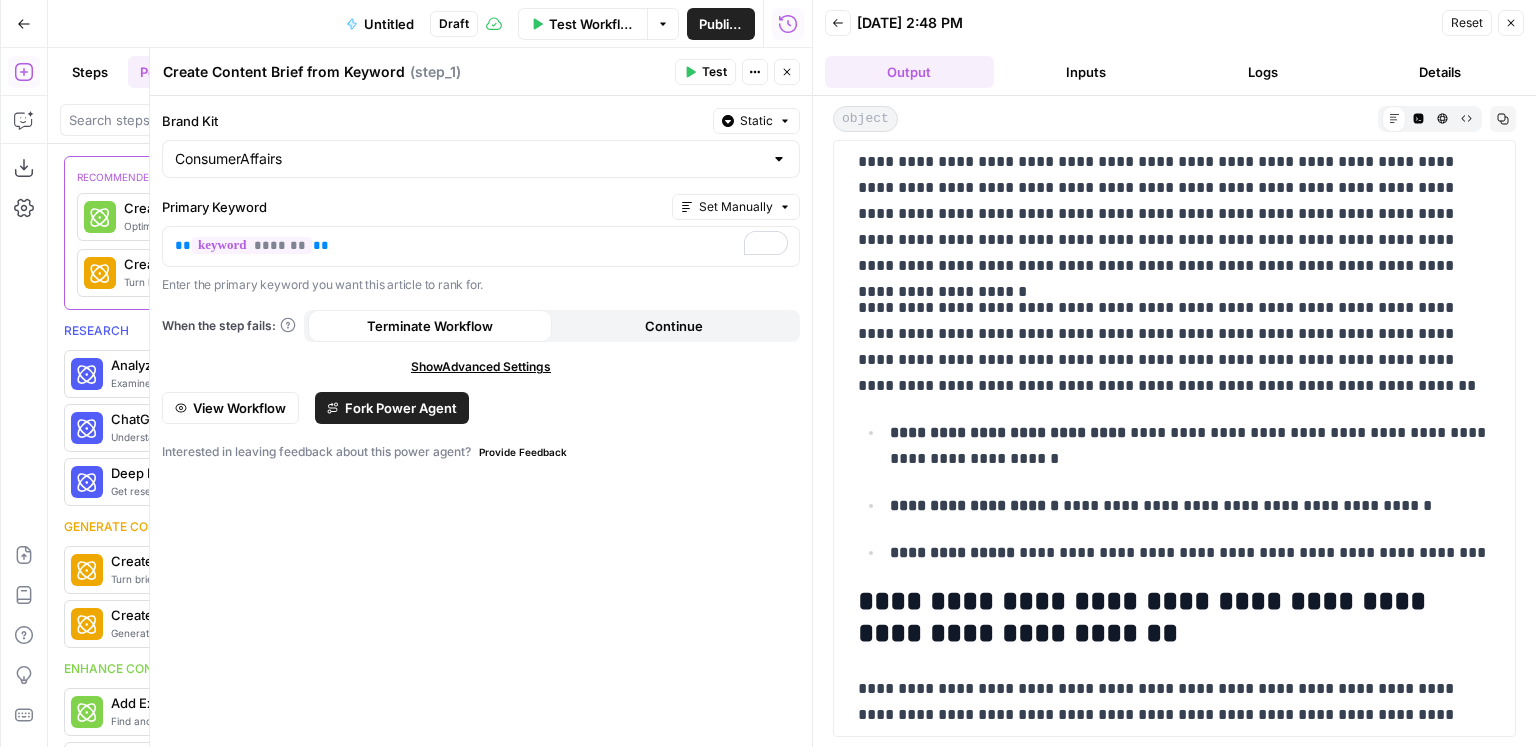 scroll, scrollTop: 548, scrollLeft: 0, axis: vertical 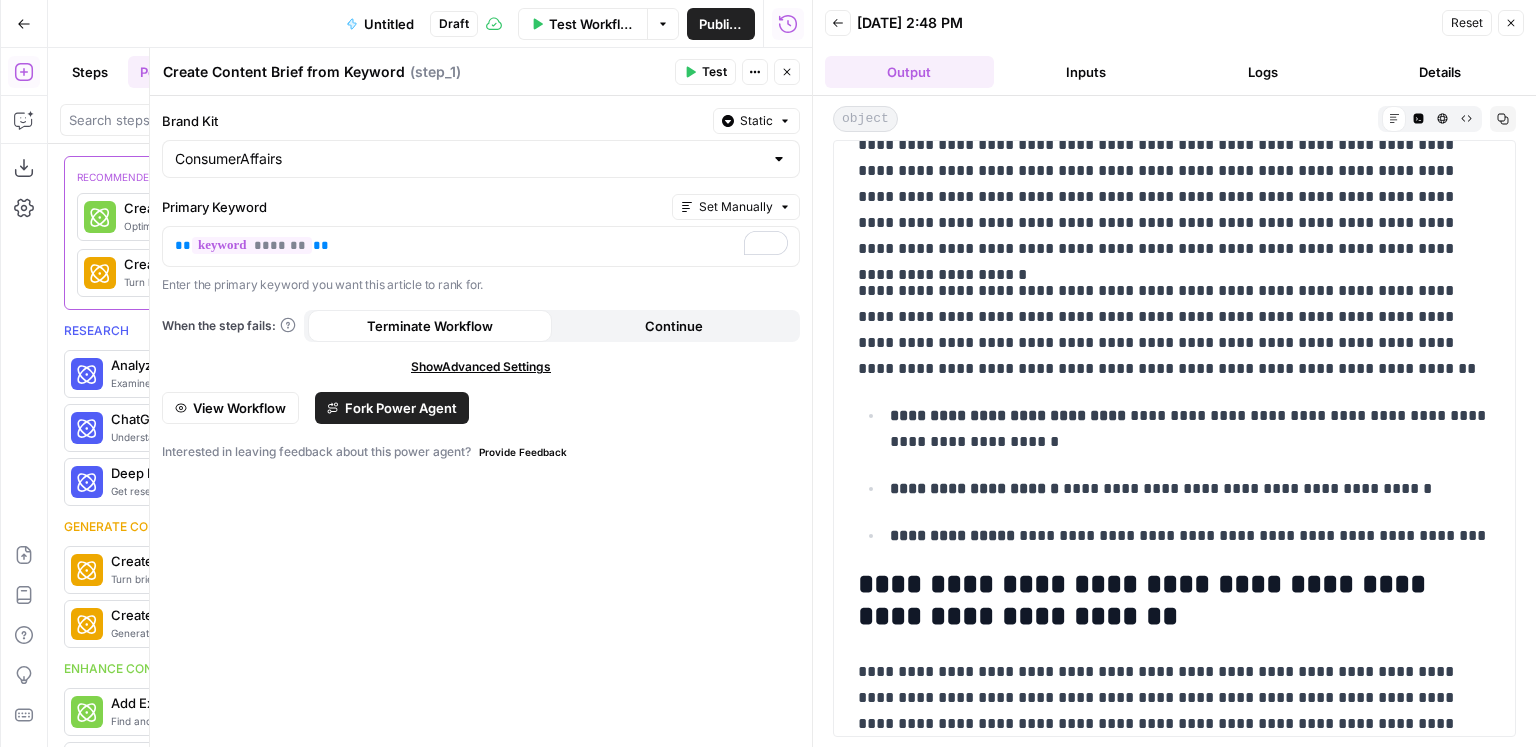 drag, startPoint x: 1090, startPoint y: 612, endPoint x: 965, endPoint y: 586, distance: 127.67537 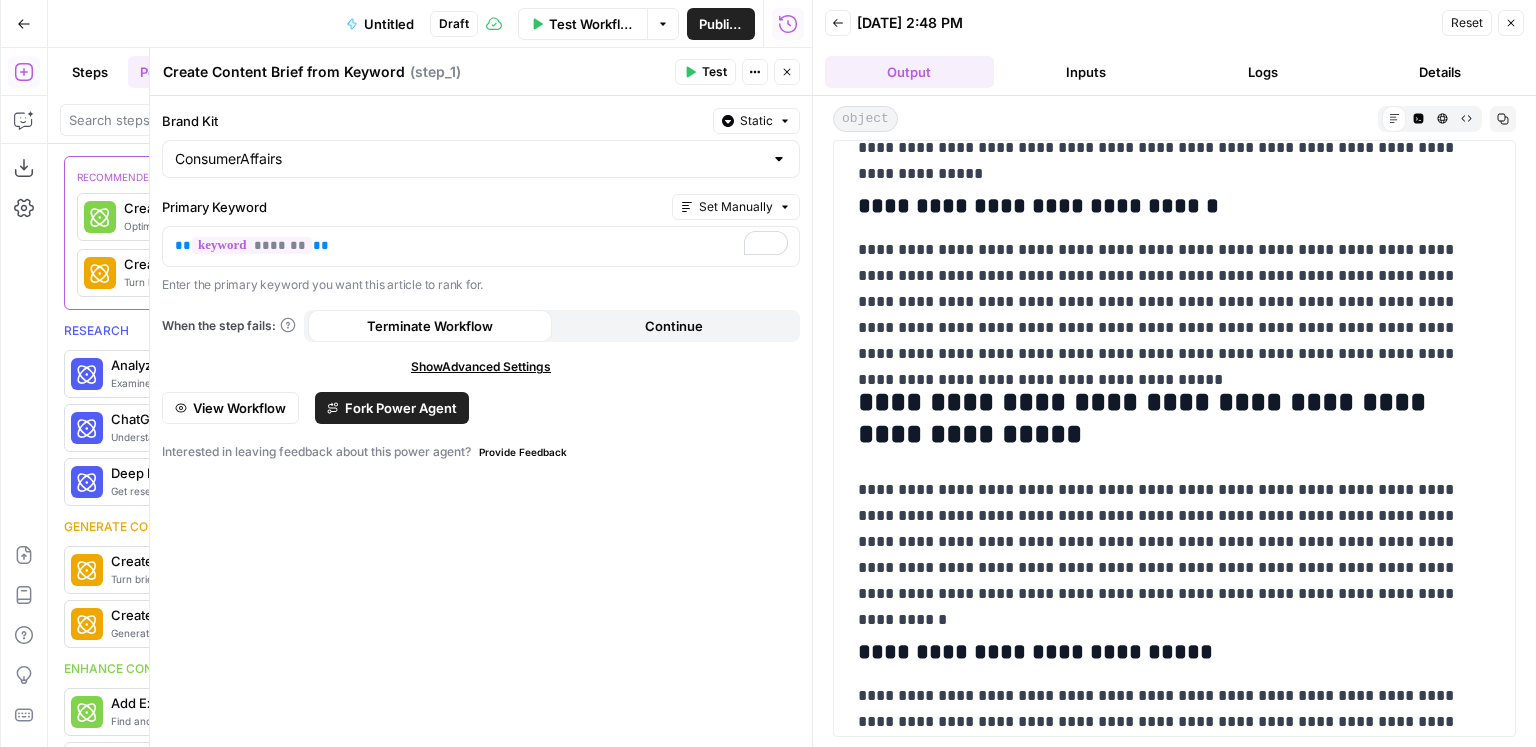 scroll, scrollTop: 1454, scrollLeft: 0, axis: vertical 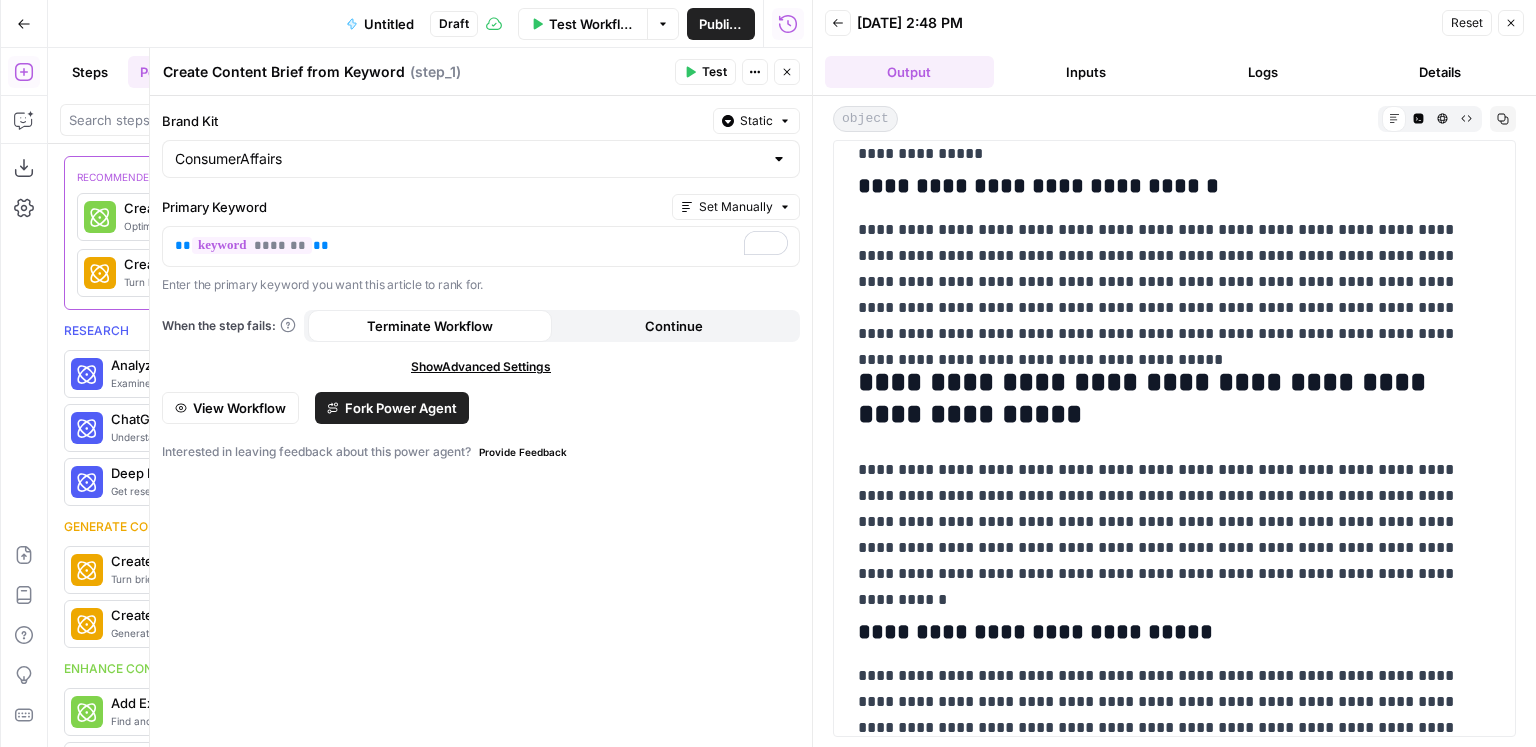 drag, startPoint x: 1067, startPoint y: 489, endPoint x: 1141, endPoint y: 525, distance: 82.29216 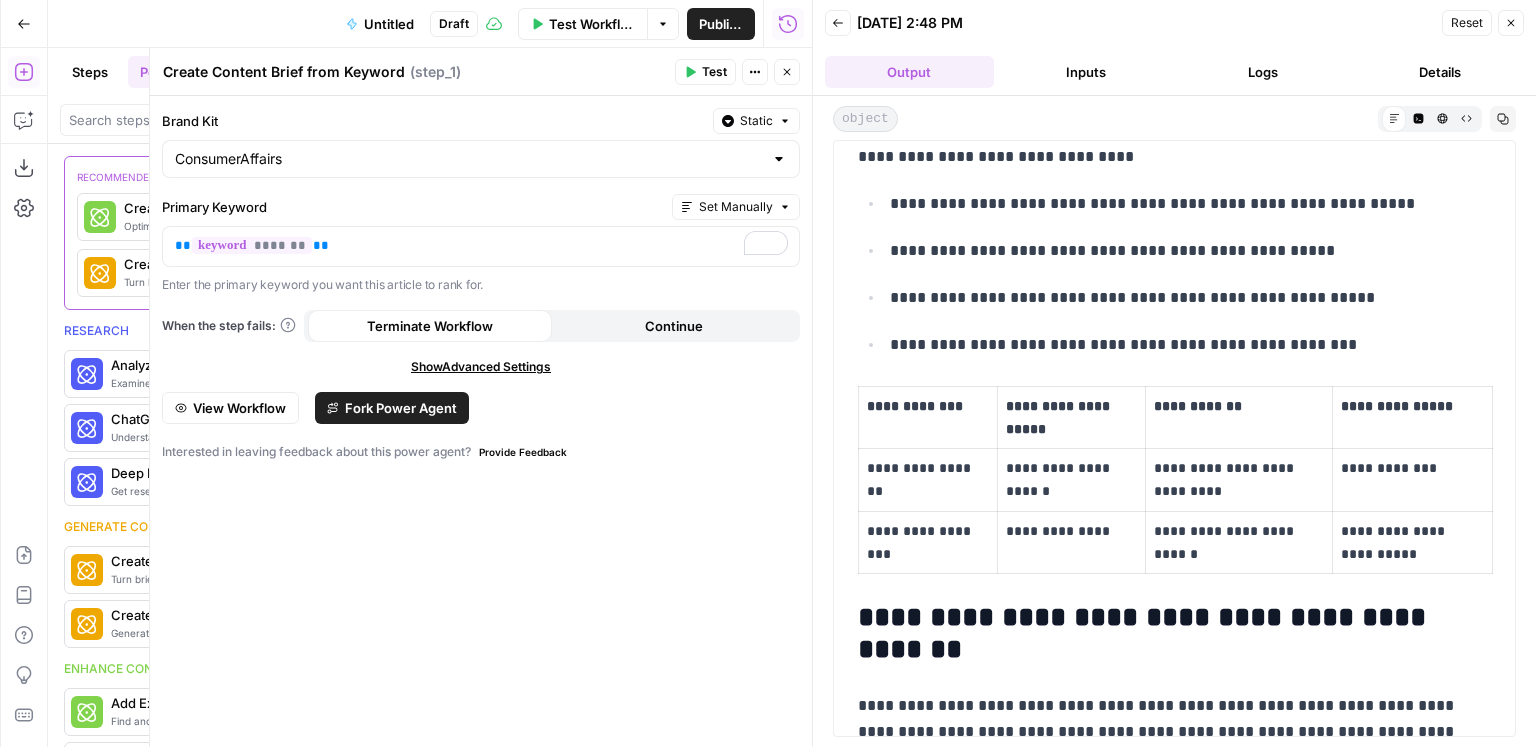 scroll, scrollTop: 2146, scrollLeft: 0, axis: vertical 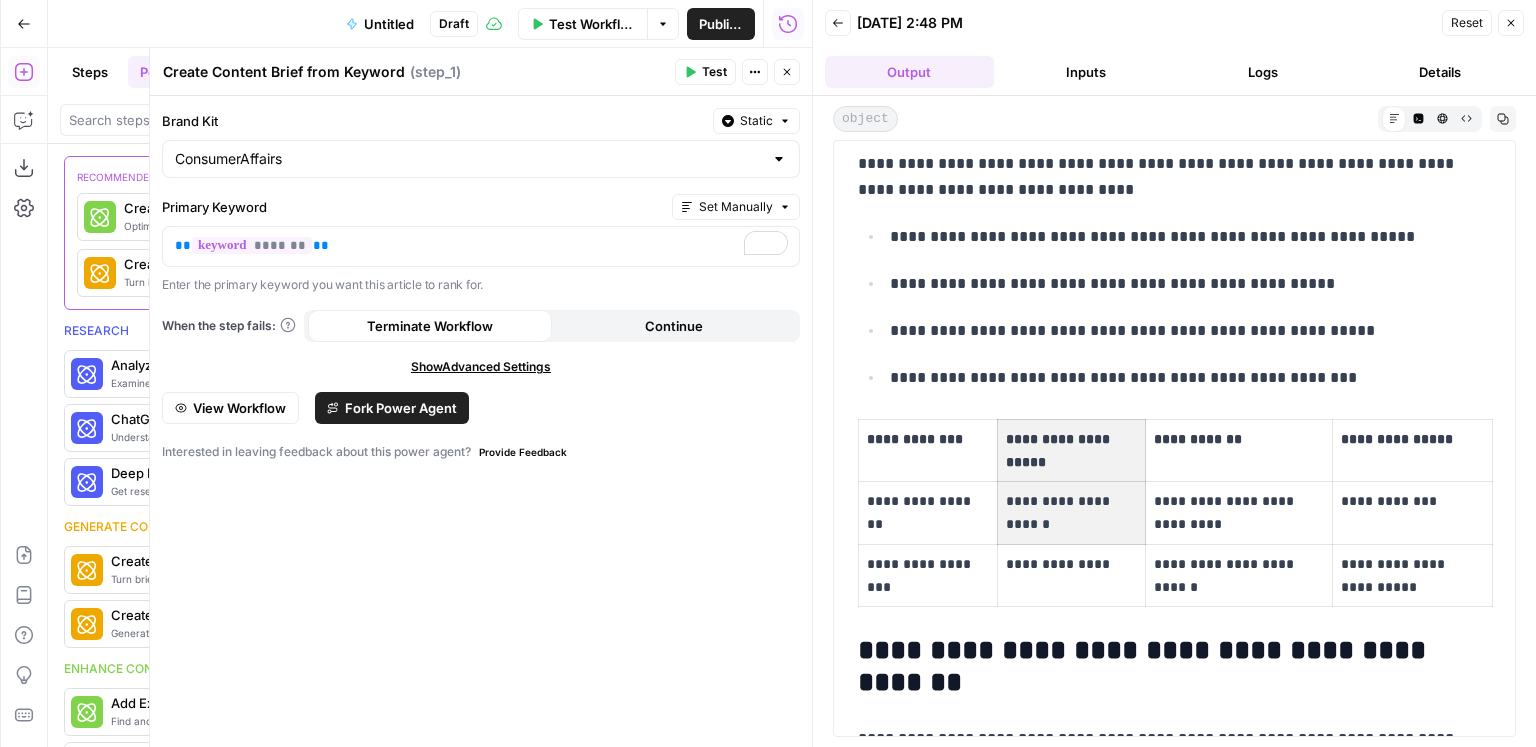 drag, startPoint x: 1038, startPoint y: 446, endPoint x: 1136, endPoint y: 508, distance: 115.965515 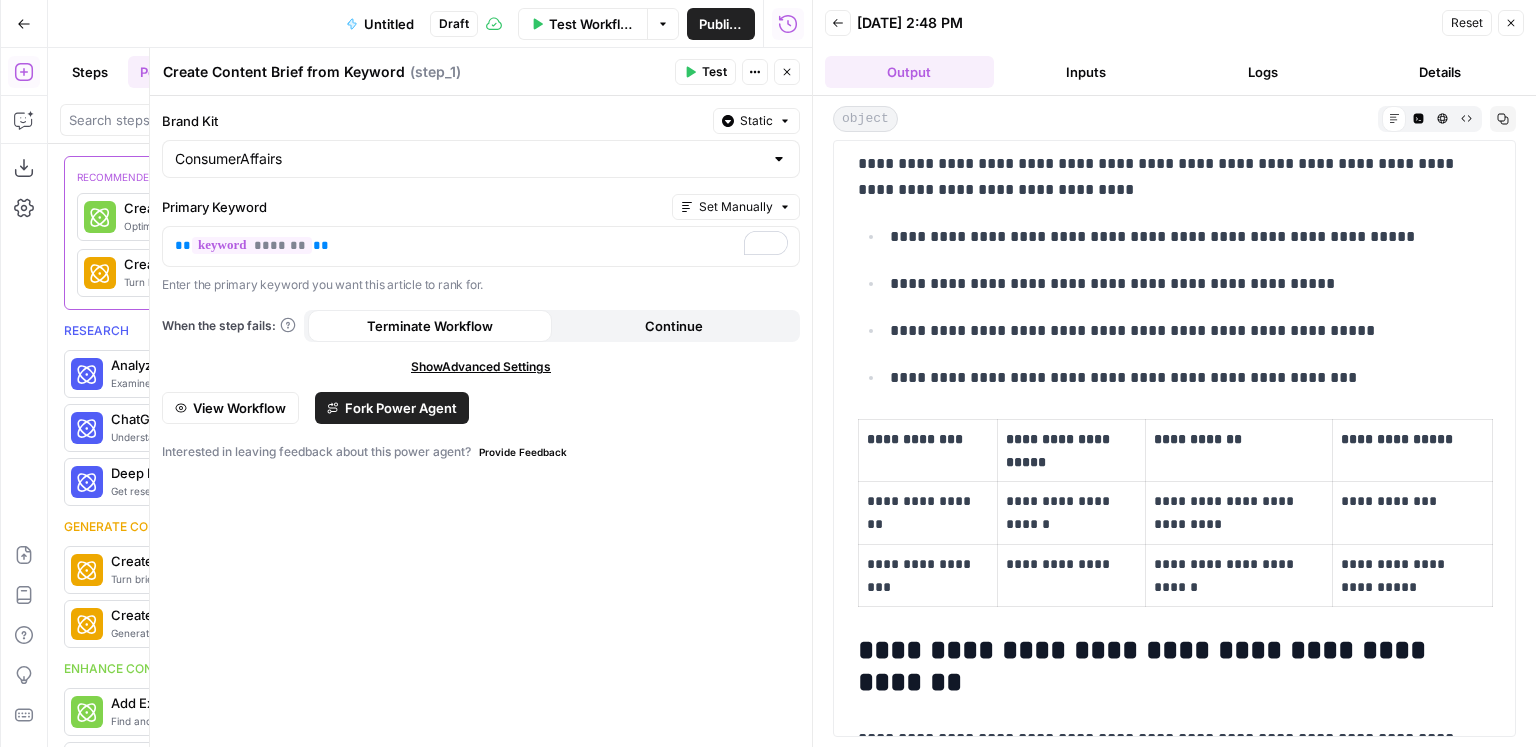 click on "**********" at bounding box center [1239, 575] 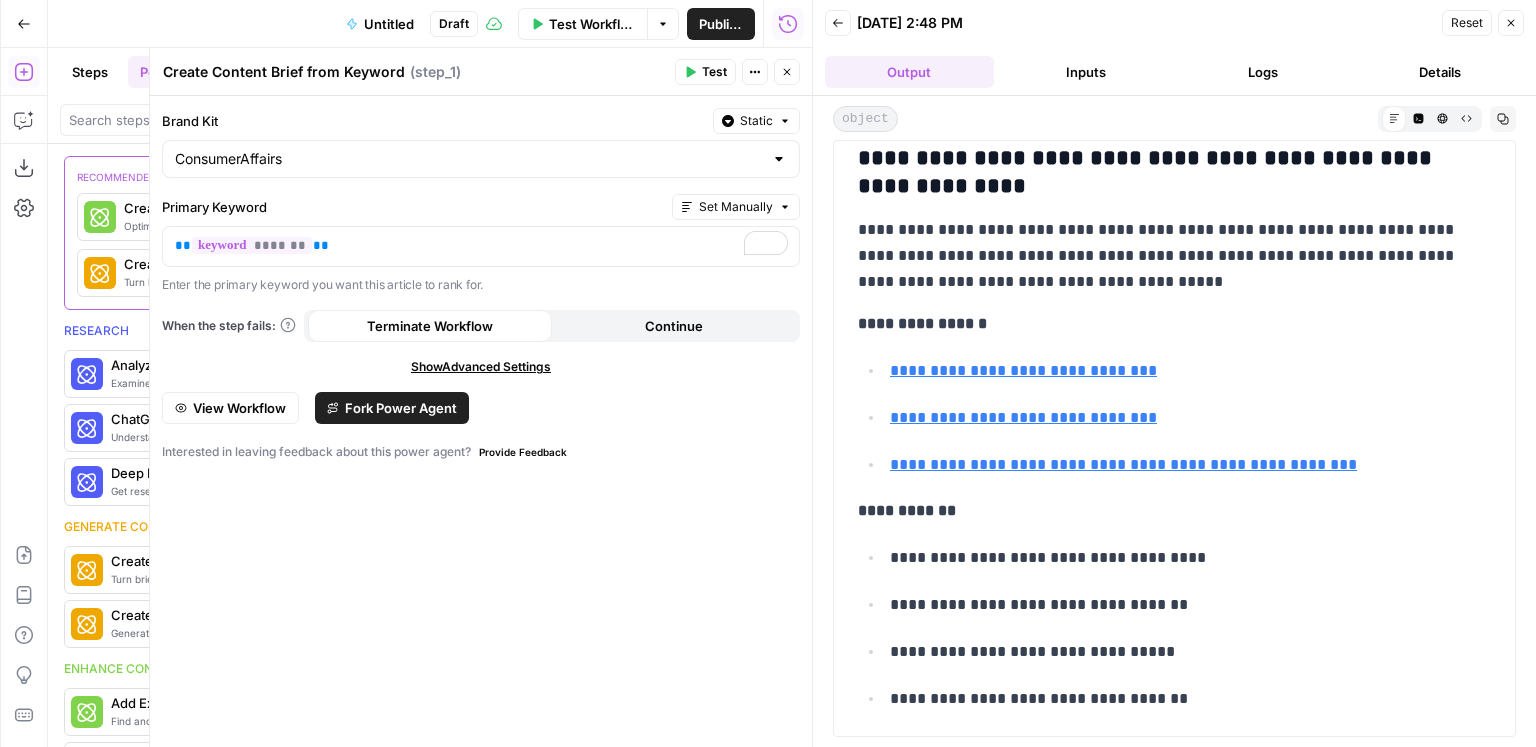 scroll, scrollTop: 5943, scrollLeft: 0, axis: vertical 